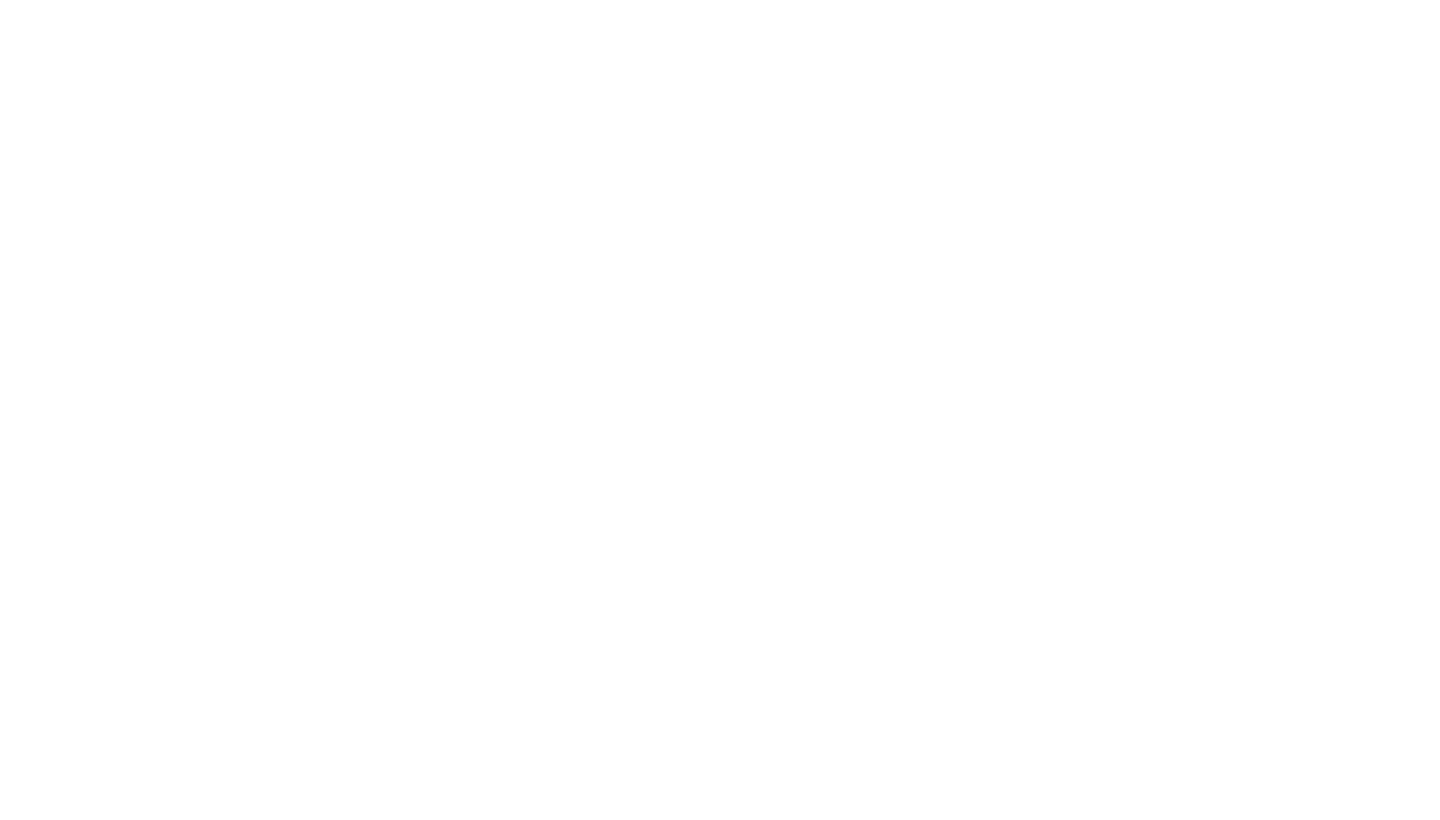 scroll, scrollTop: 0, scrollLeft: 0, axis: both 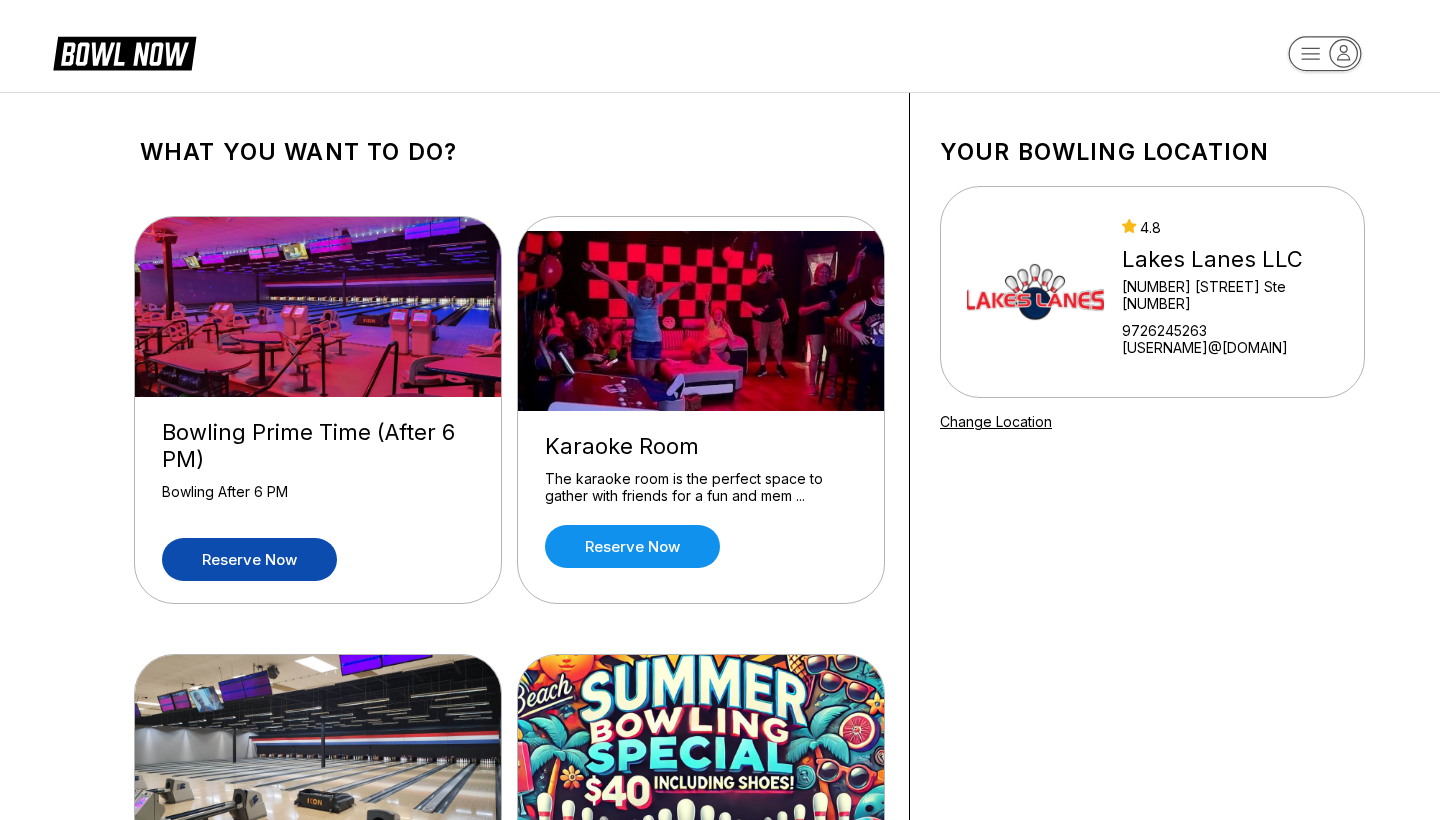 click on "Reserve now" at bounding box center [249, 559] 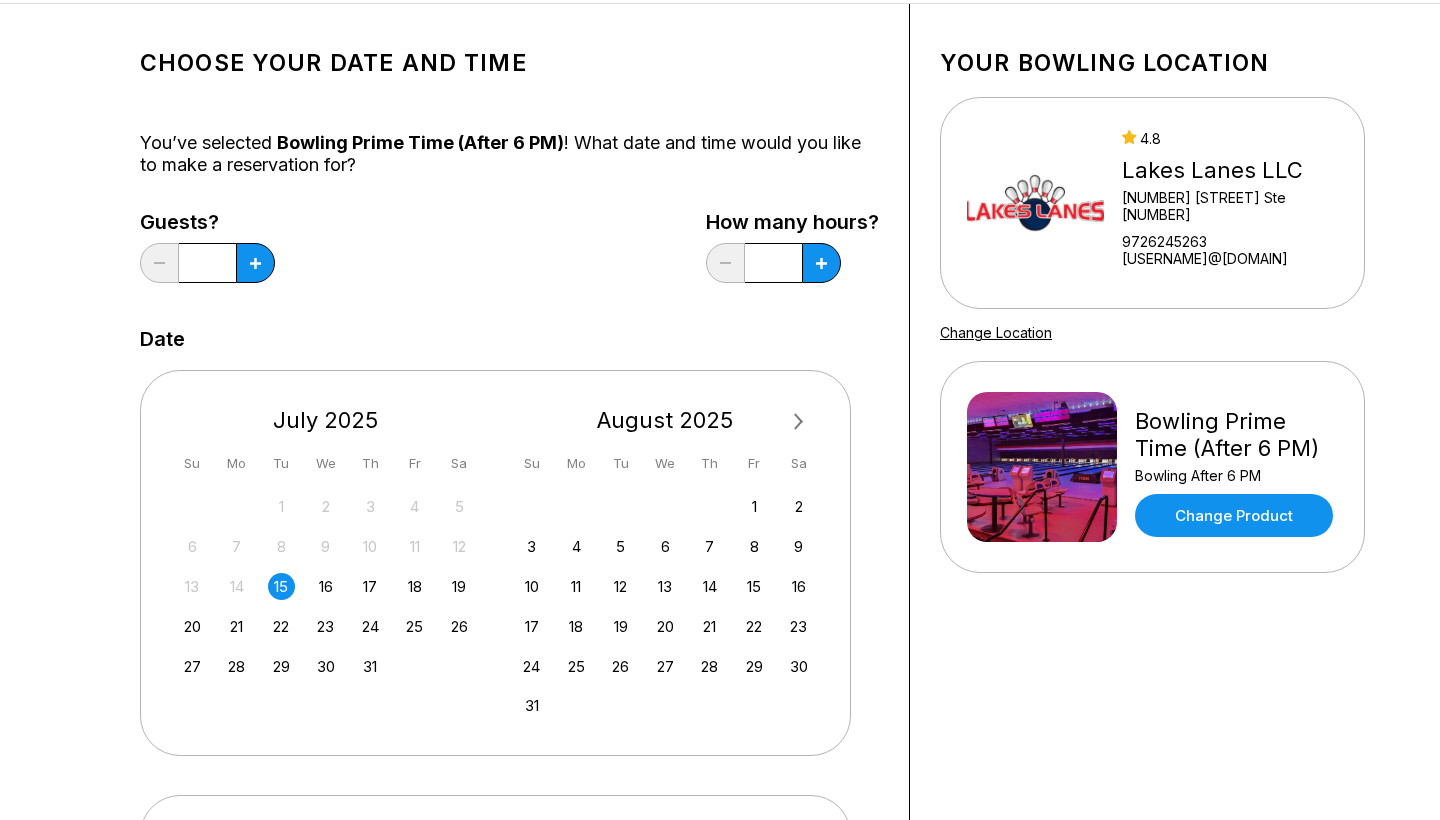 scroll, scrollTop: 88, scrollLeft: 0, axis: vertical 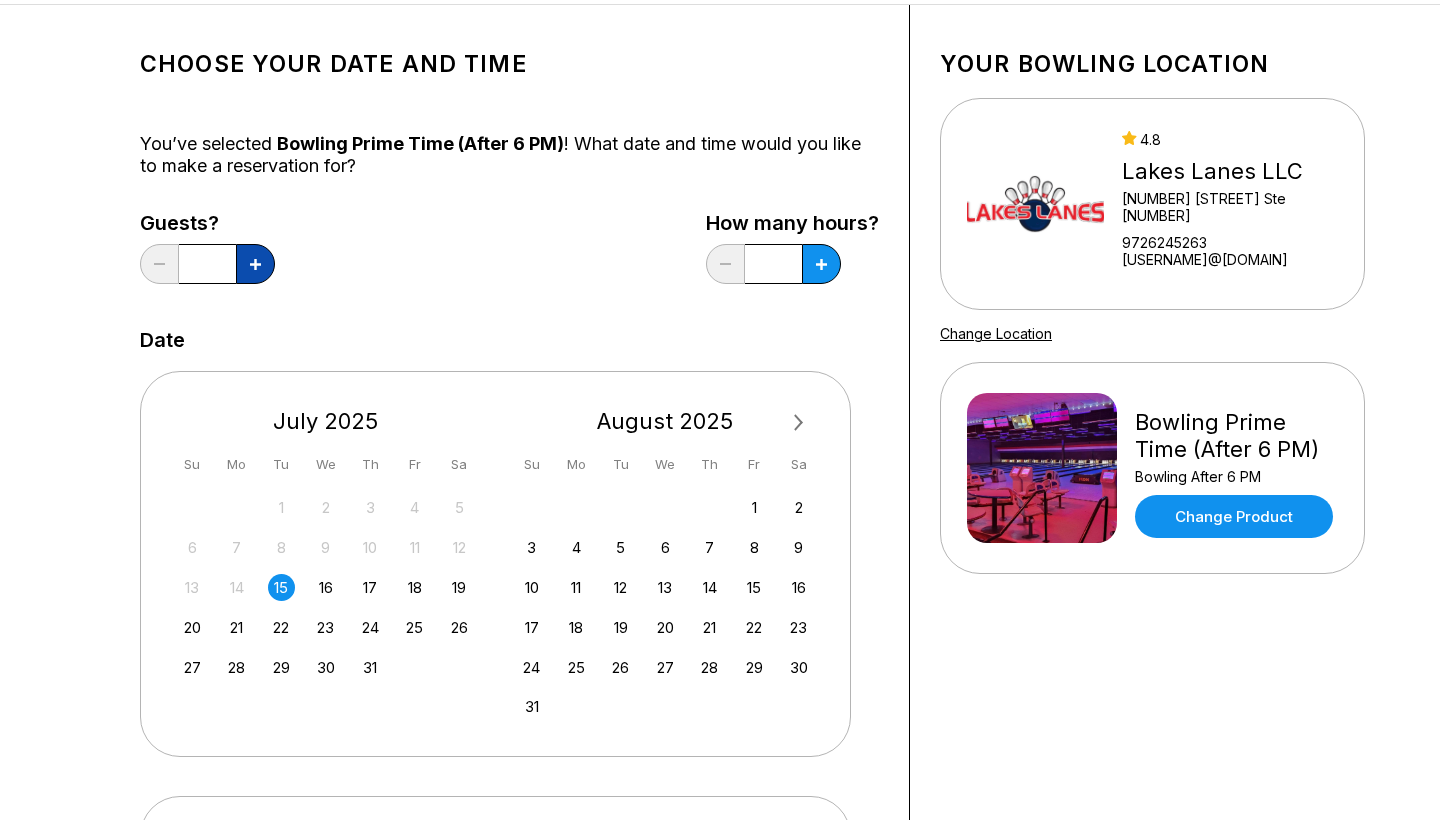 click 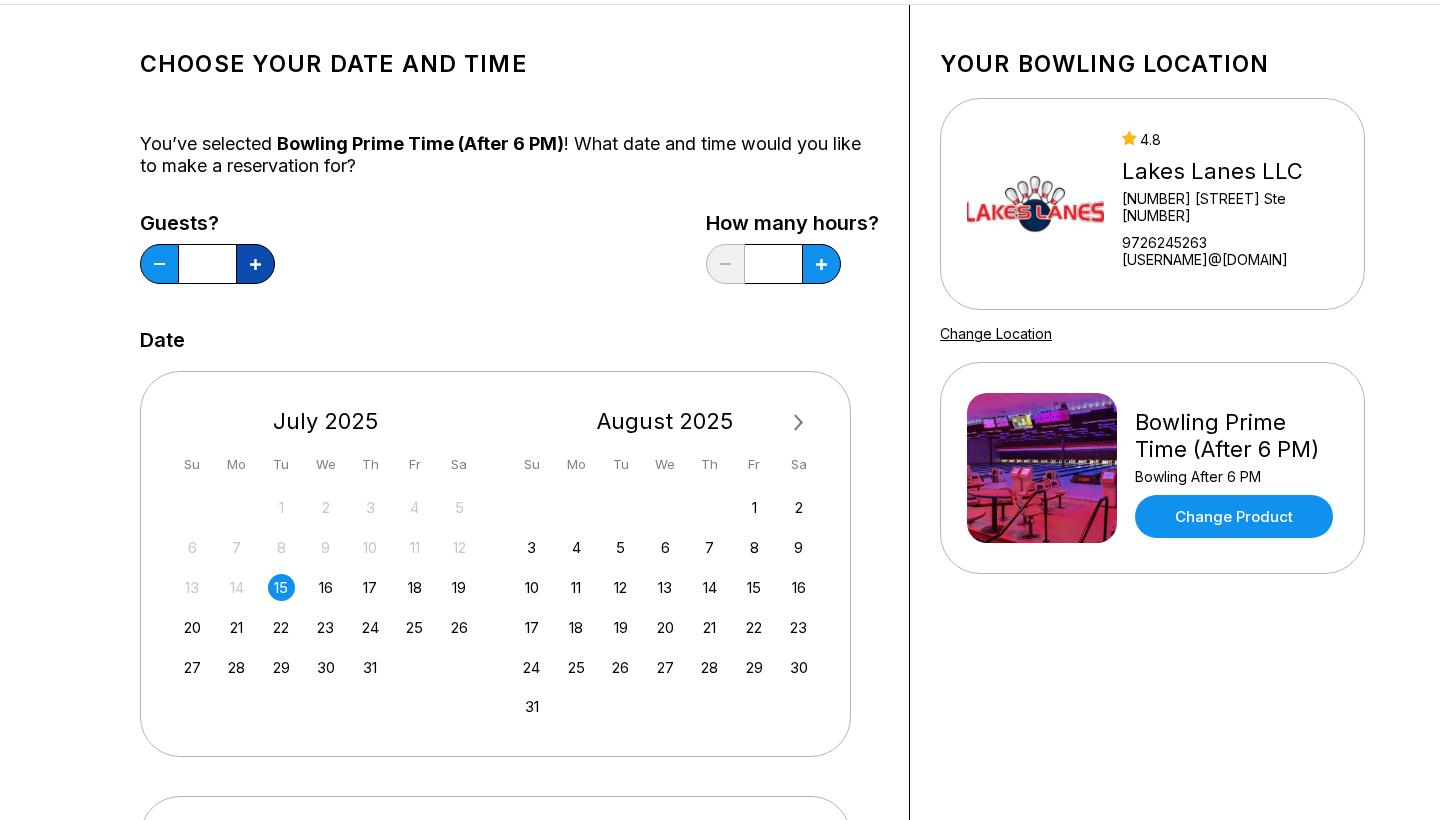 click 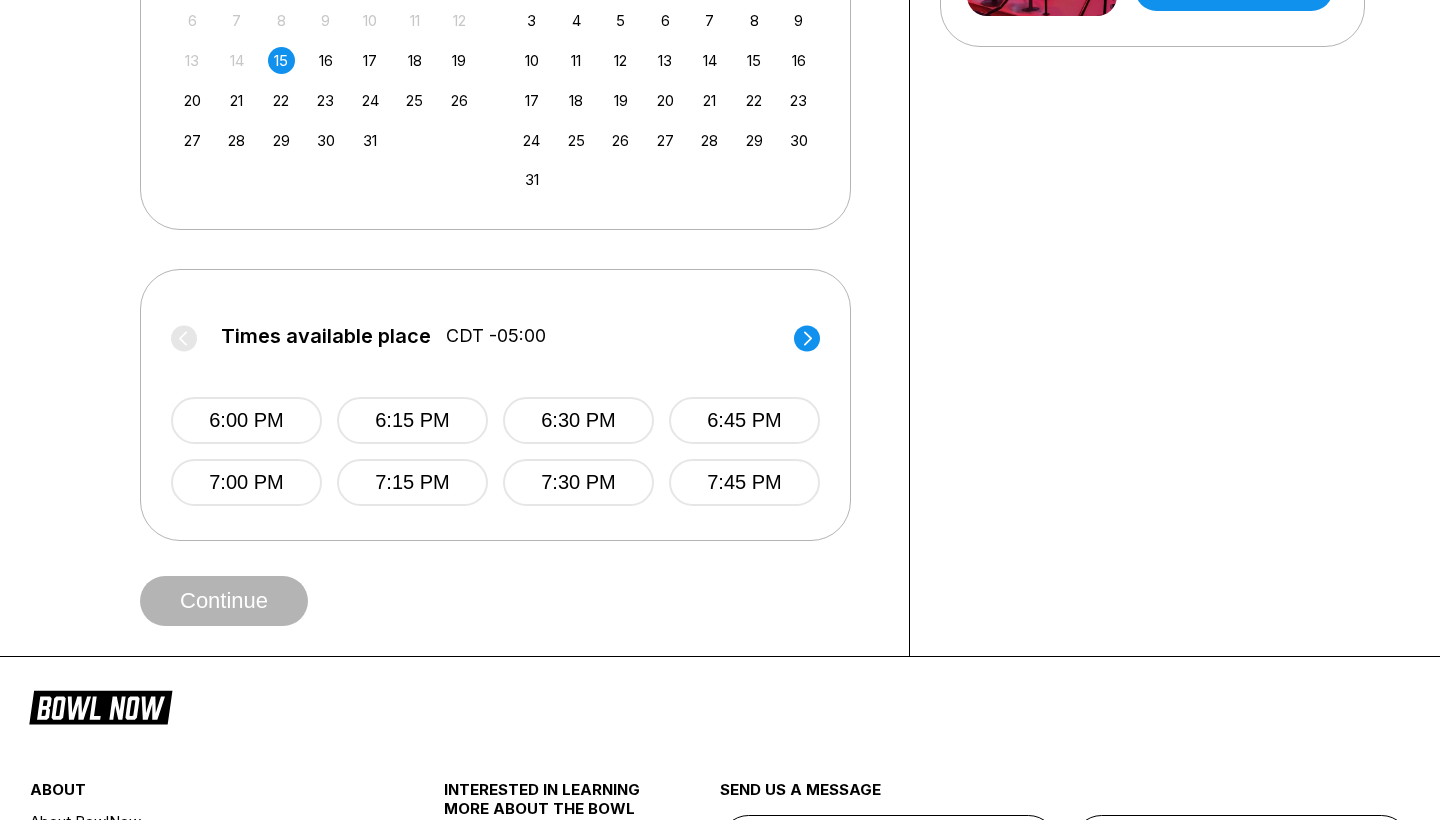 scroll, scrollTop: 645, scrollLeft: 0, axis: vertical 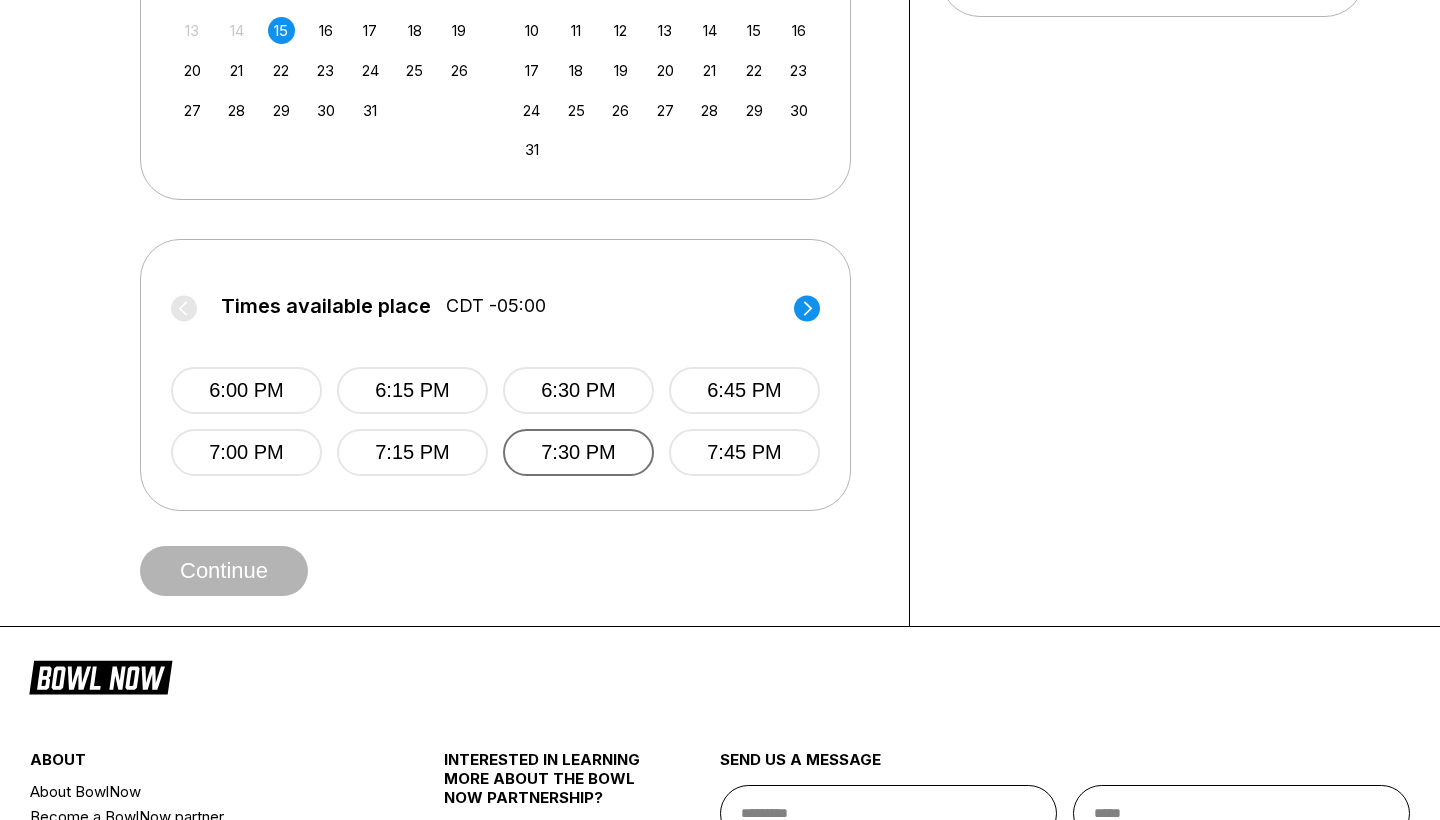 click on "7:30 PM" at bounding box center (578, 452) 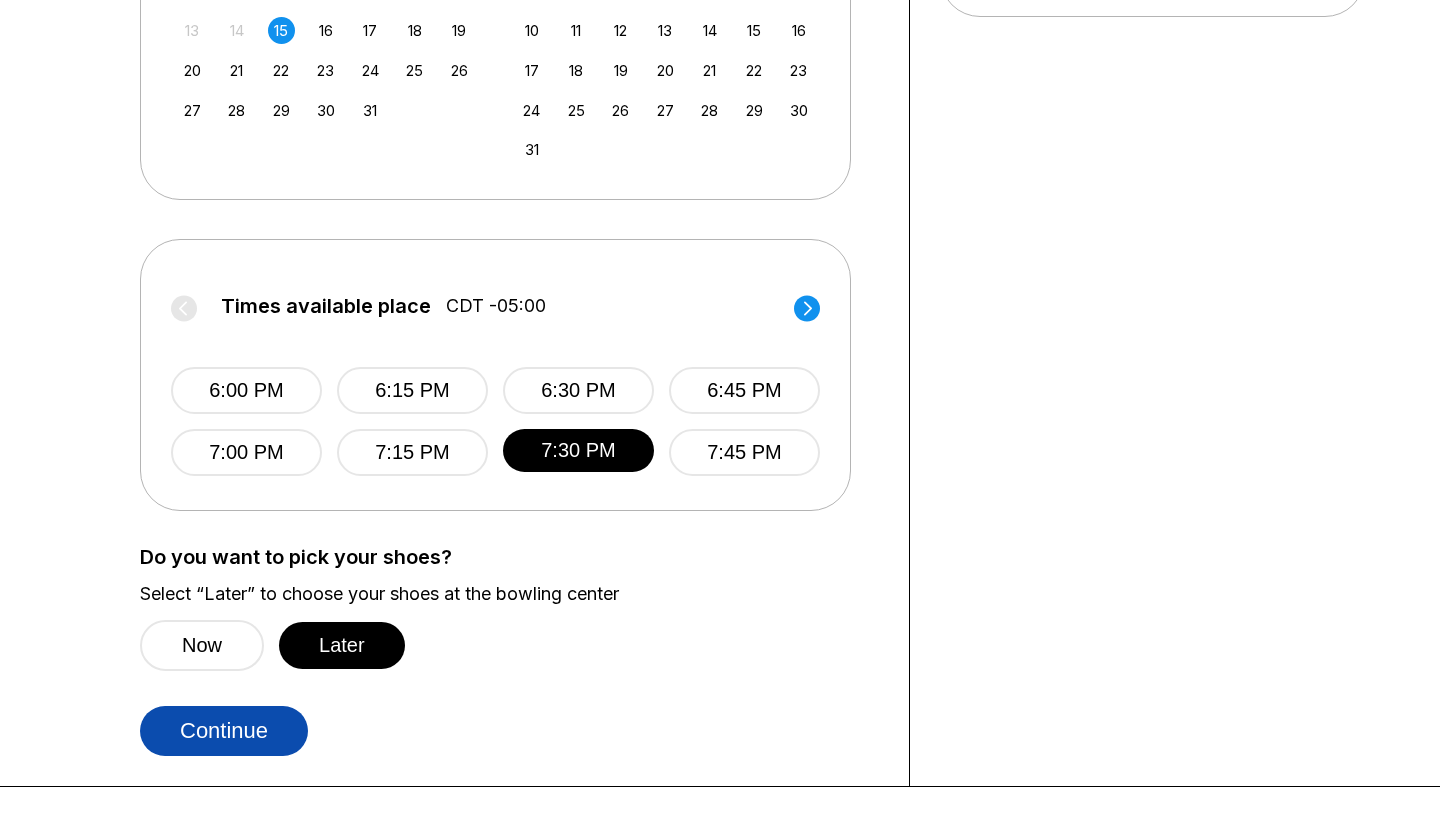 click on "Continue" at bounding box center [224, 731] 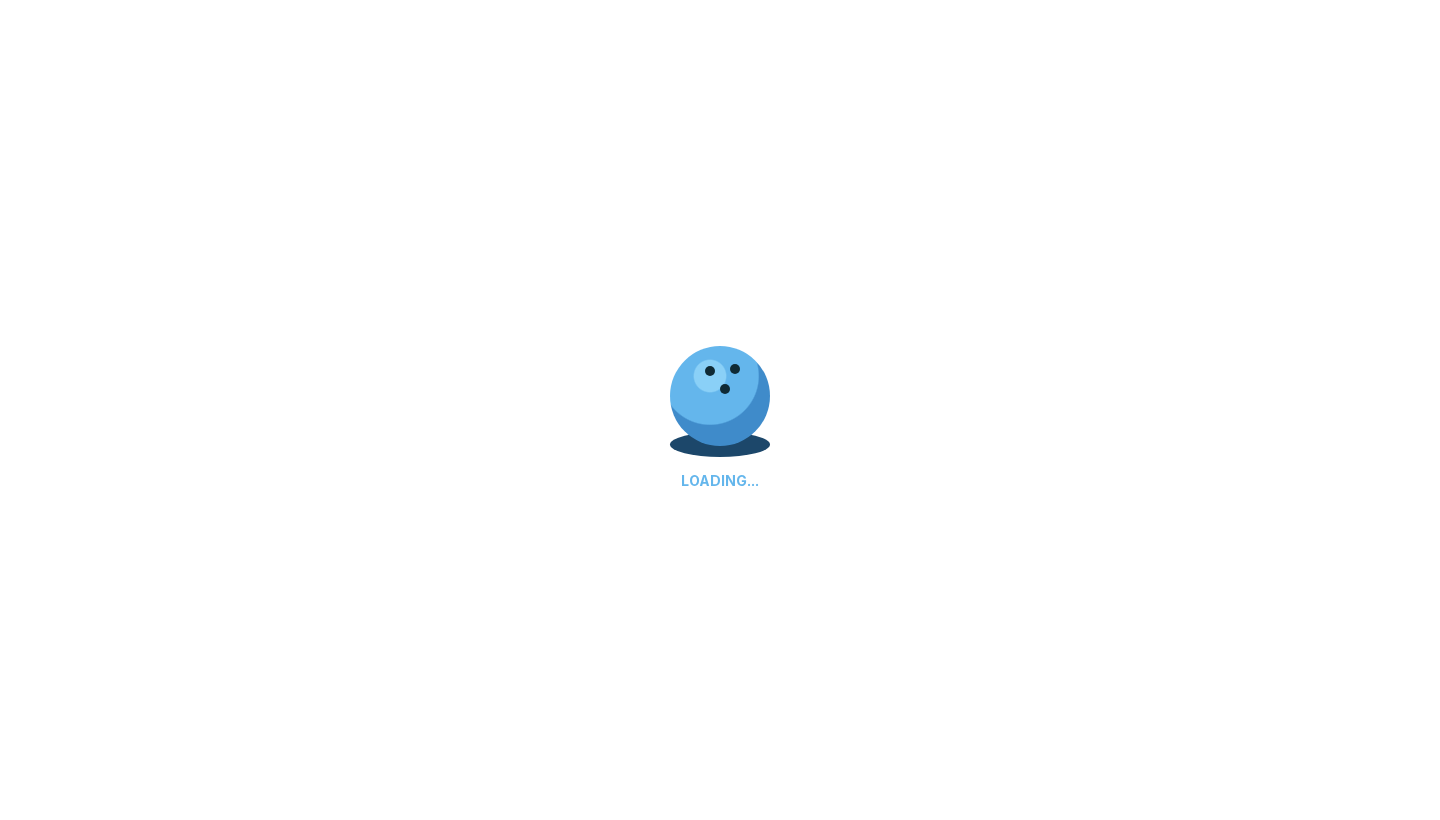 select on "**" 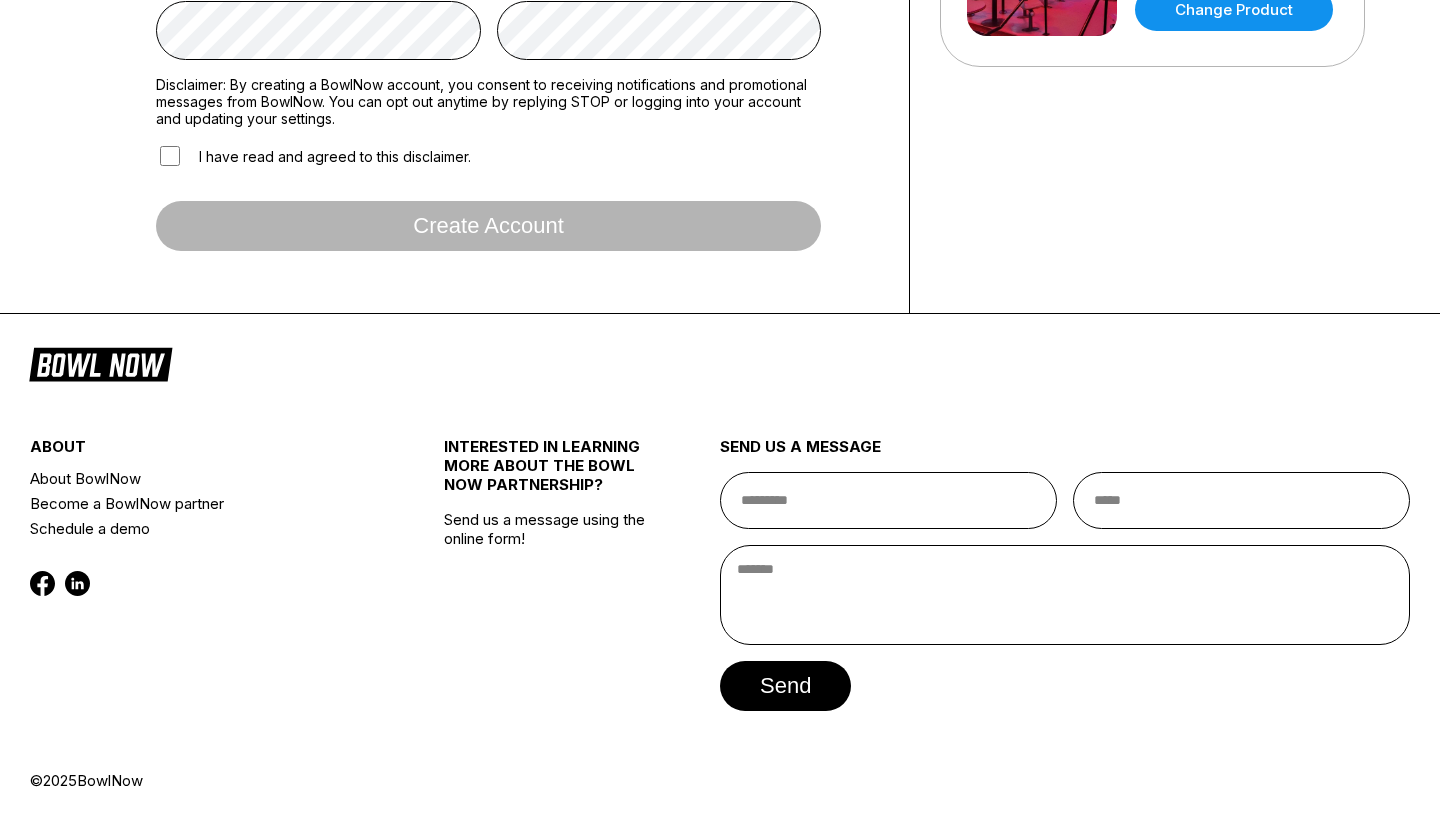 scroll, scrollTop: 0, scrollLeft: 0, axis: both 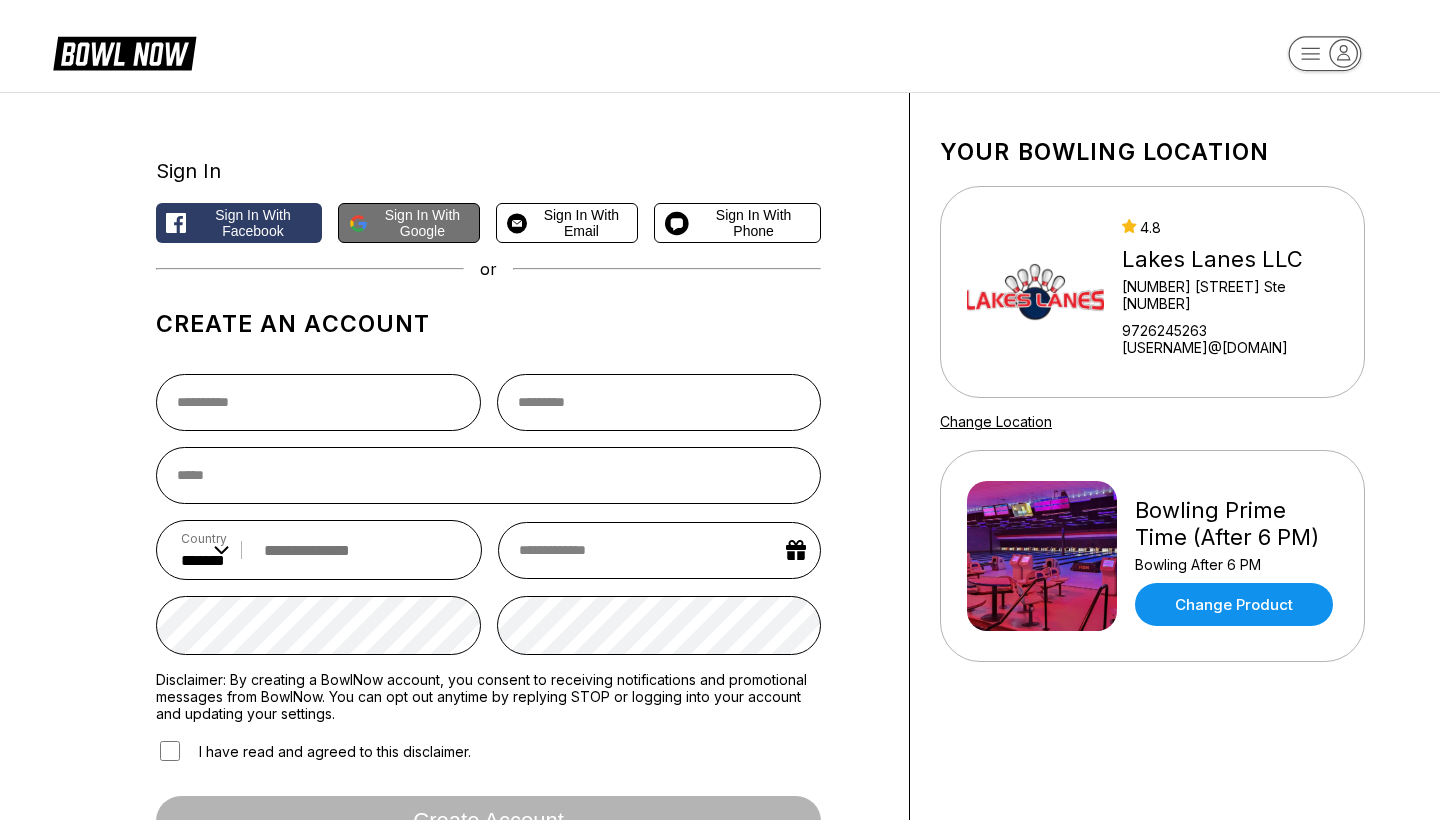 click on "Sign in with Google" at bounding box center [409, 223] 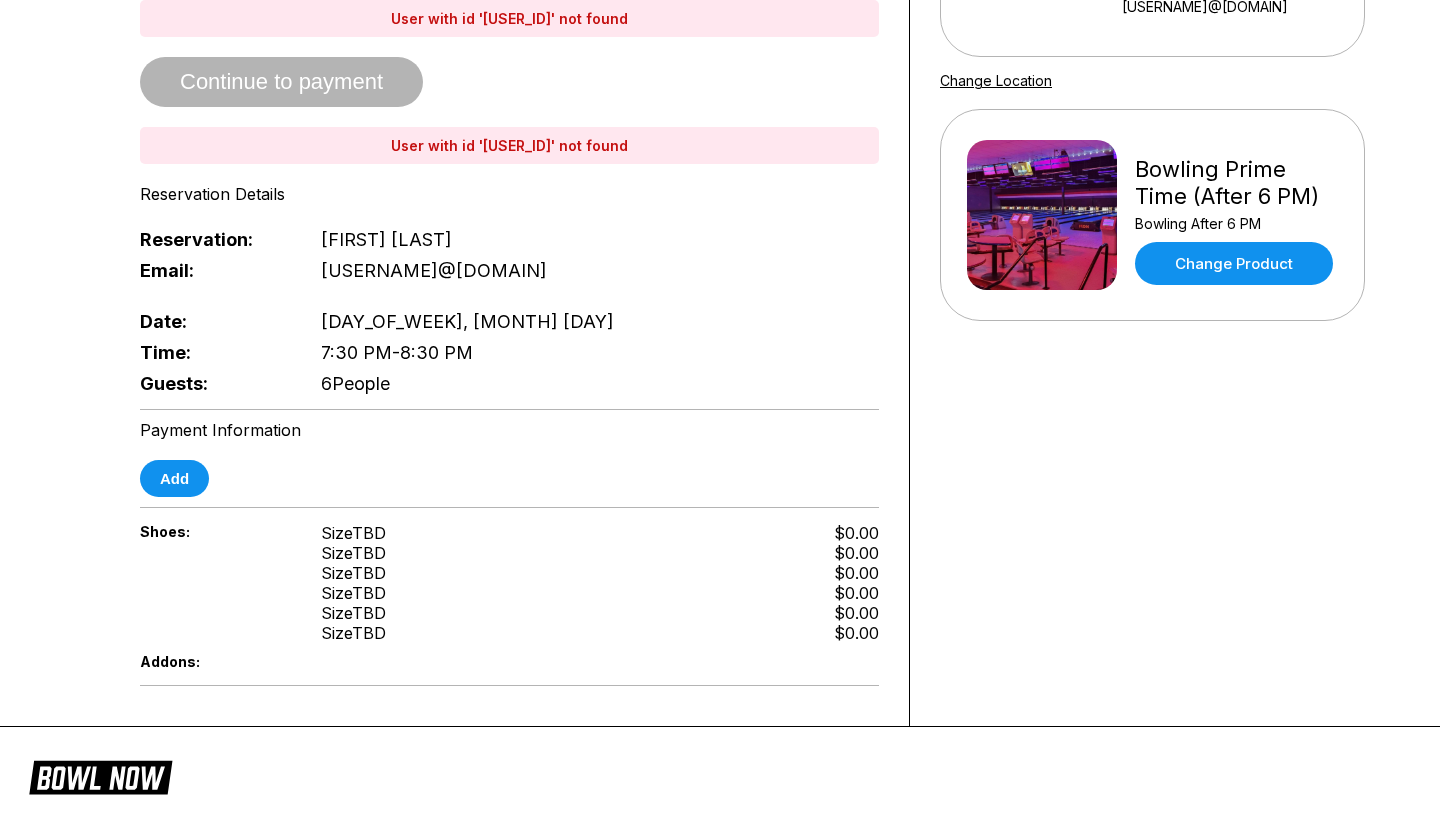 scroll, scrollTop: 337, scrollLeft: 0, axis: vertical 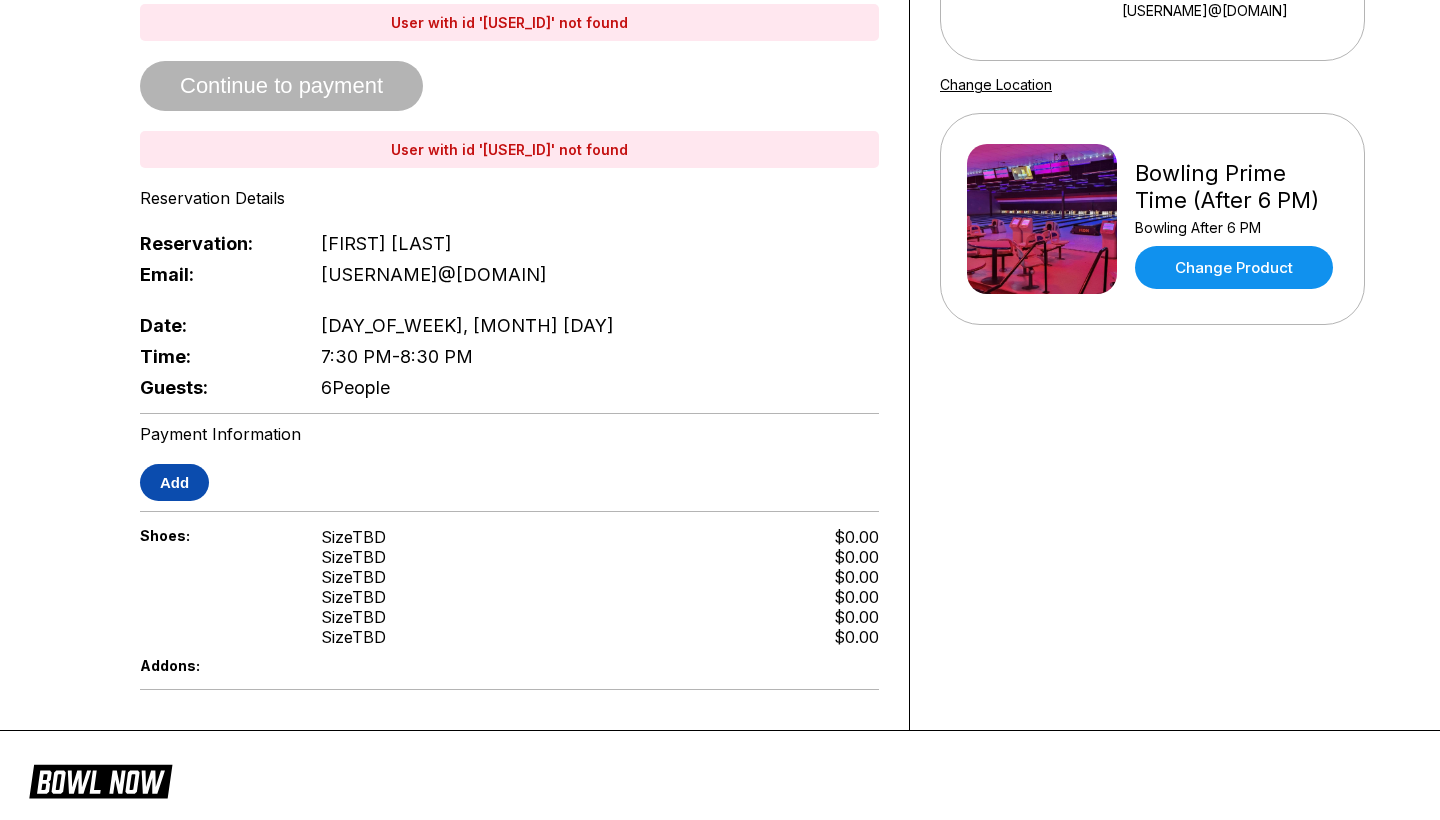 click on "Add" at bounding box center [174, 482] 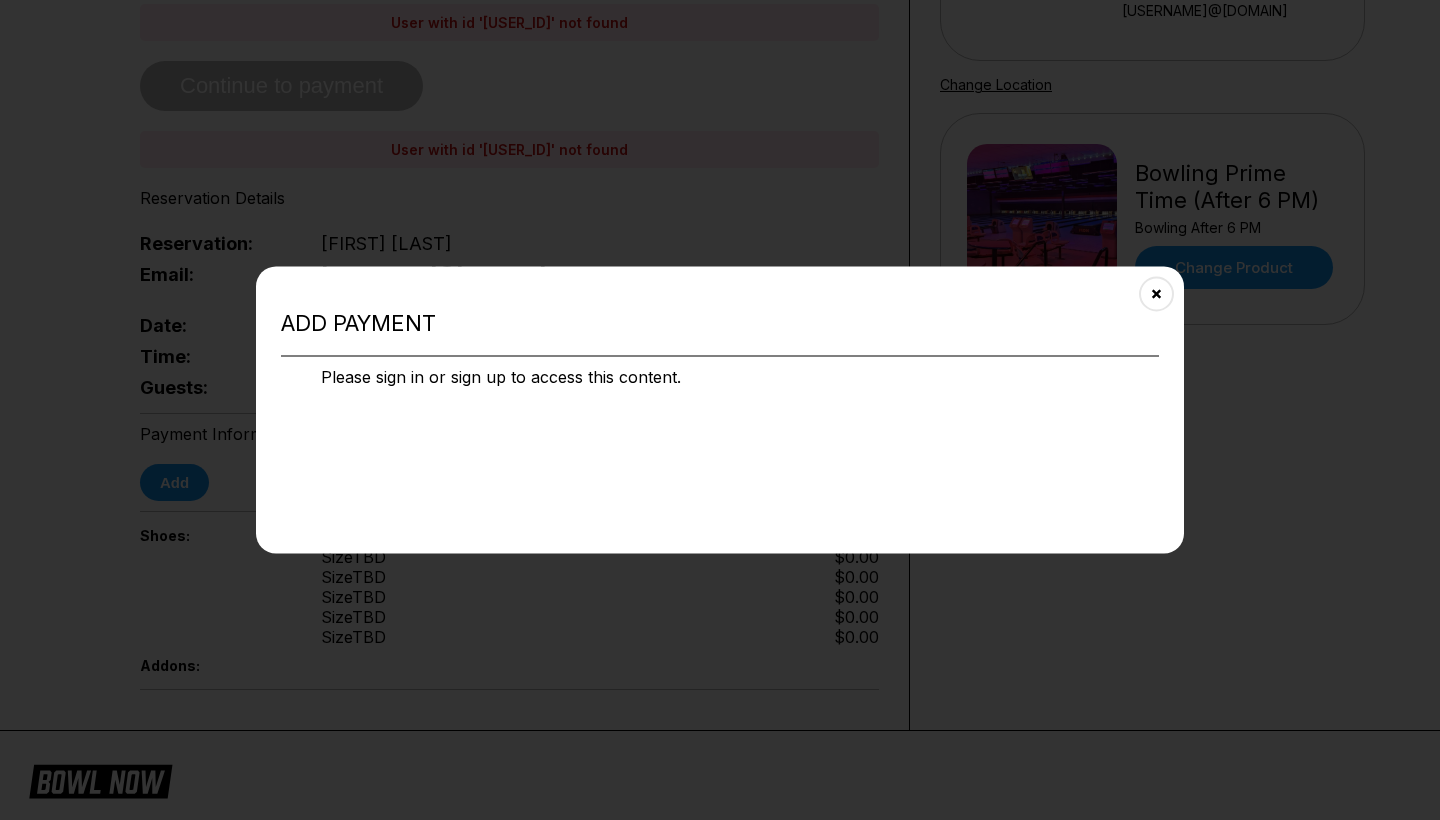 click on "Please sign in or sign up to access this content." at bounding box center (720, 376) 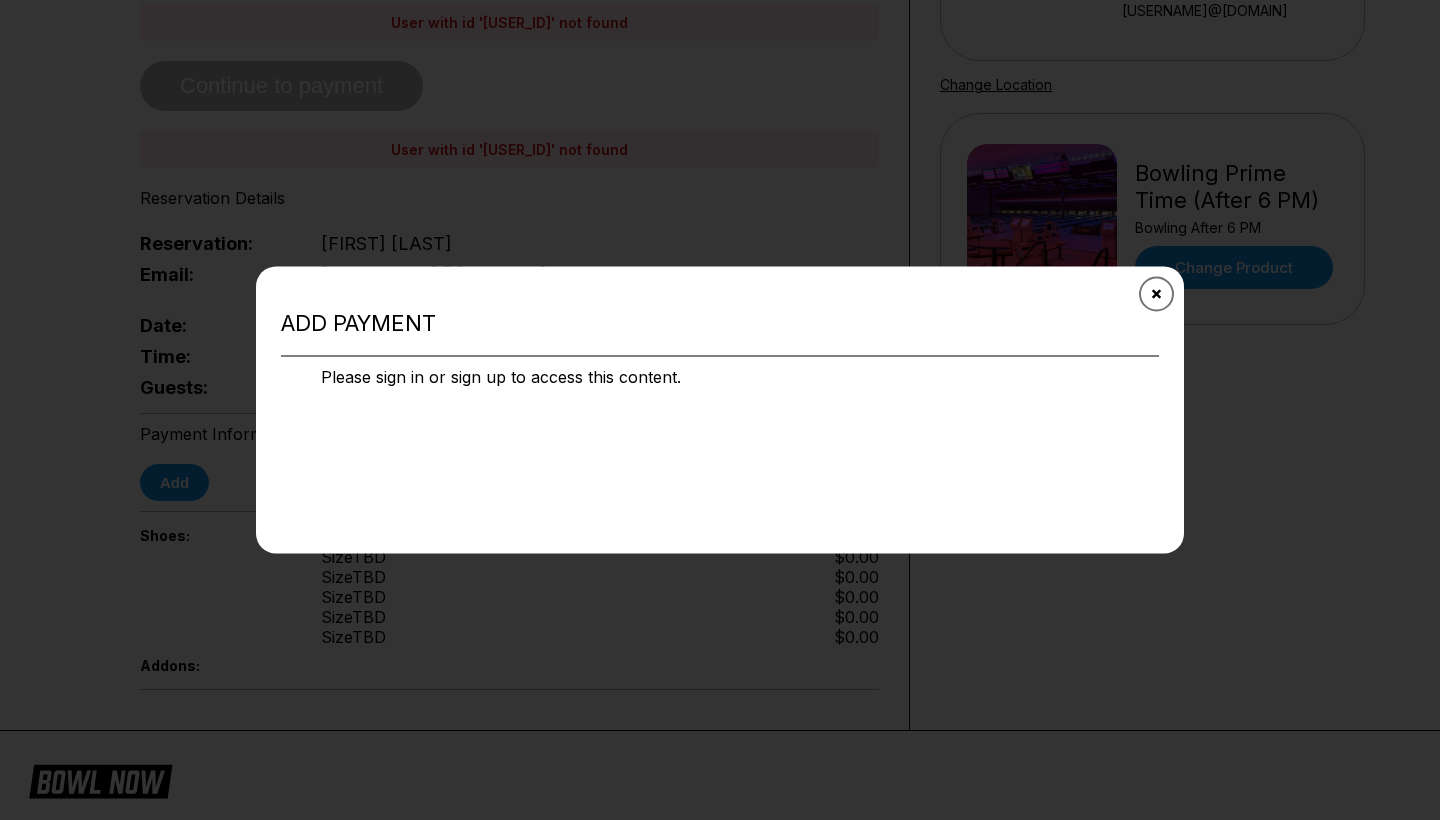 click 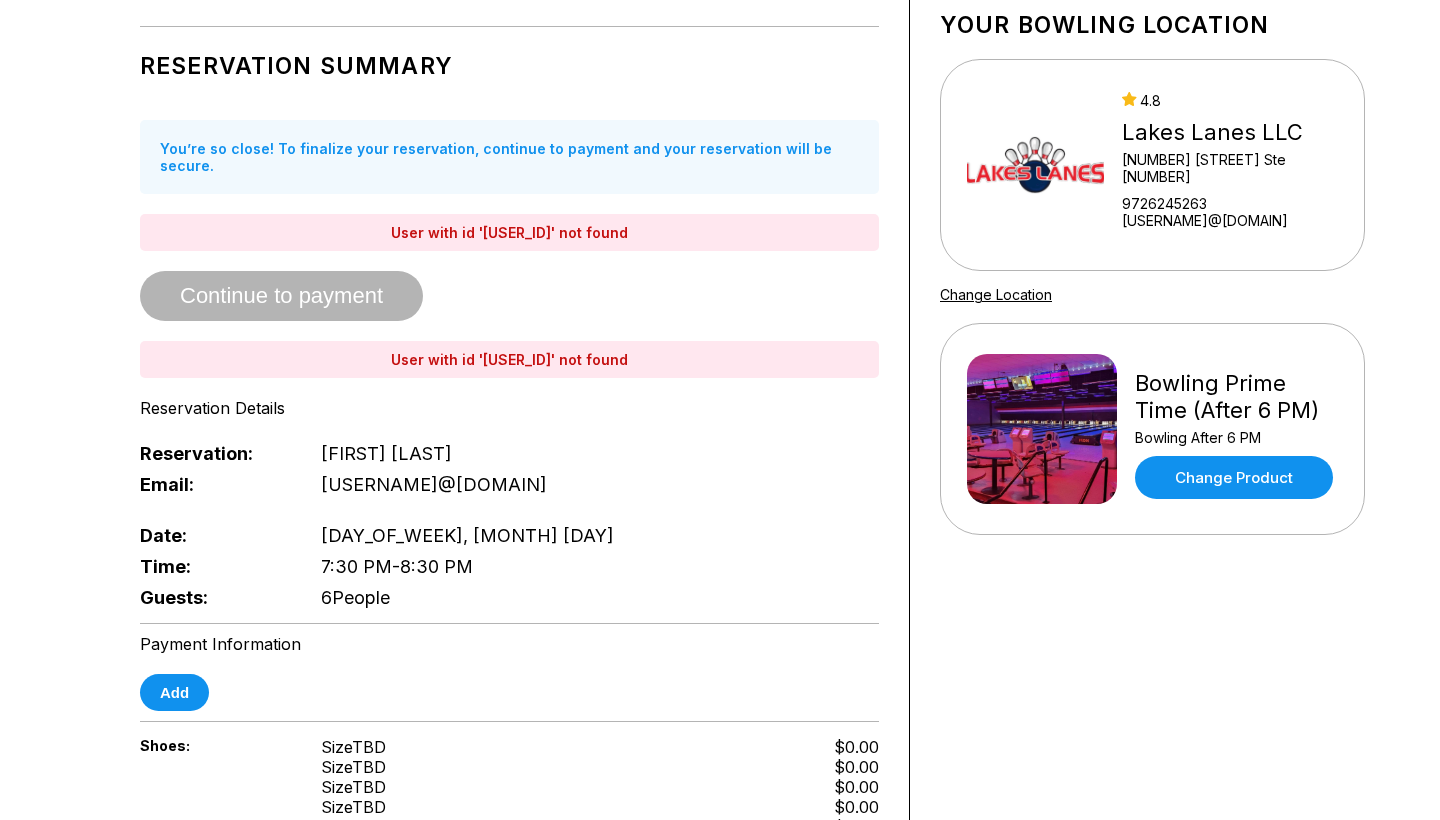 scroll, scrollTop: 65, scrollLeft: 0, axis: vertical 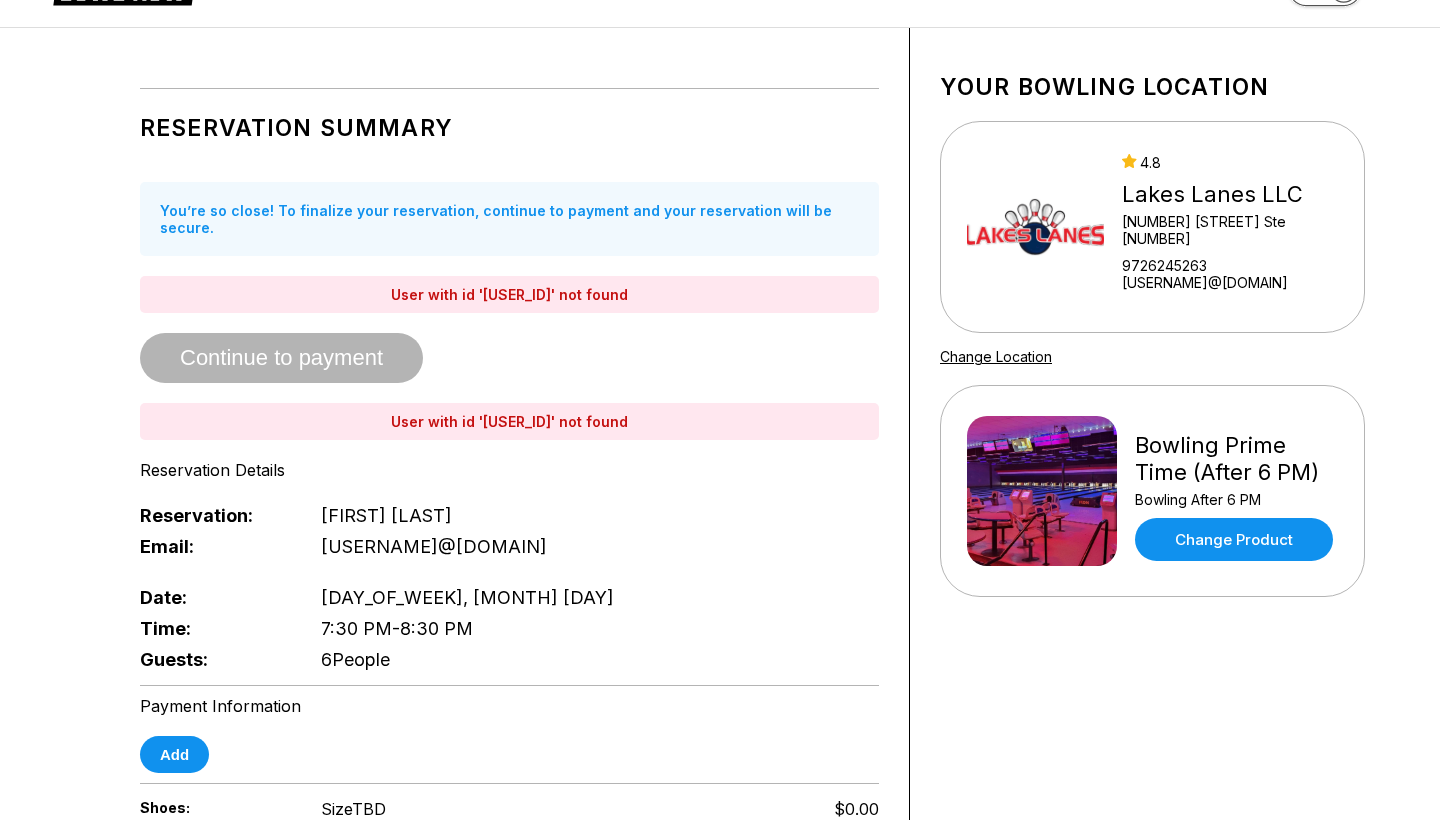 click on "Continue to payment" at bounding box center (509, 358) 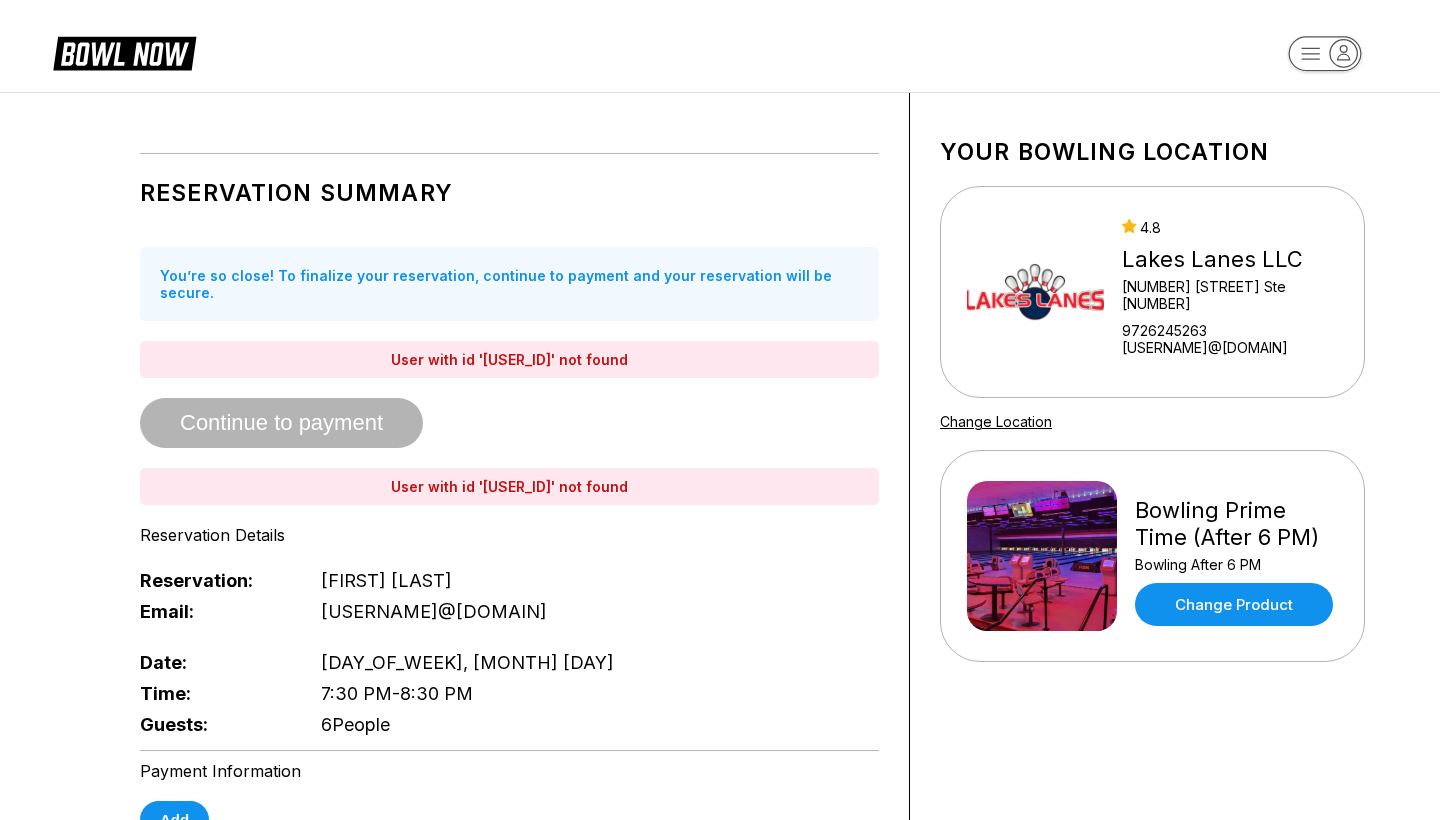 scroll, scrollTop: 0, scrollLeft: 0, axis: both 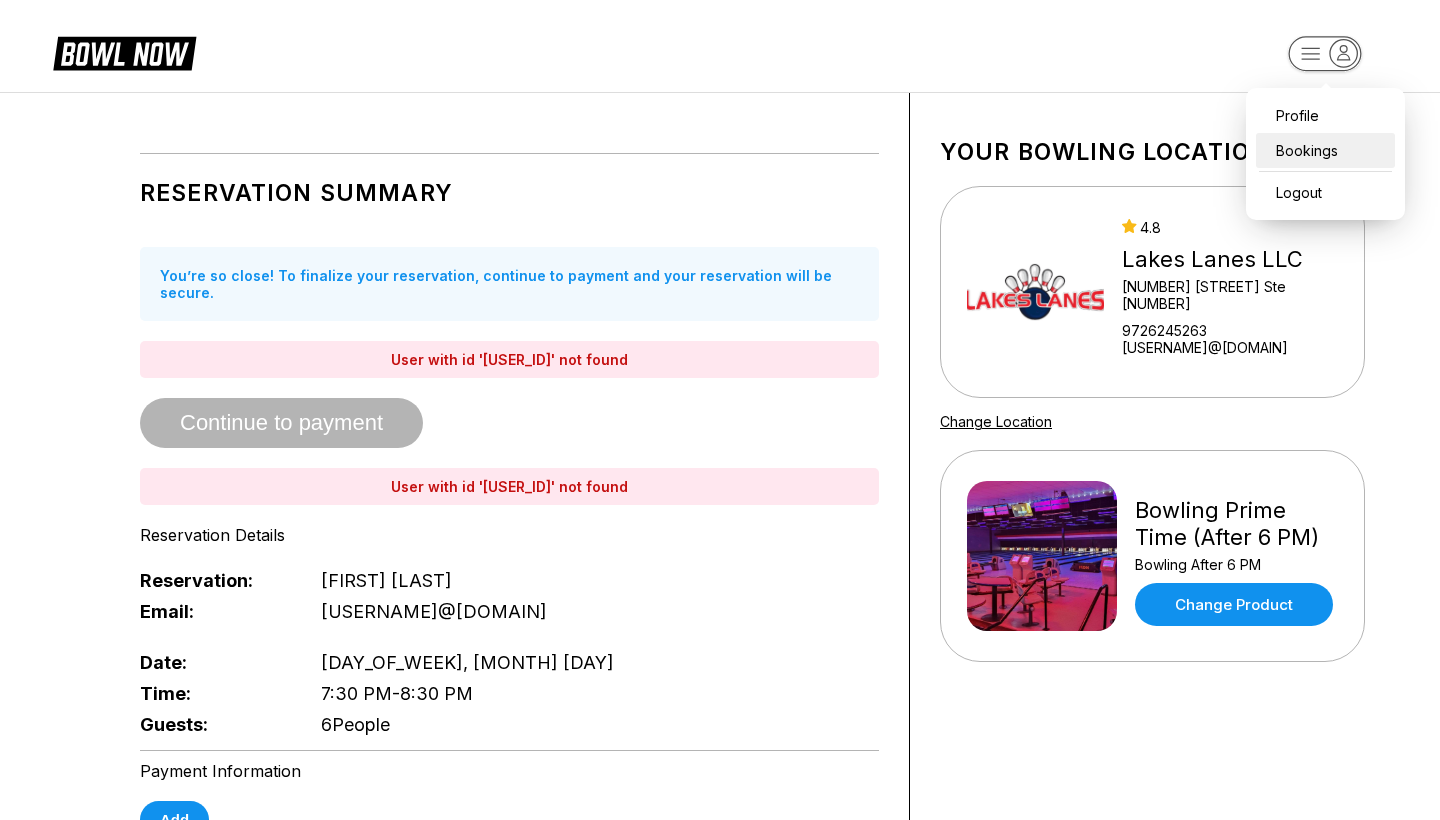click on "Bookings" at bounding box center [1325, 150] 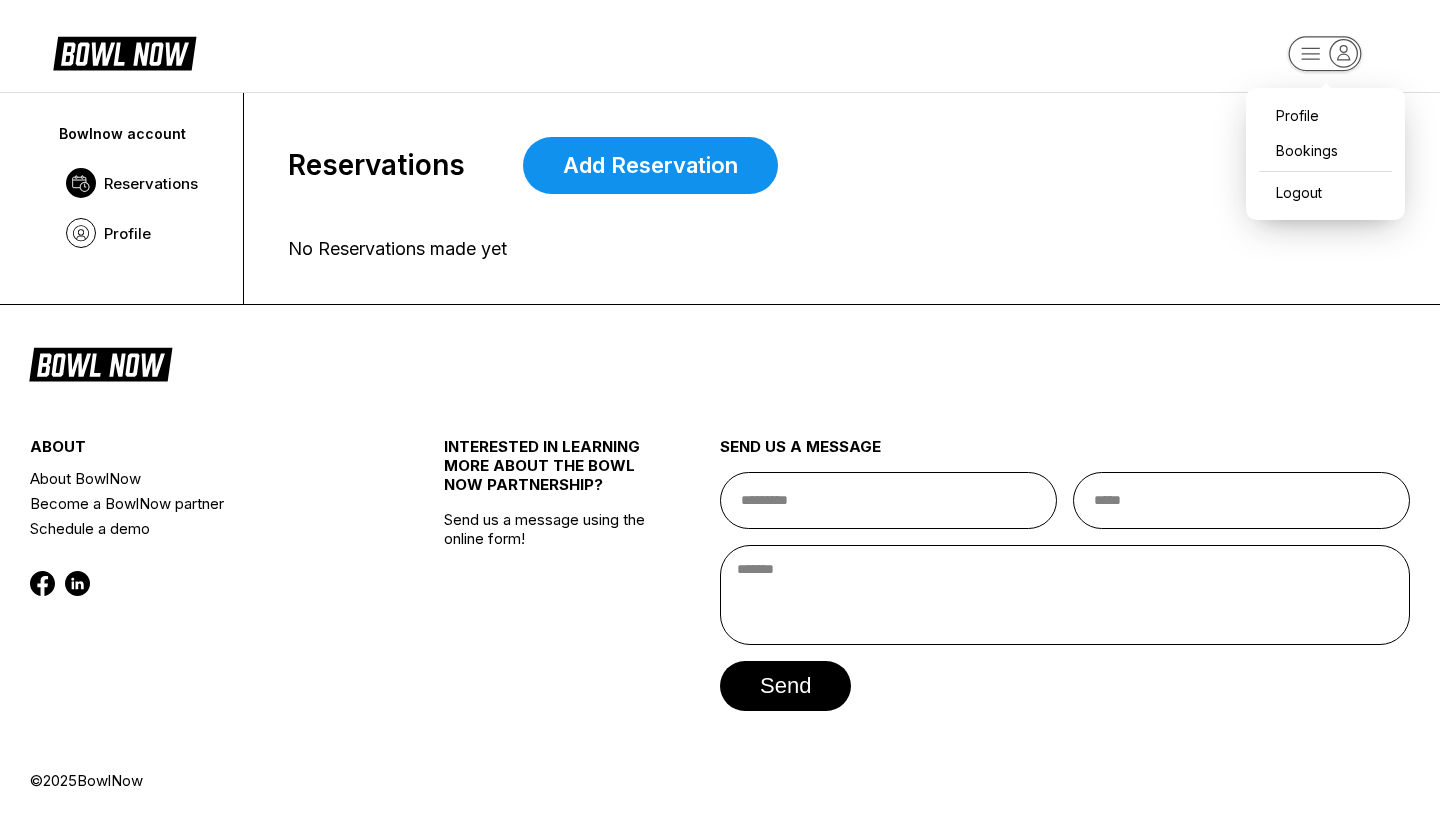 click on "Profile Bookings Logout Bowlnow account Reservations Profile Reservations Add Reservation No Reservations made yet about About BowlNow  Become a BowlNow partner  Schedule a demo INTERESTED IN LEARNING MORE ABOUT THE BOWL NOW PARTNERSHIP? Send us a message using the online form! send us a message send ©  2025  BowlNow /users/[USER_ID]/reservations" at bounding box center (720, 410) 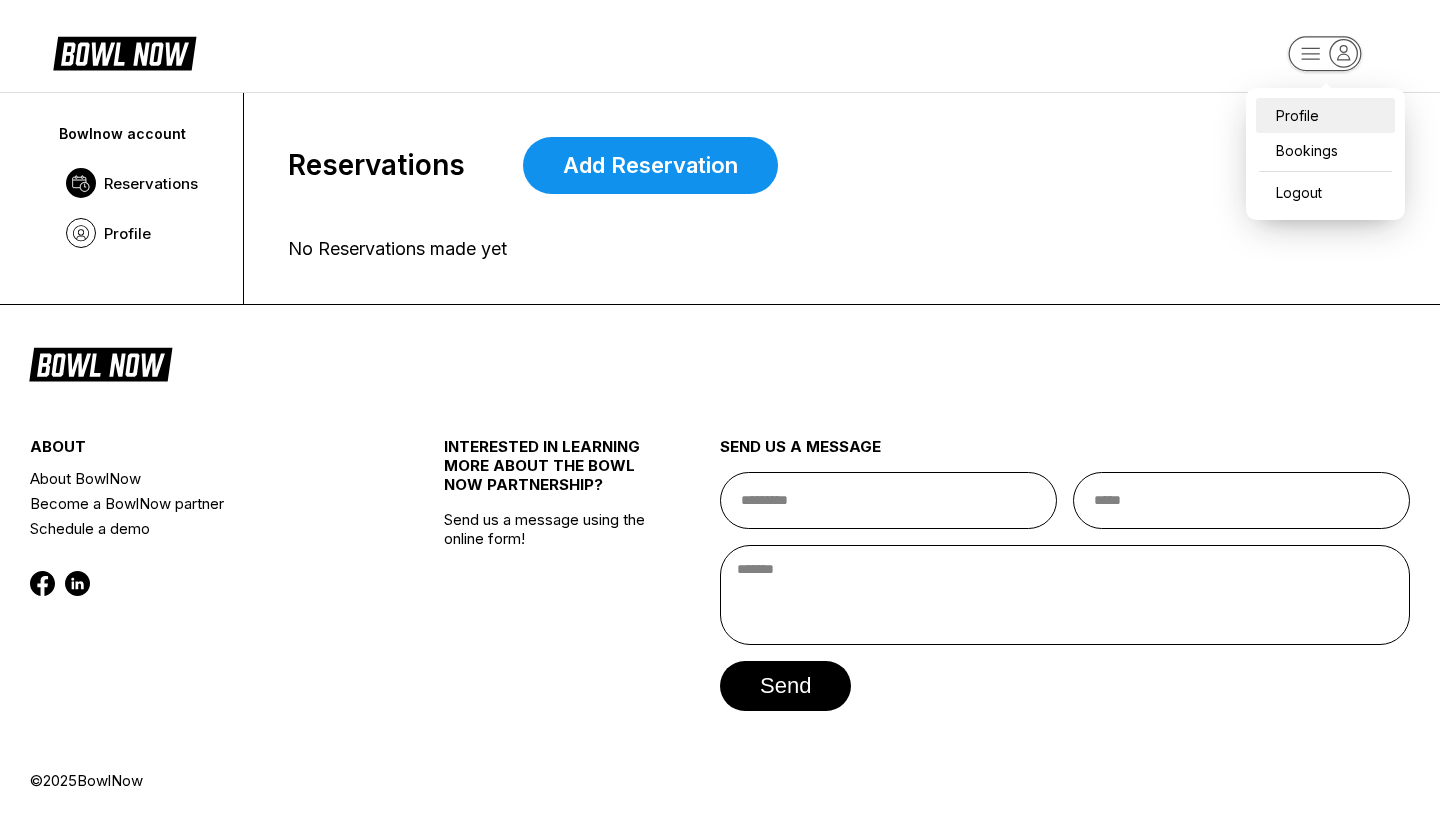 click on "Profile" at bounding box center [1325, 115] 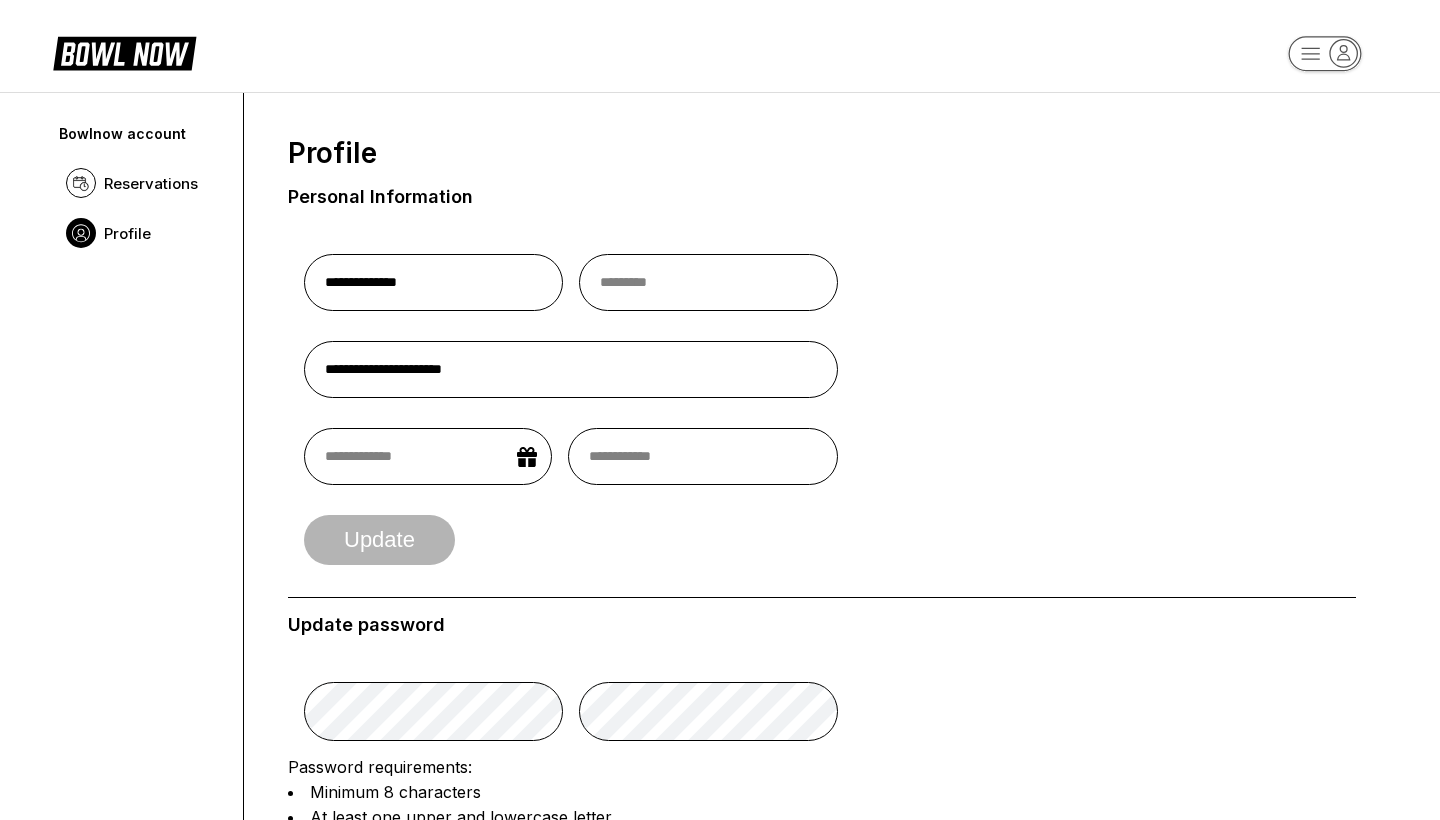scroll, scrollTop: 0, scrollLeft: 0, axis: both 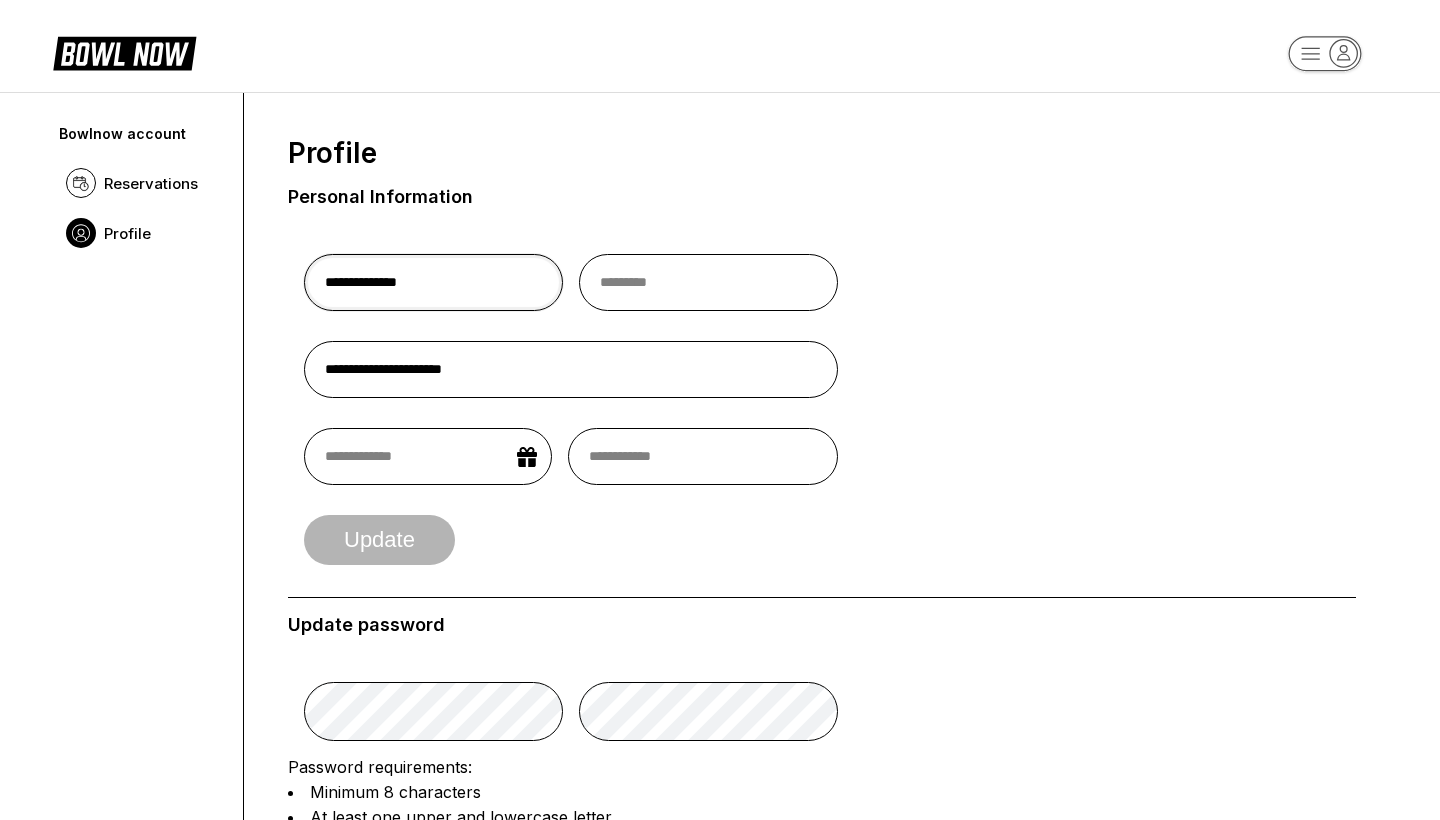 drag, startPoint x: 431, startPoint y: 298, endPoint x: 424, endPoint y: 285, distance: 14.764823 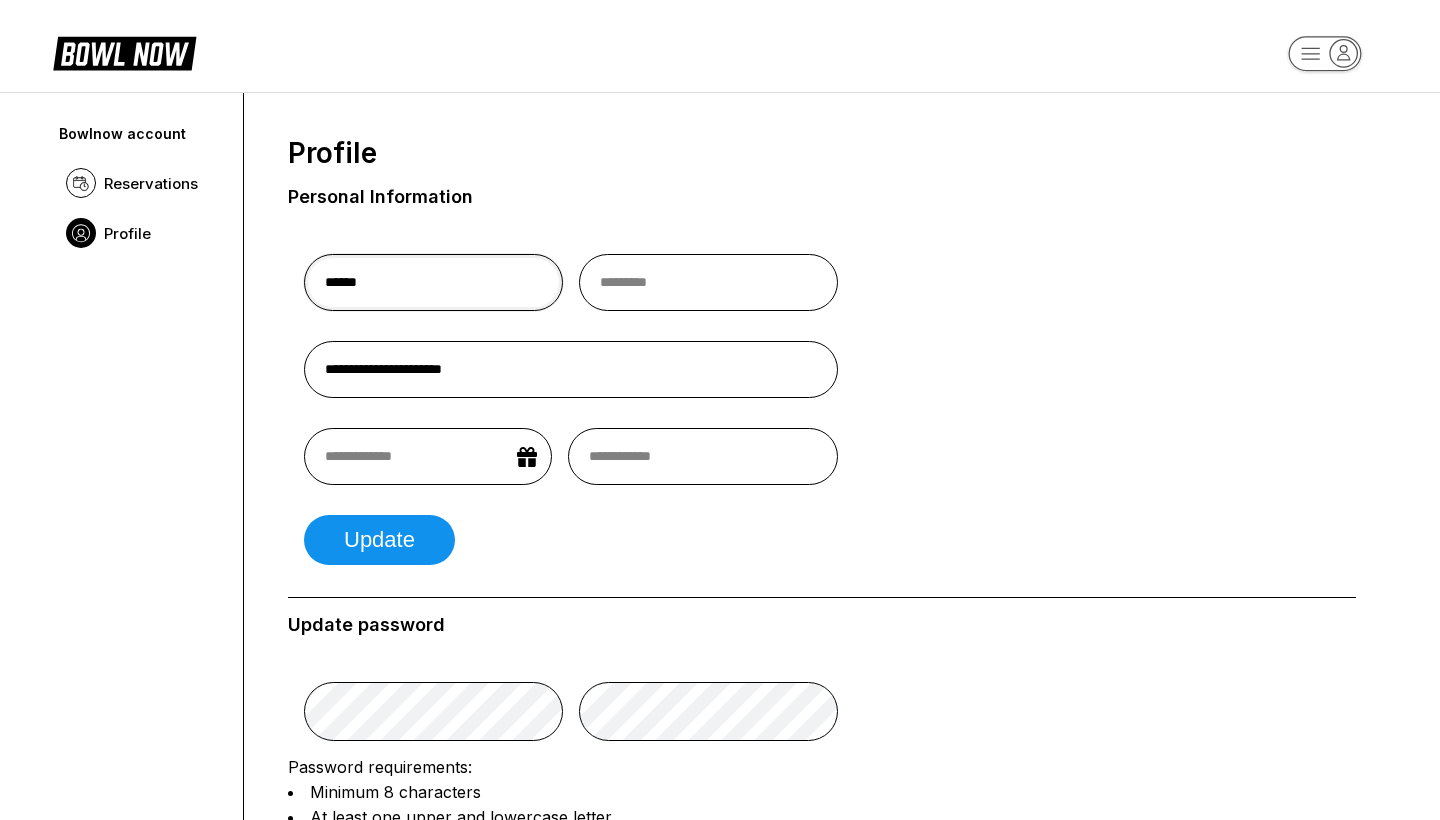 type on "*****" 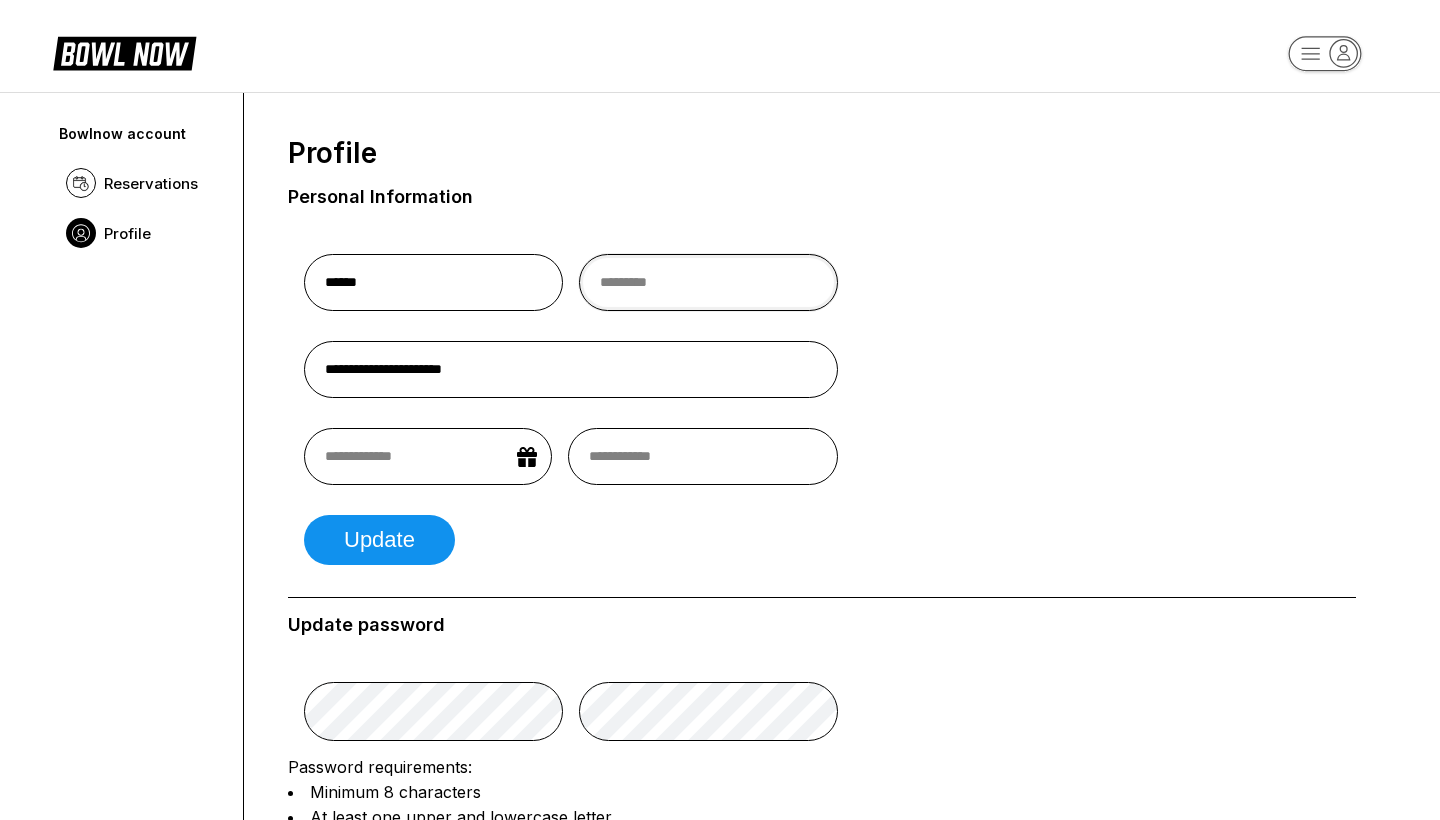 click at bounding box center (708, 282) 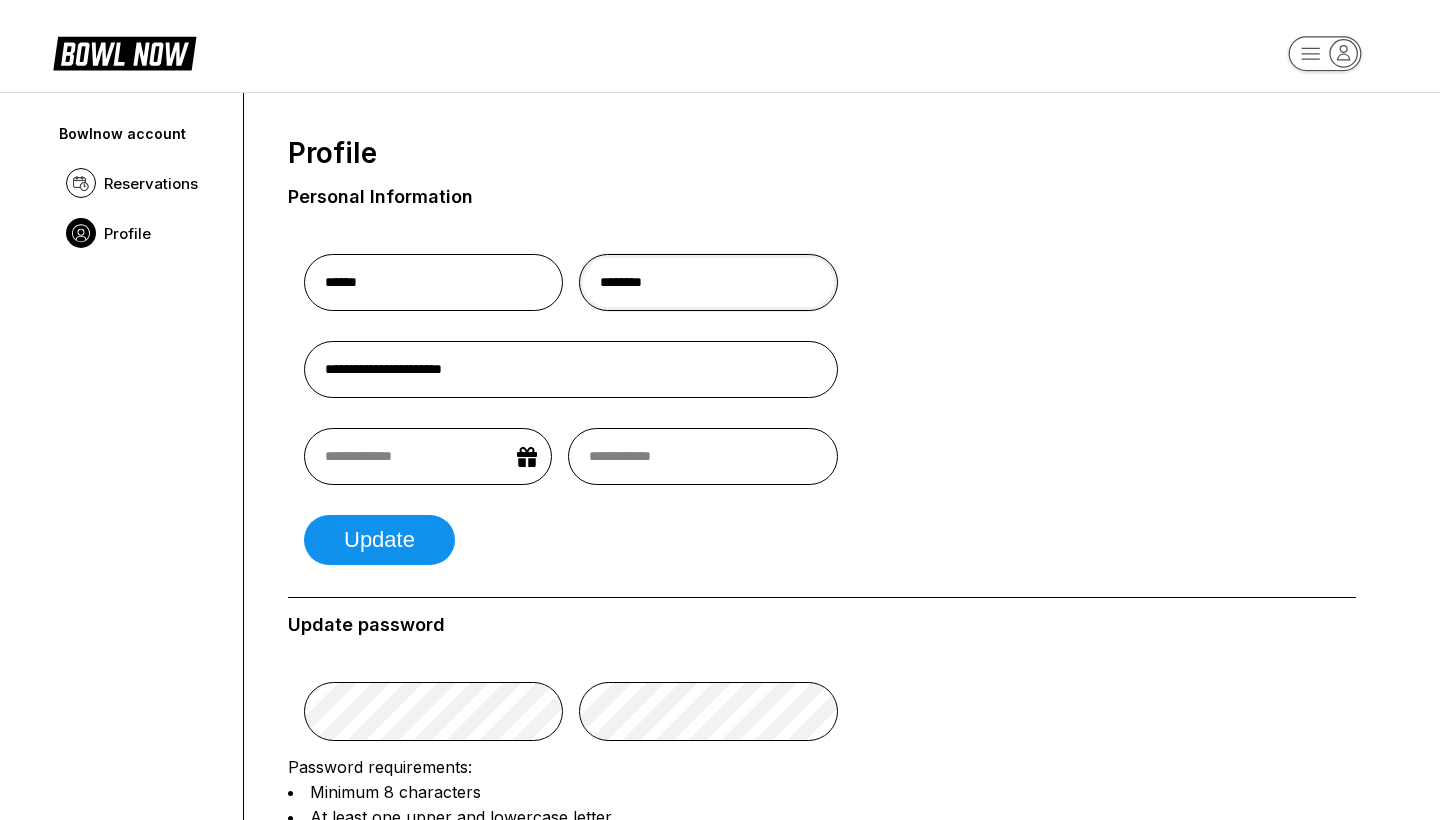 type on "********" 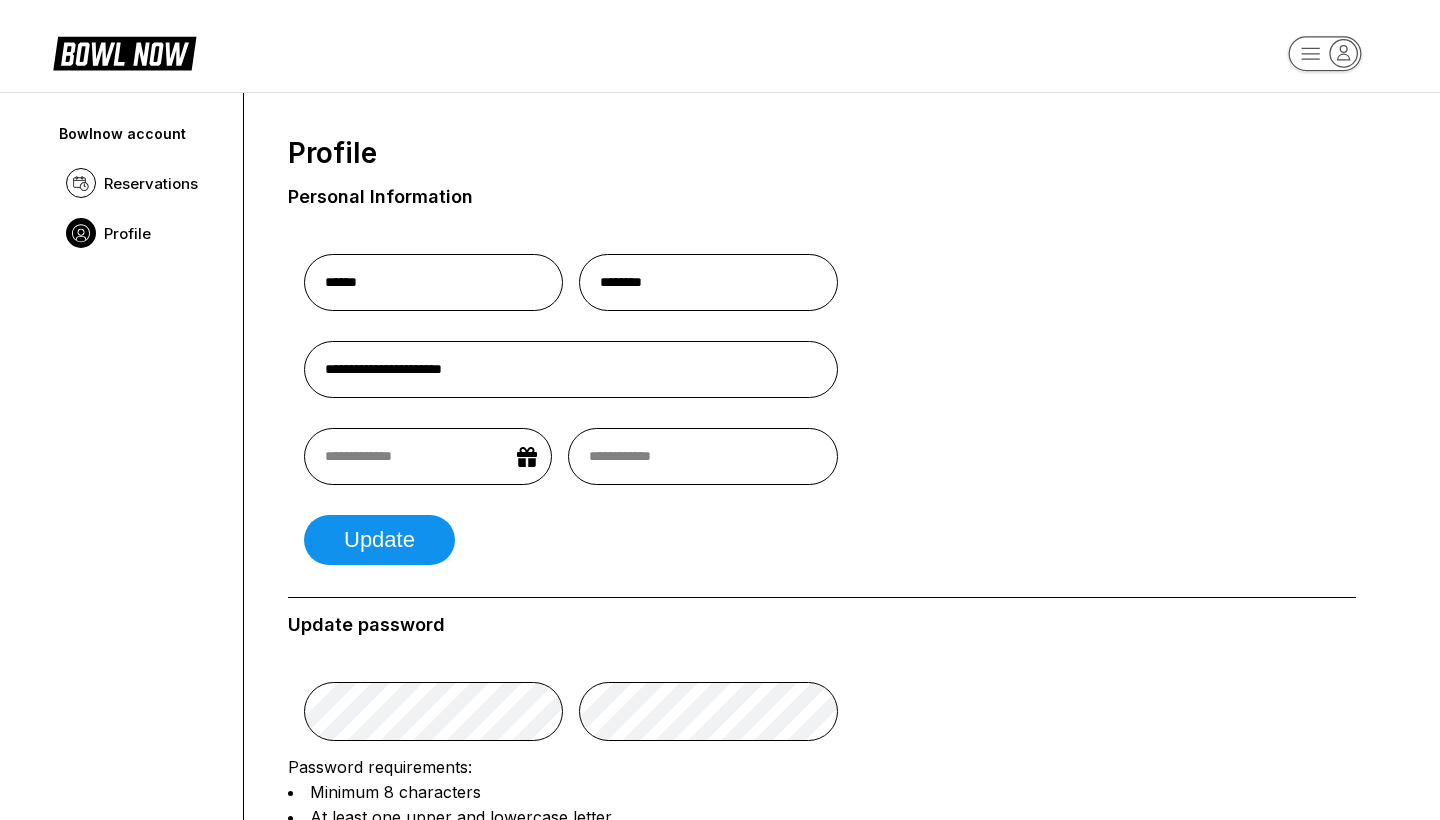 select on "*" 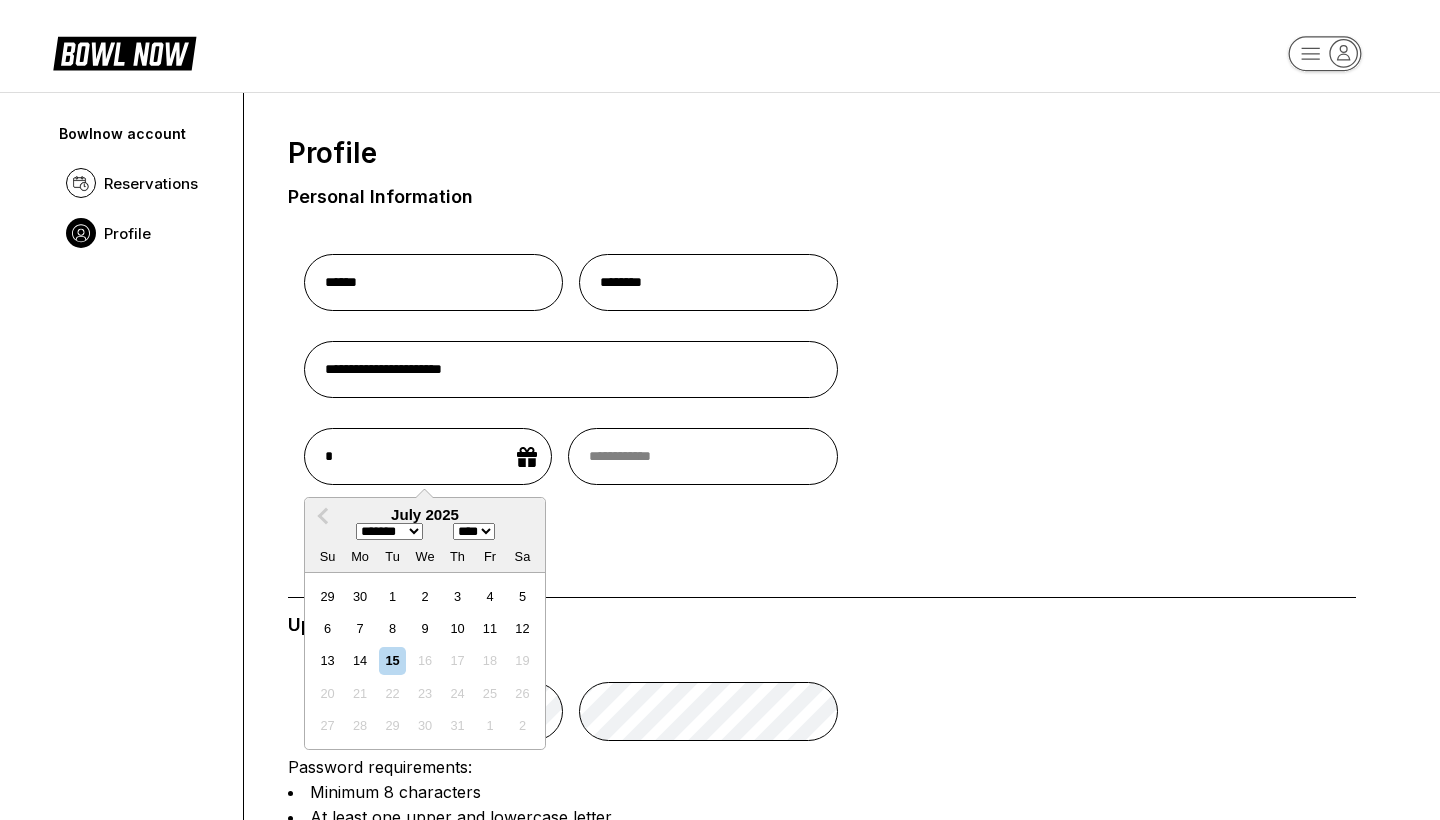 type on "**" 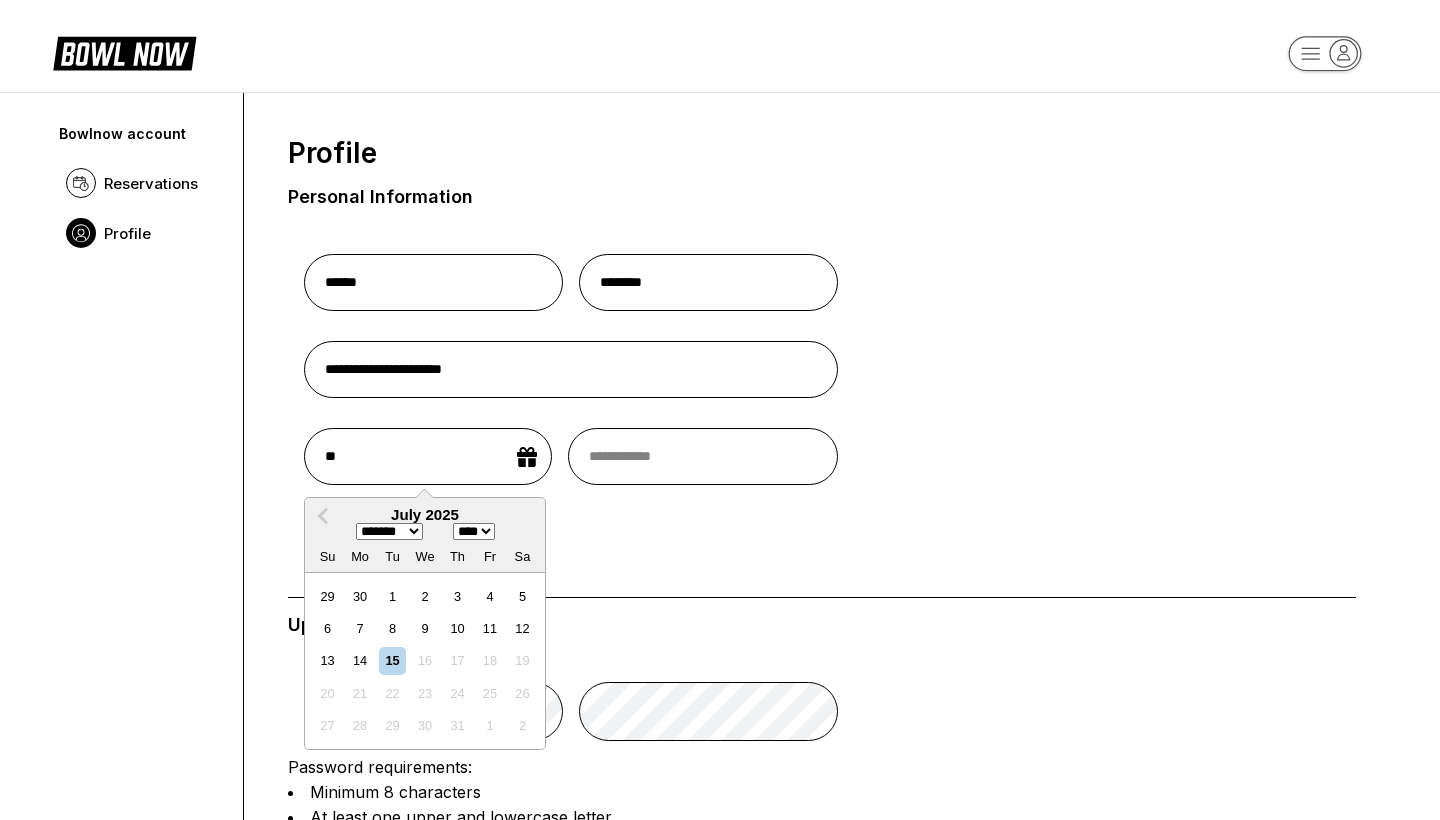 select on "*" 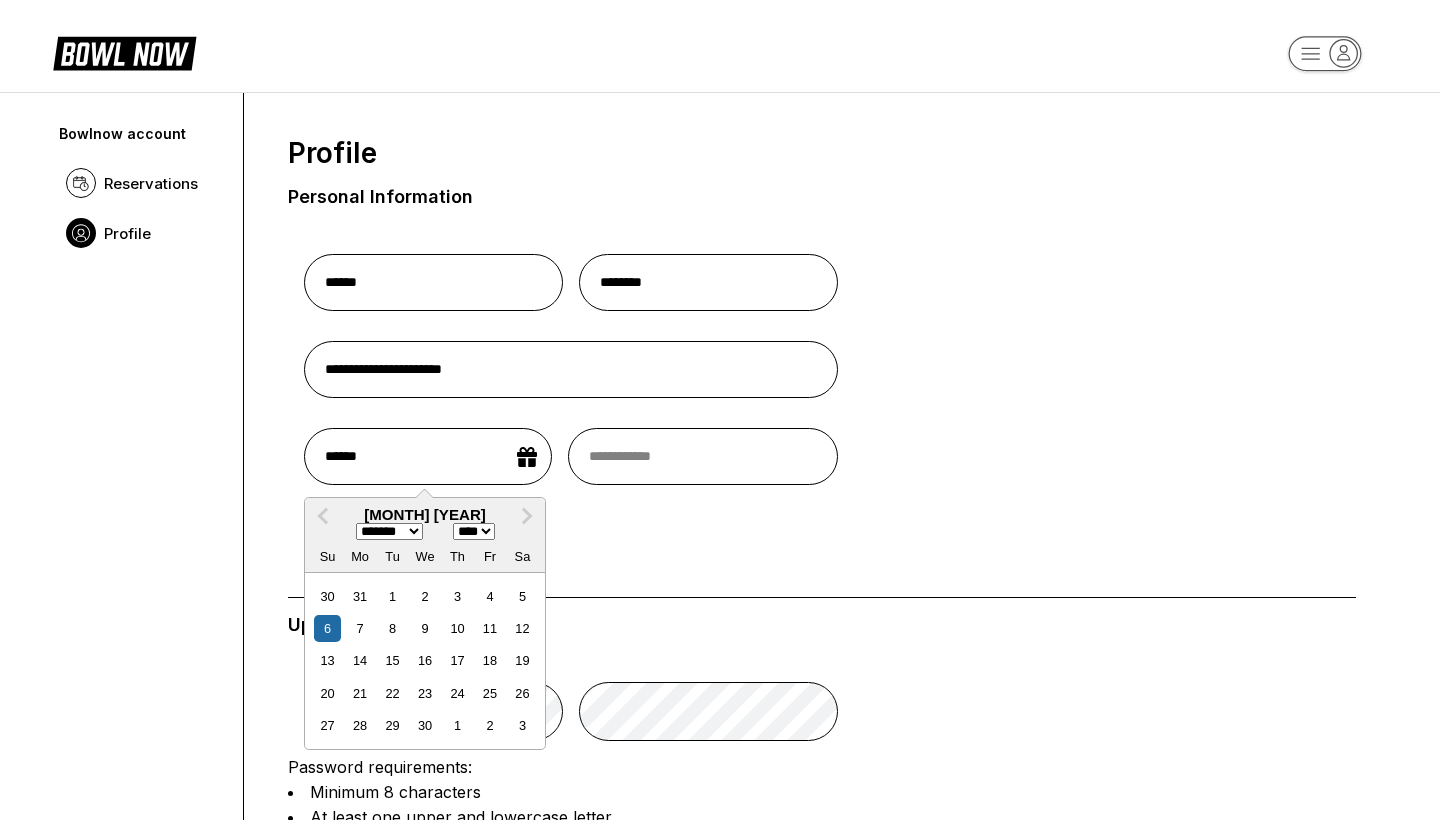 type on "*******" 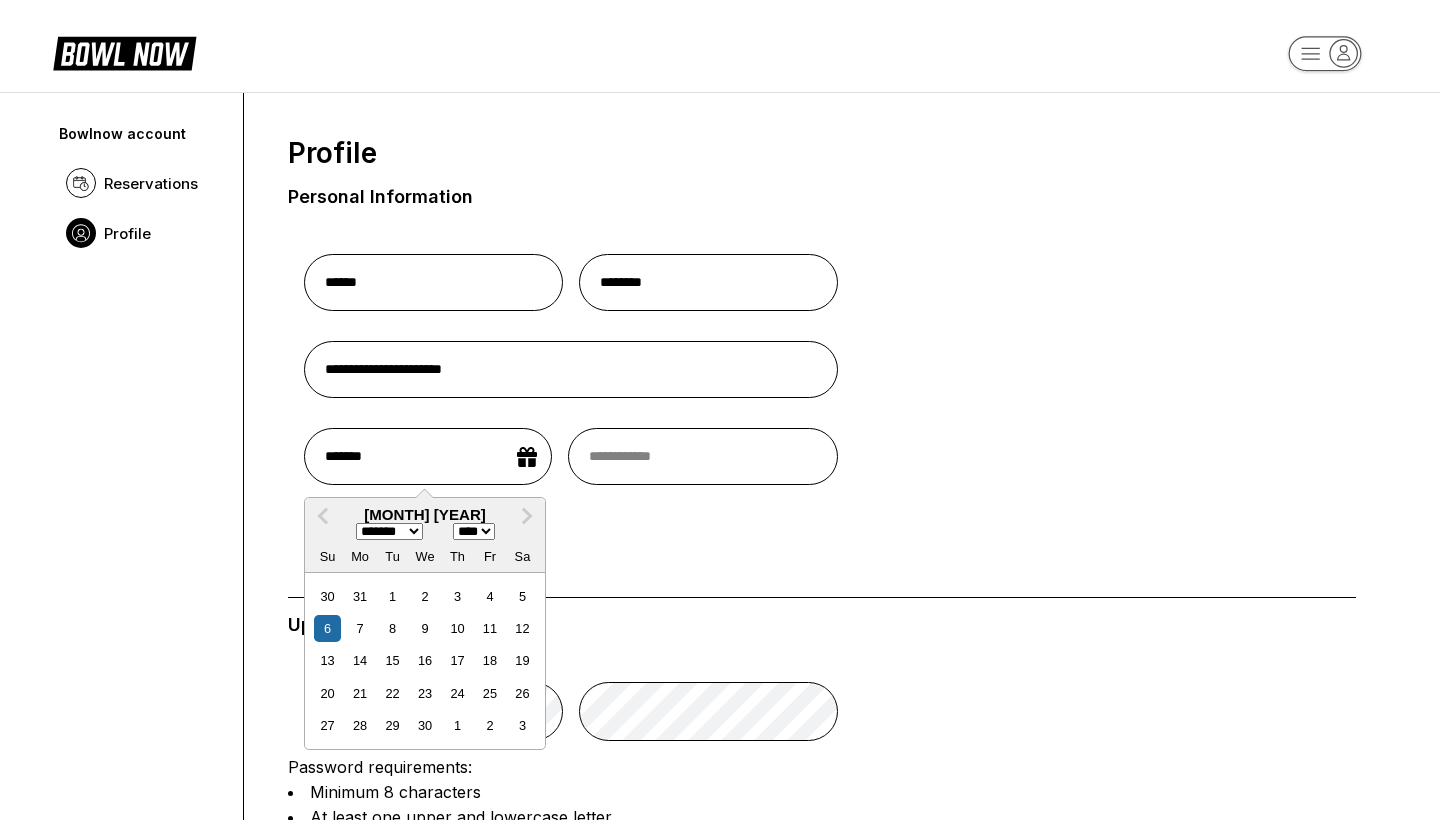 select on "****" 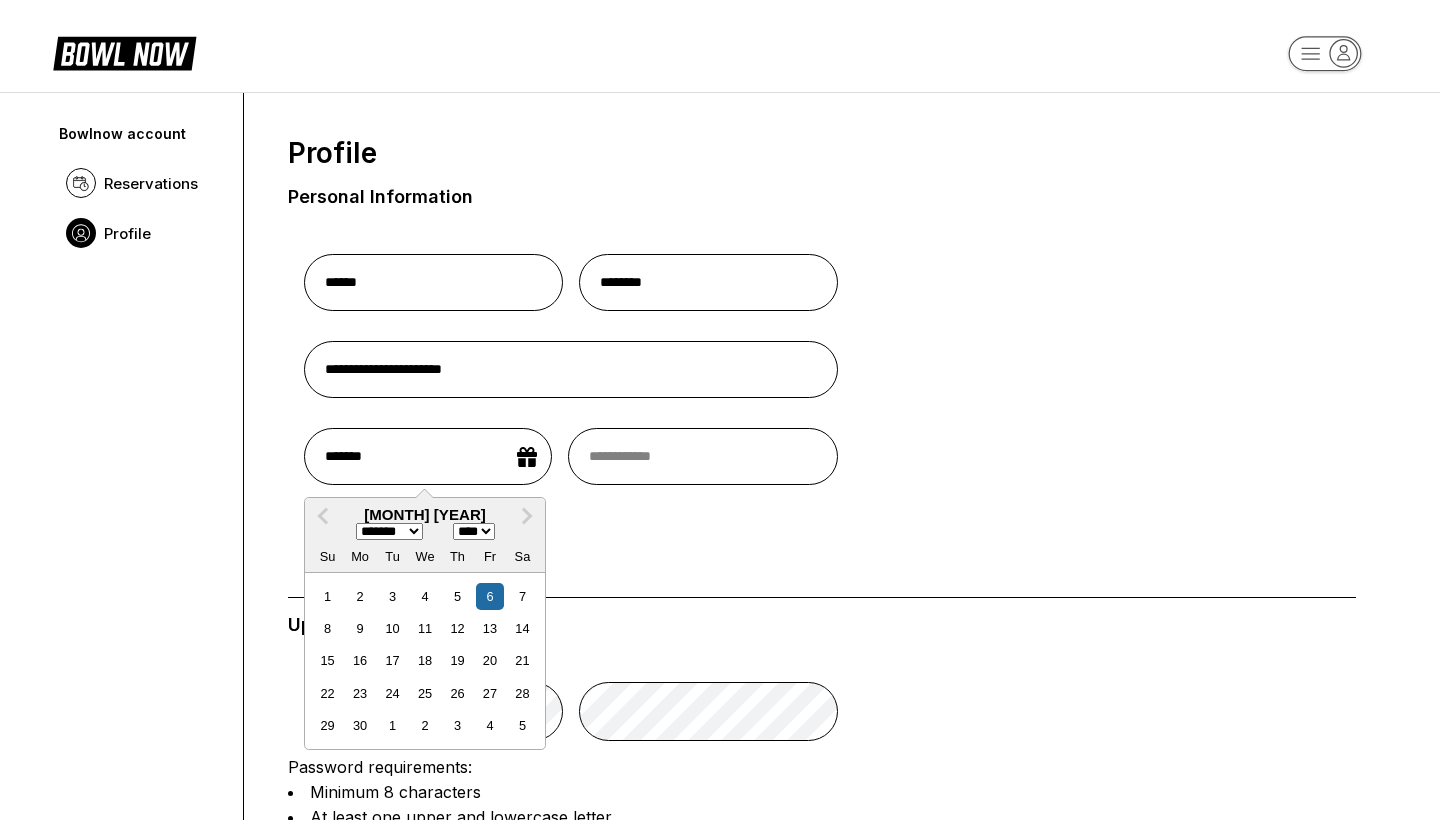 type on "********" 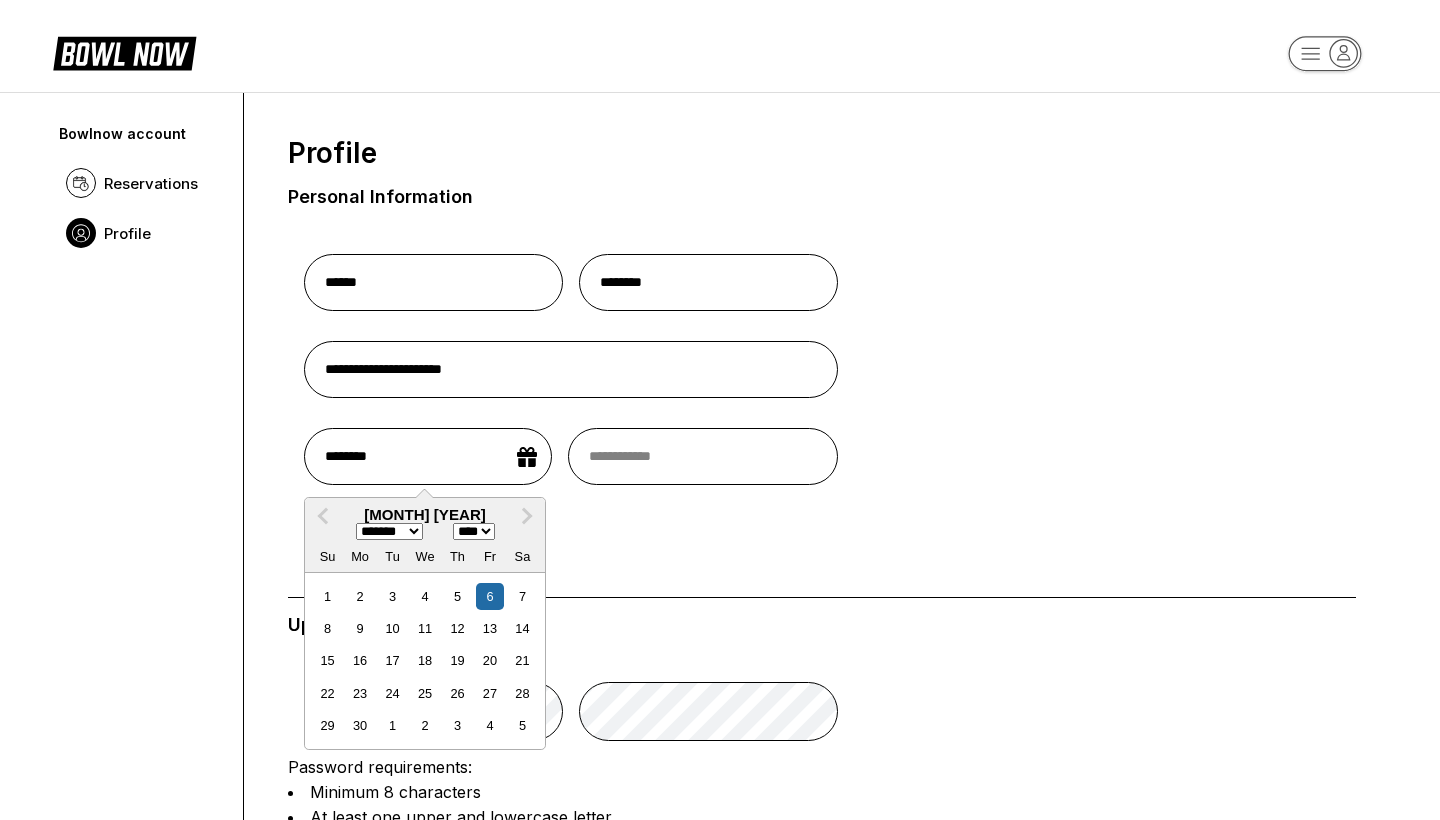 select on "****" 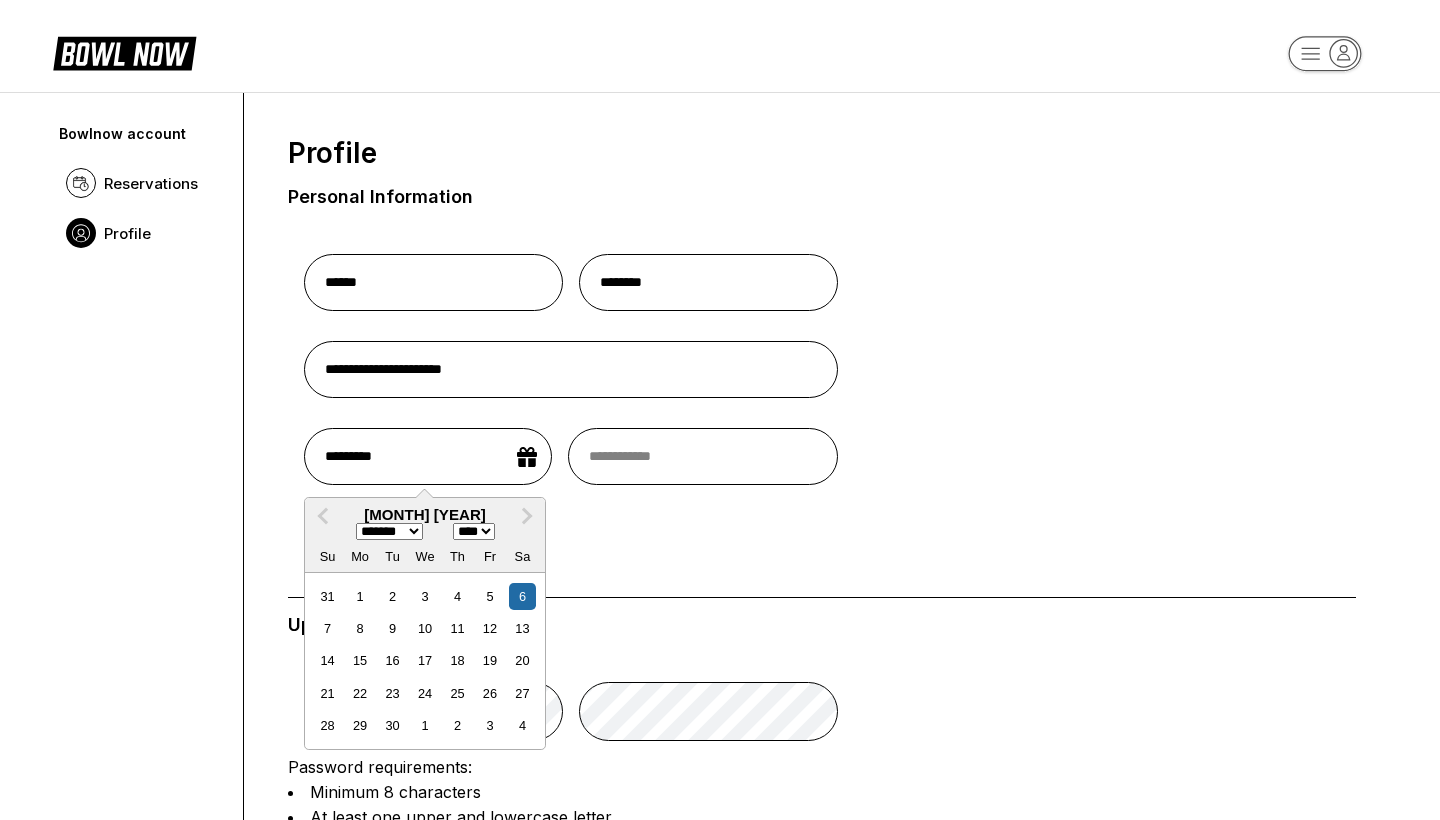 type on "**********" 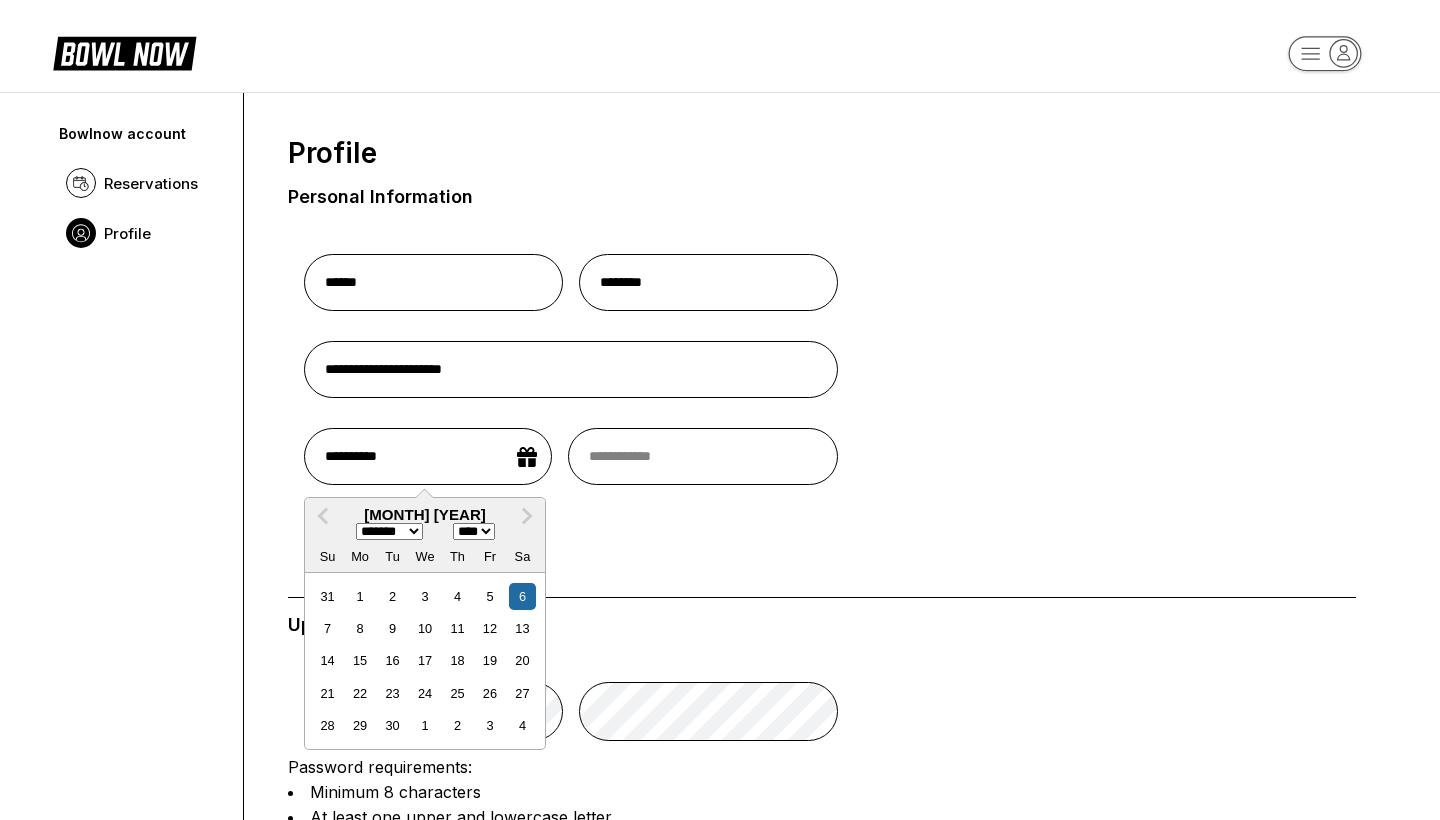 select on "****" 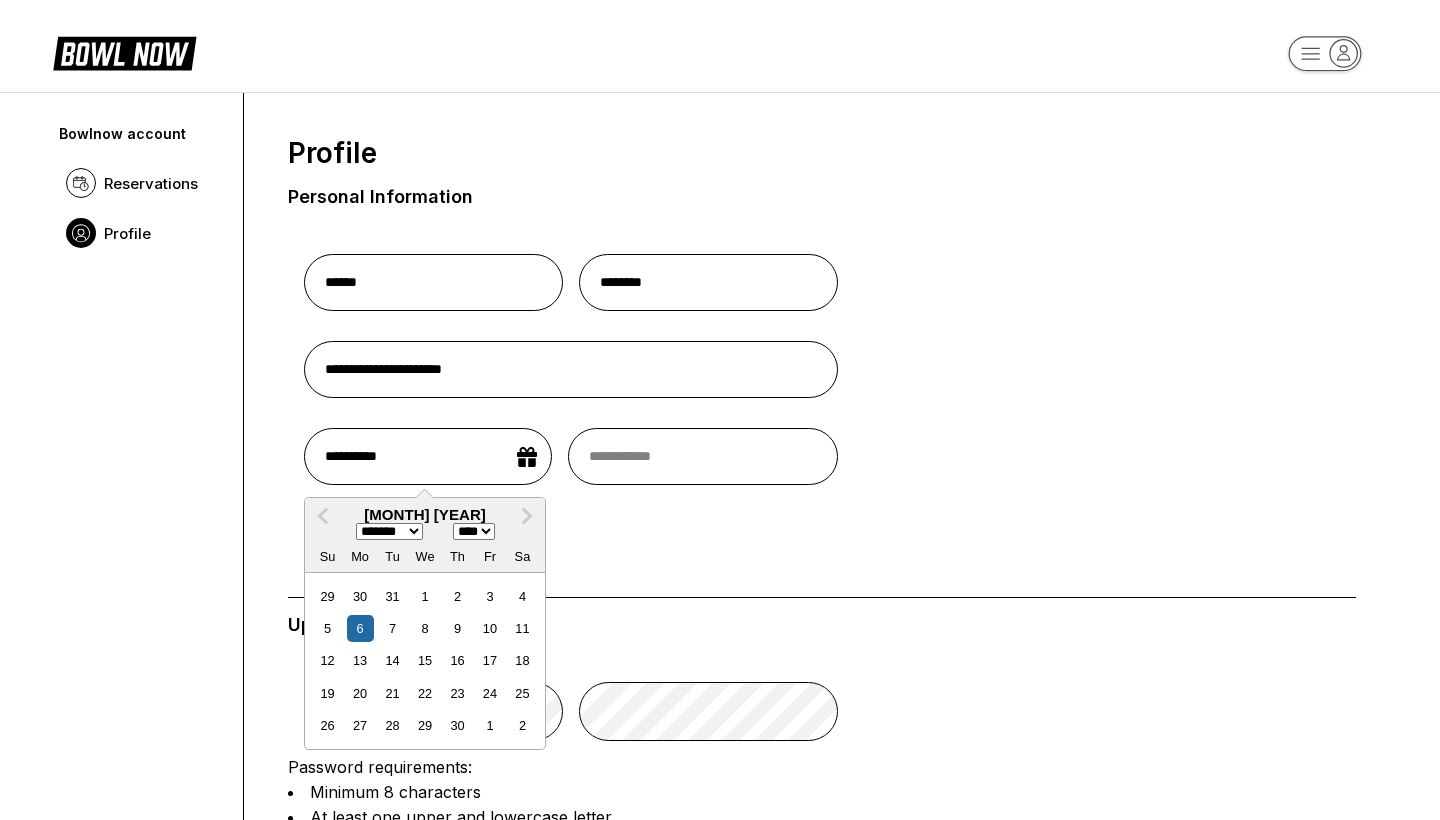type on "**********" 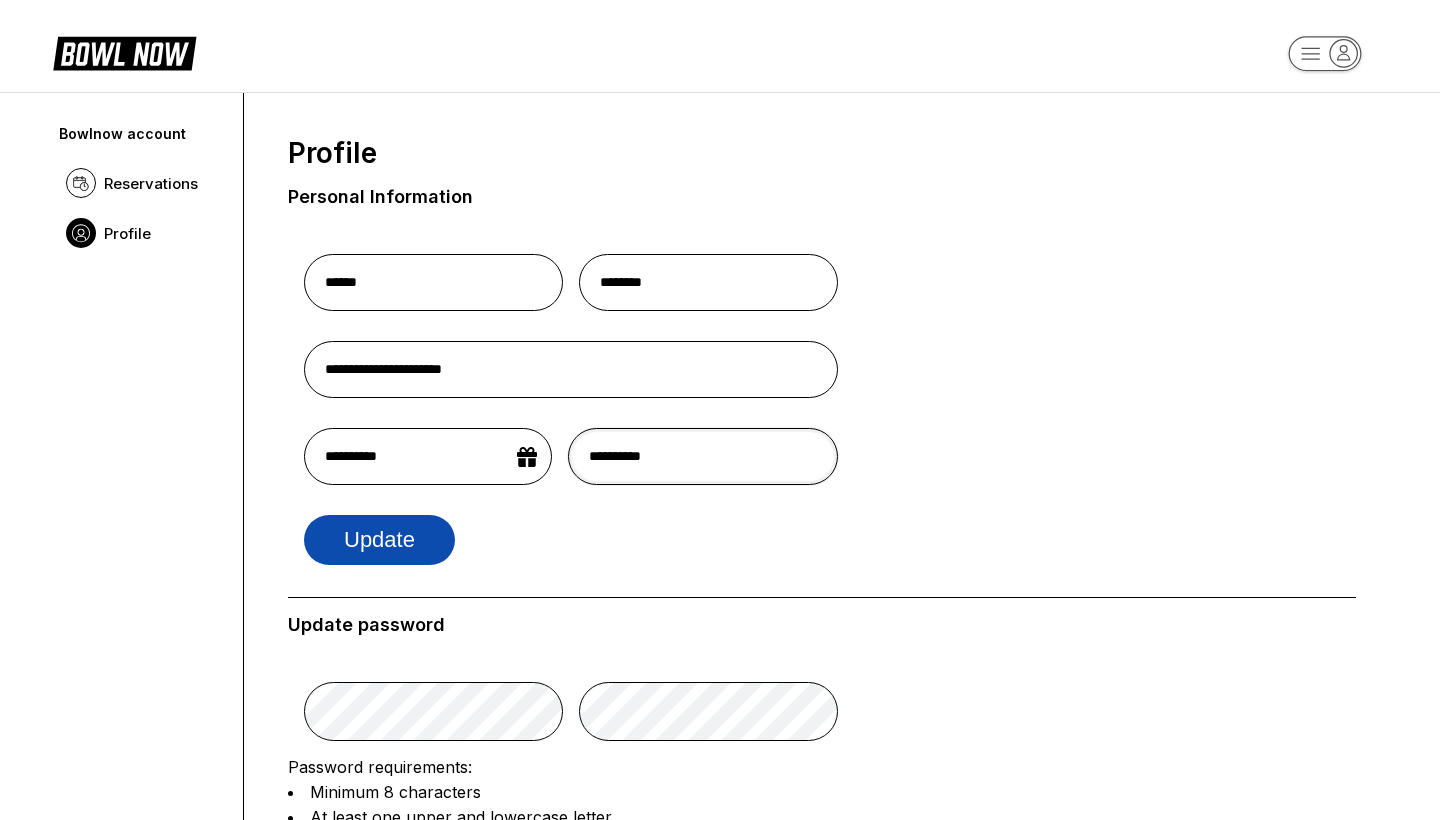 type on "**********" 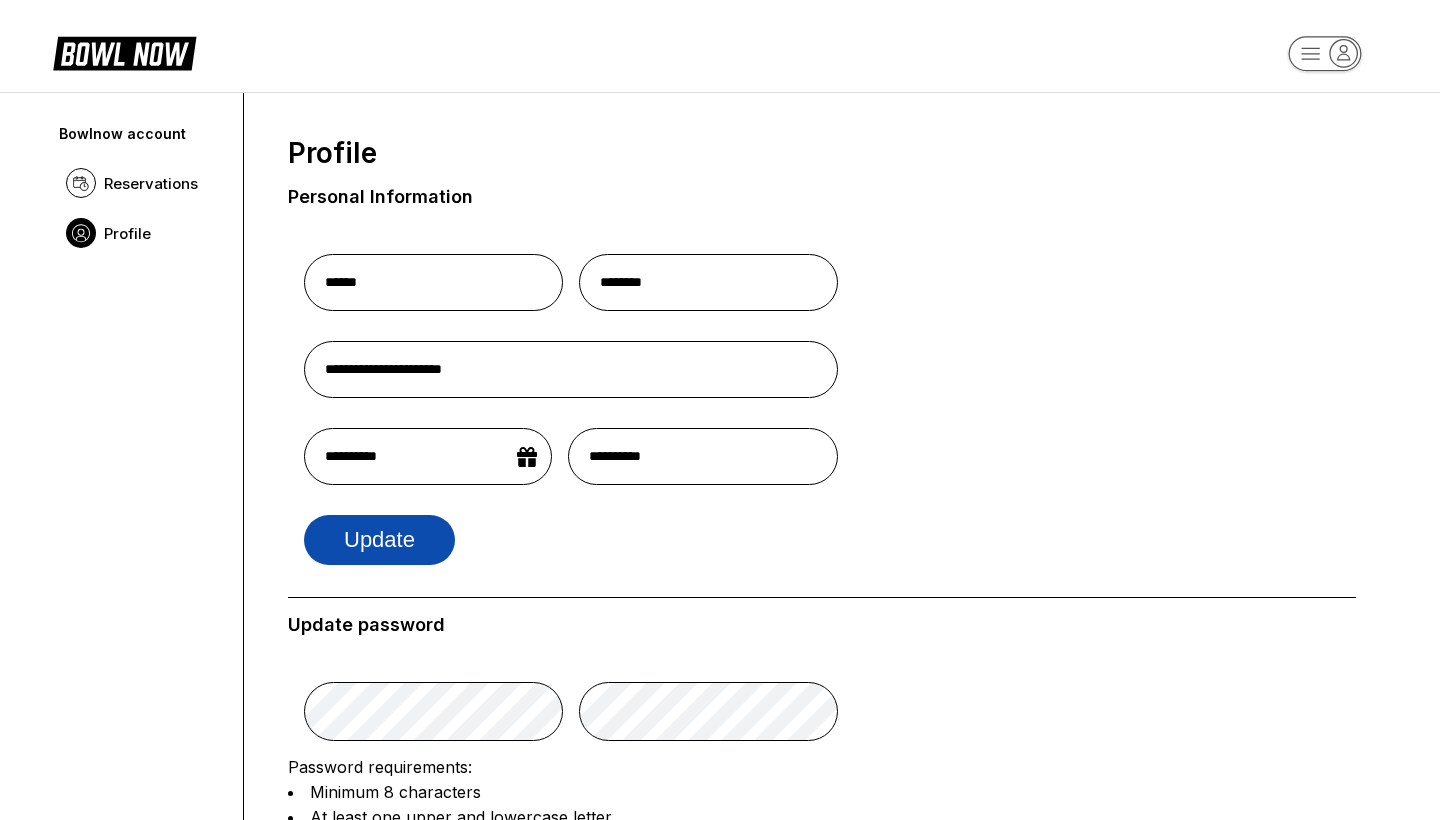 click on "Update" at bounding box center (379, 540) 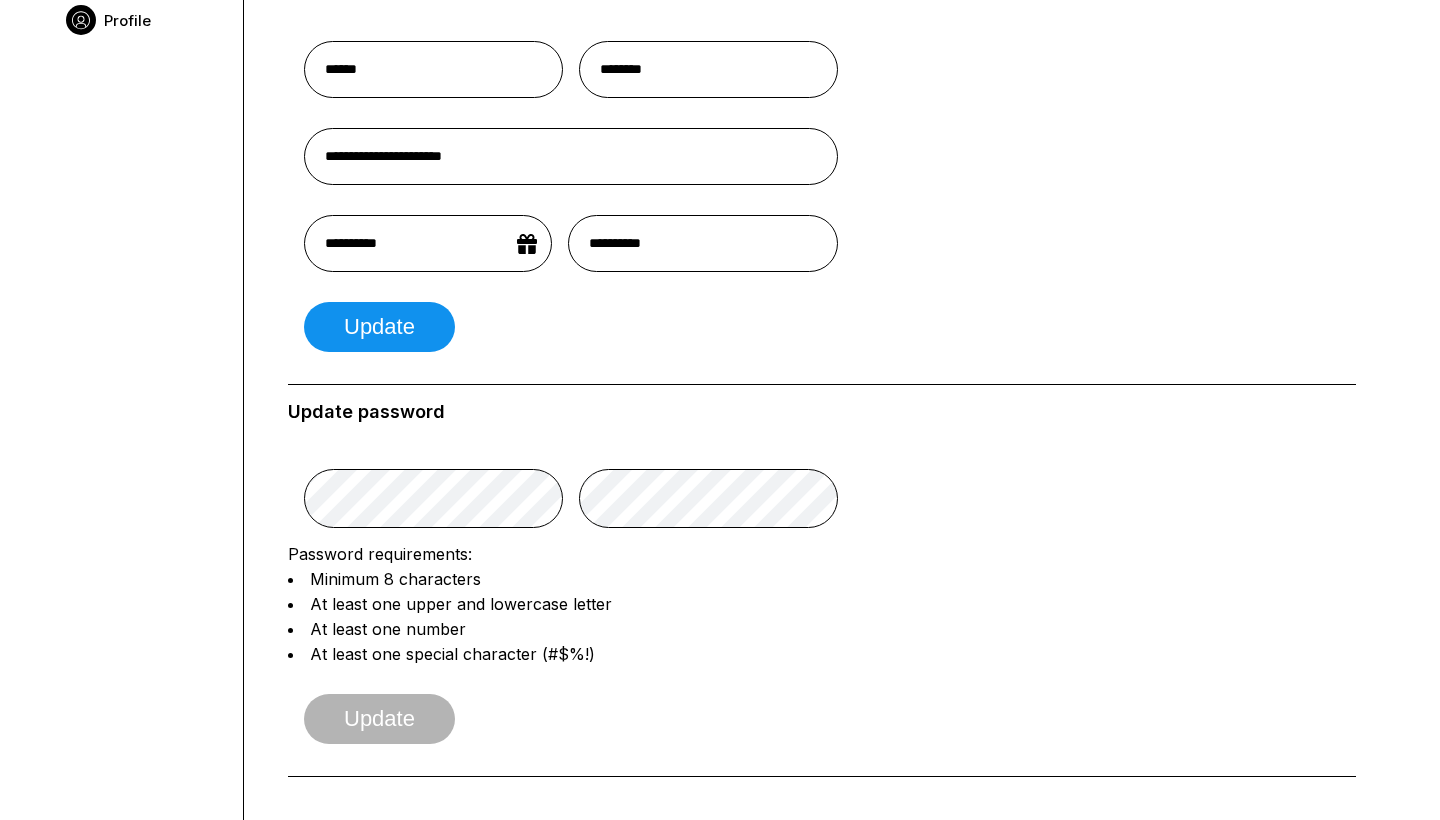 scroll, scrollTop: 214, scrollLeft: 0, axis: vertical 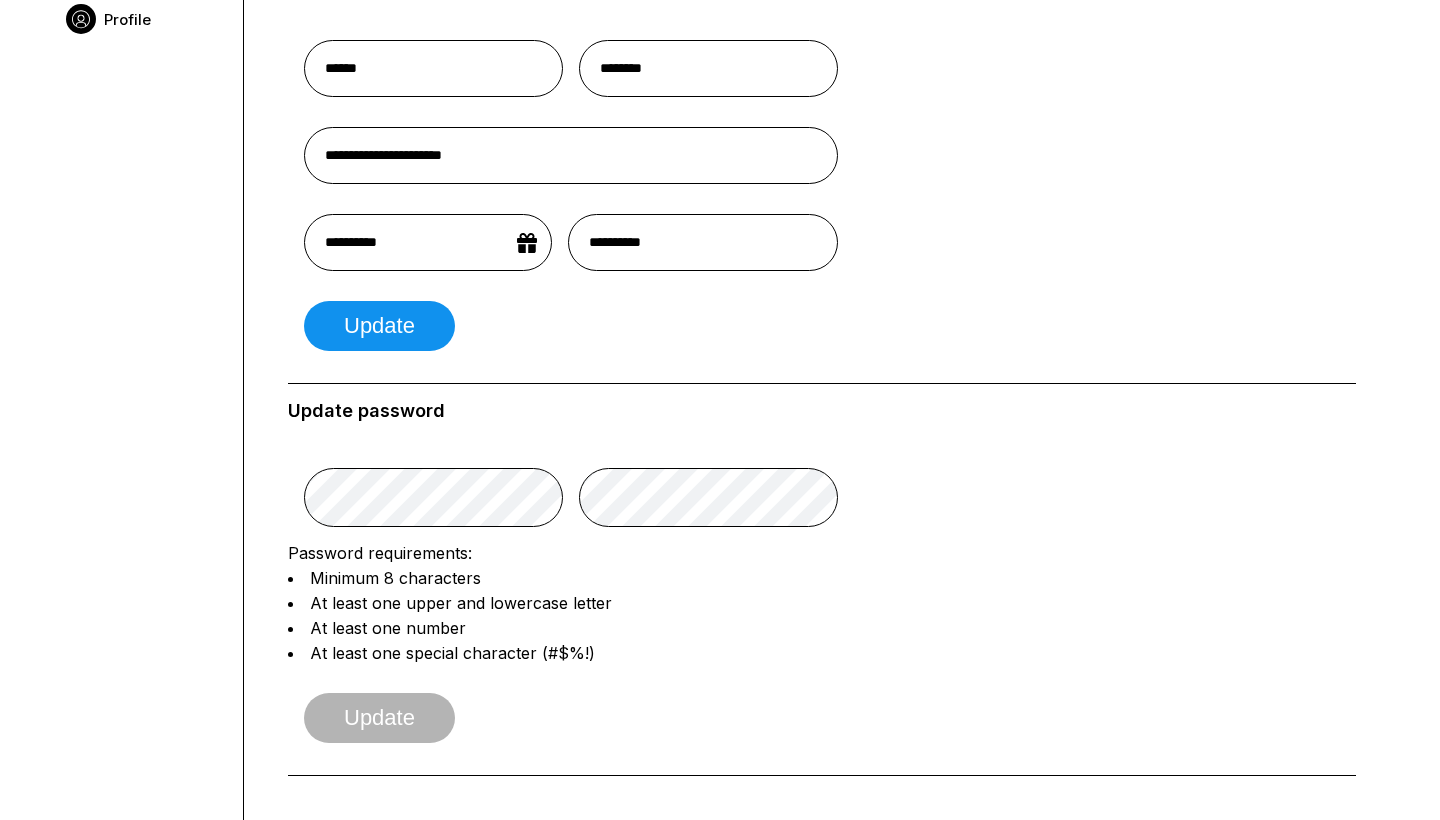 click on "**********" at bounding box center [822, 515] 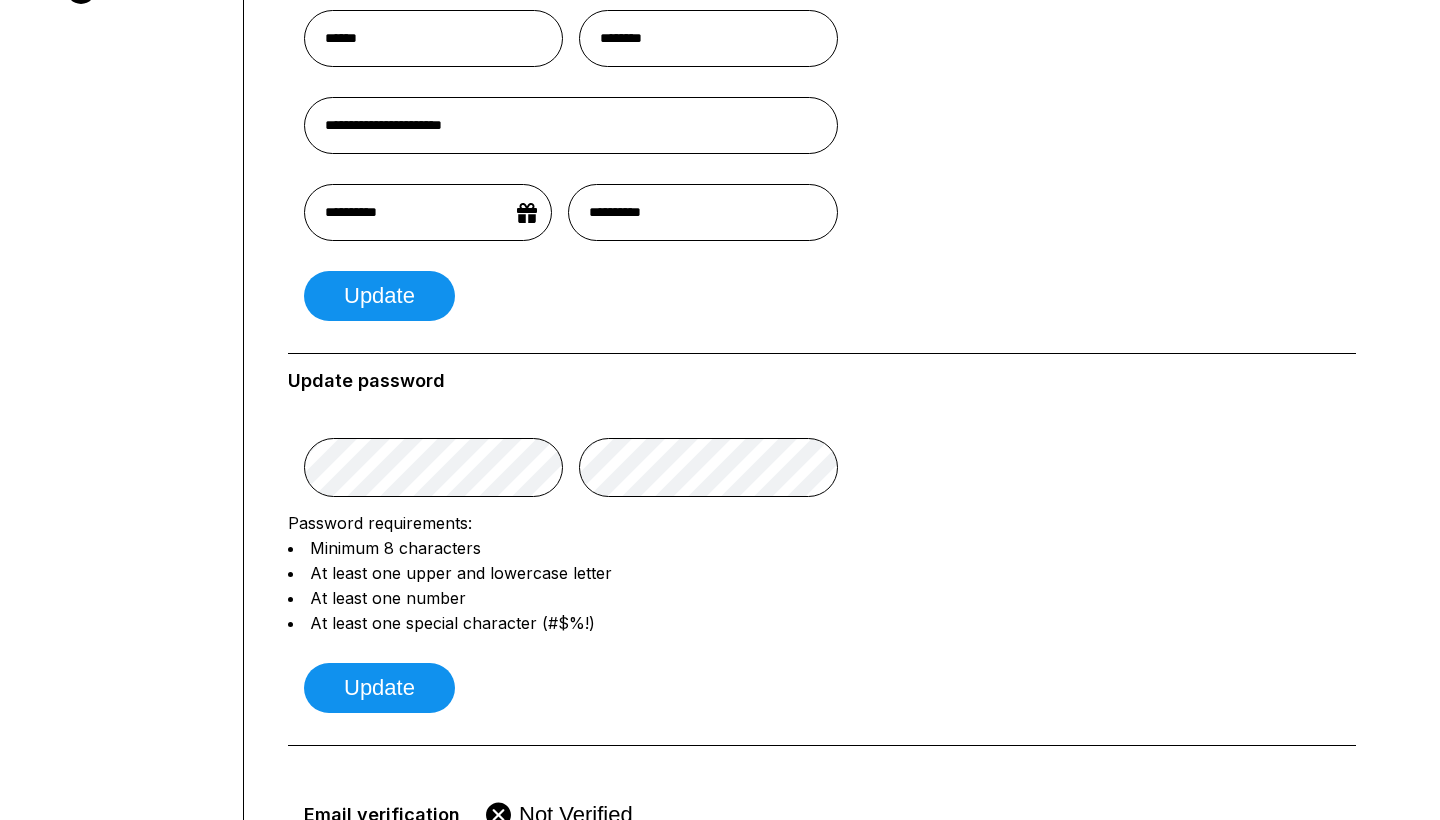 scroll, scrollTop: 275, scrollLeft: 0, axis: vertical 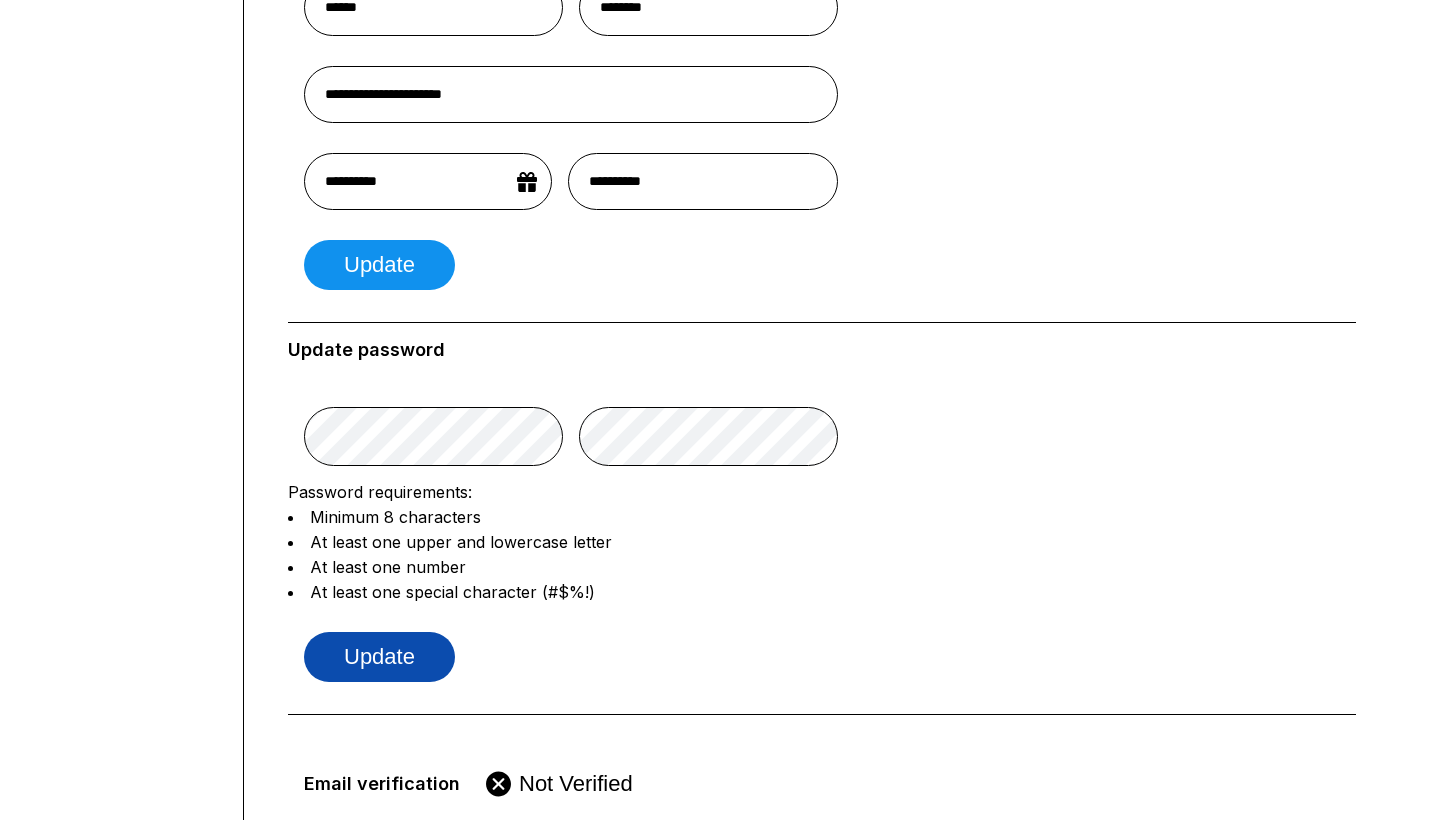 click on "Update" at bounding box center (379, 657) 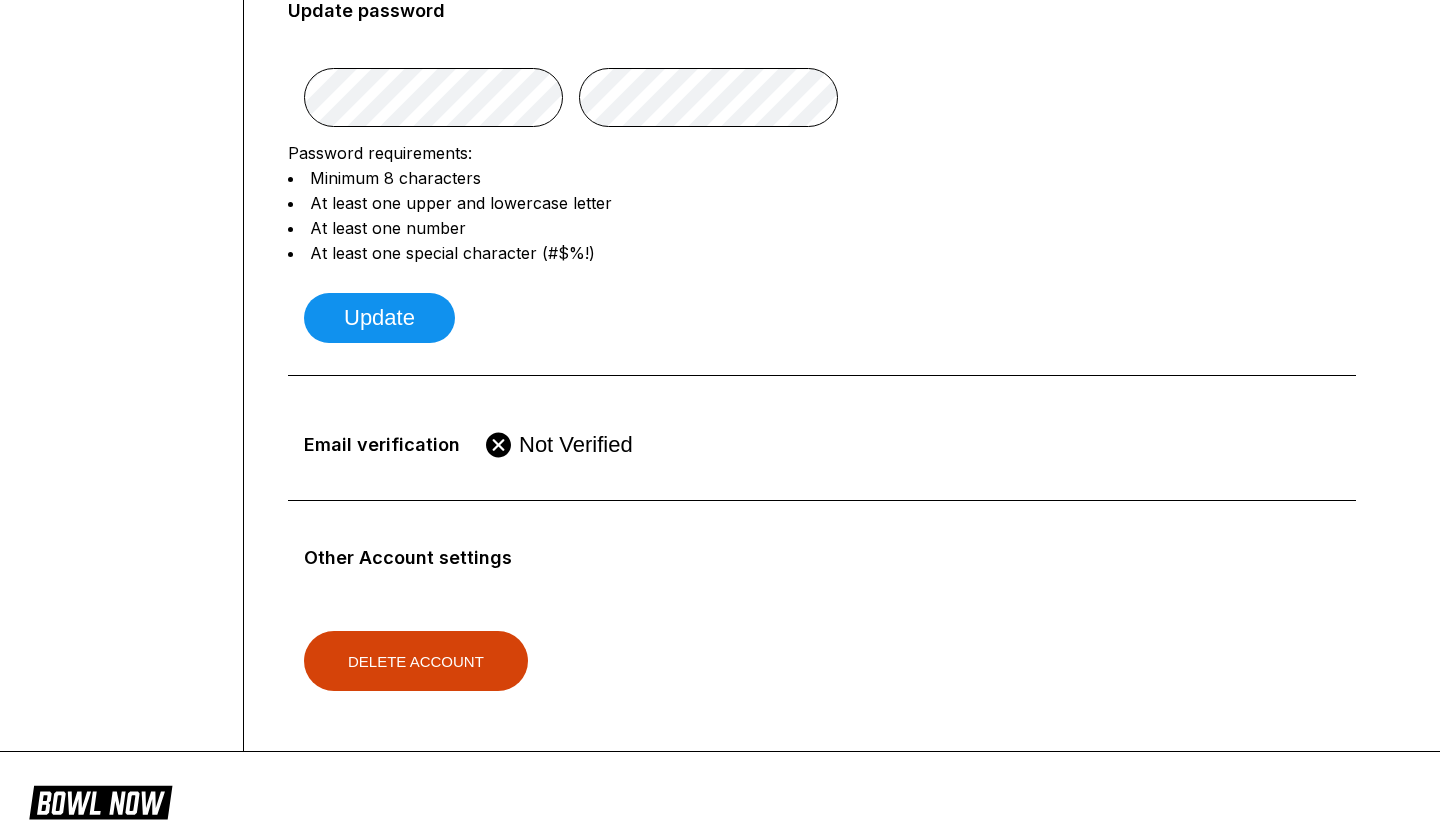 scroll, scrollTop: 610, scrollLeft: 0, axis: vertical 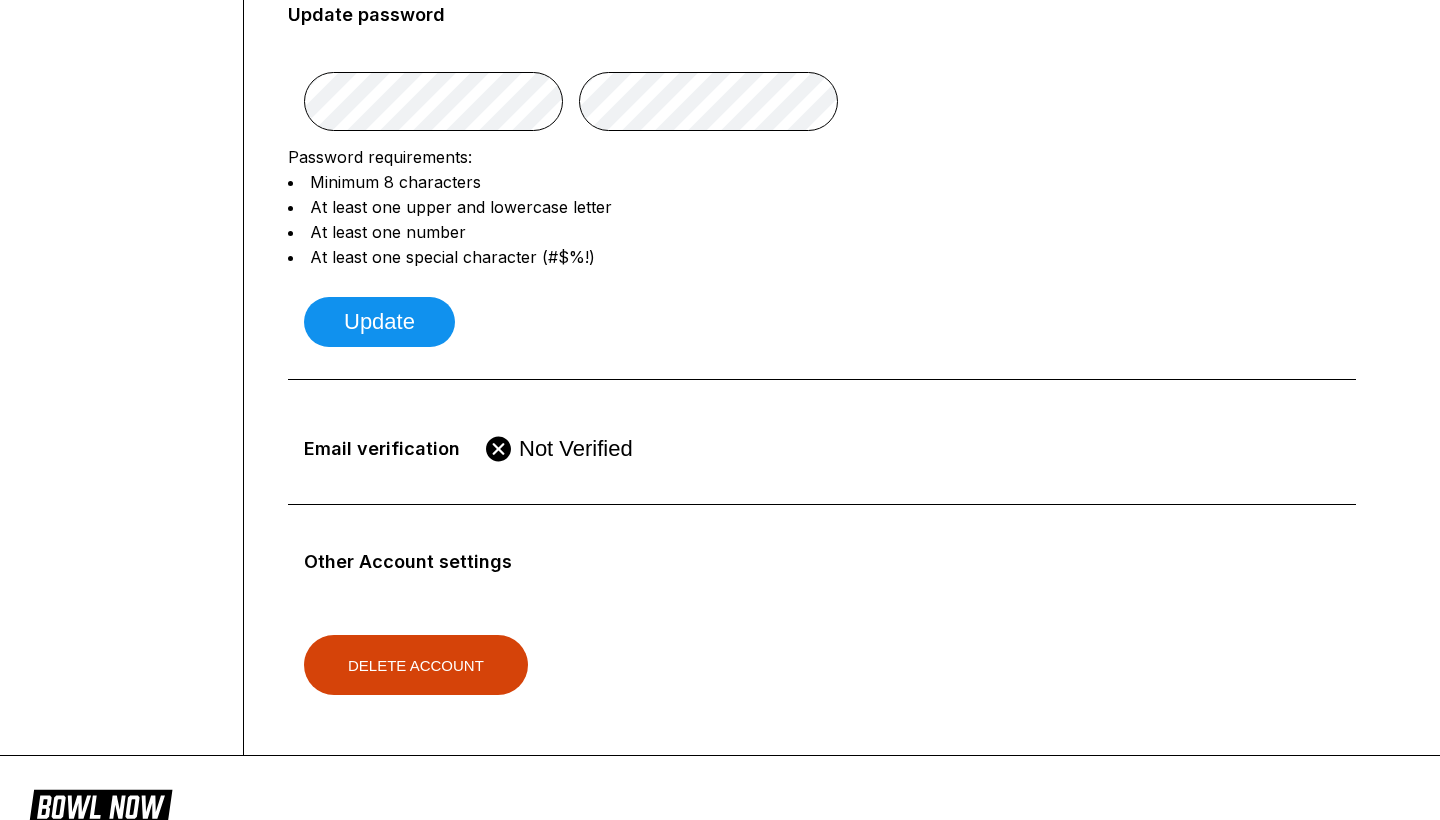 click 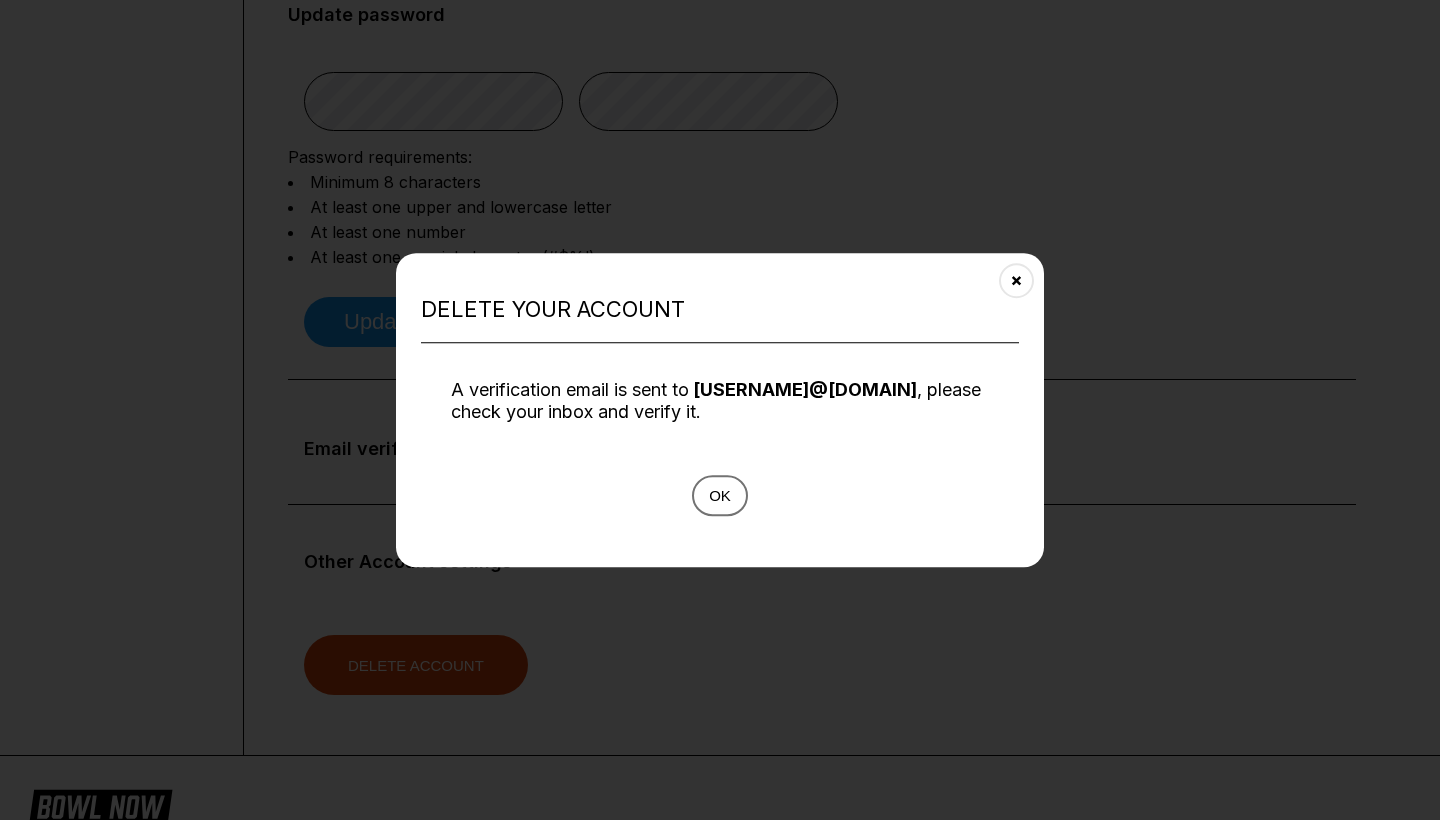 click on "Ok" at bounding box center (720, 495) 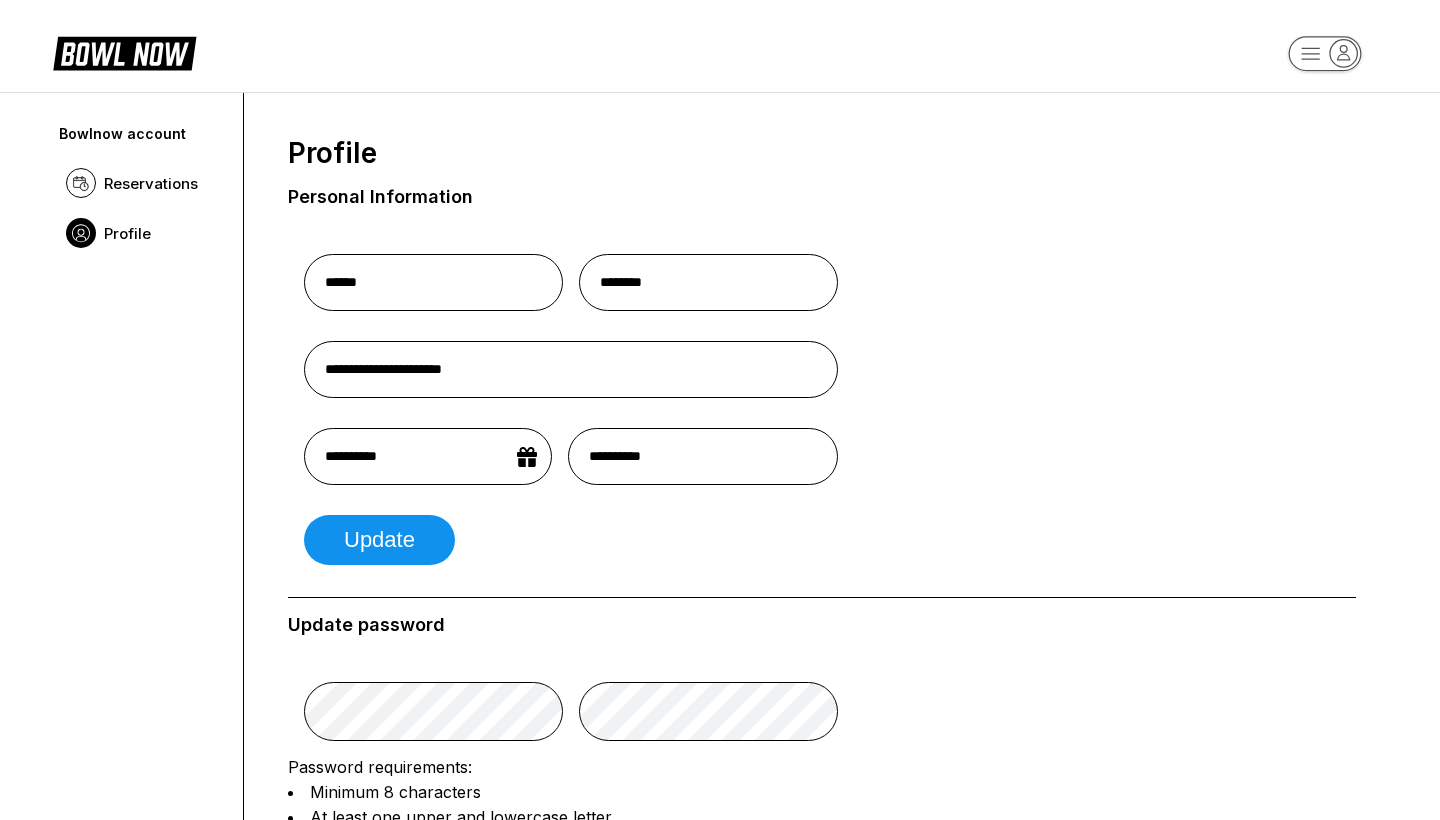 scroll, scrollTop: 0, scrollLeft: 0, axis: both 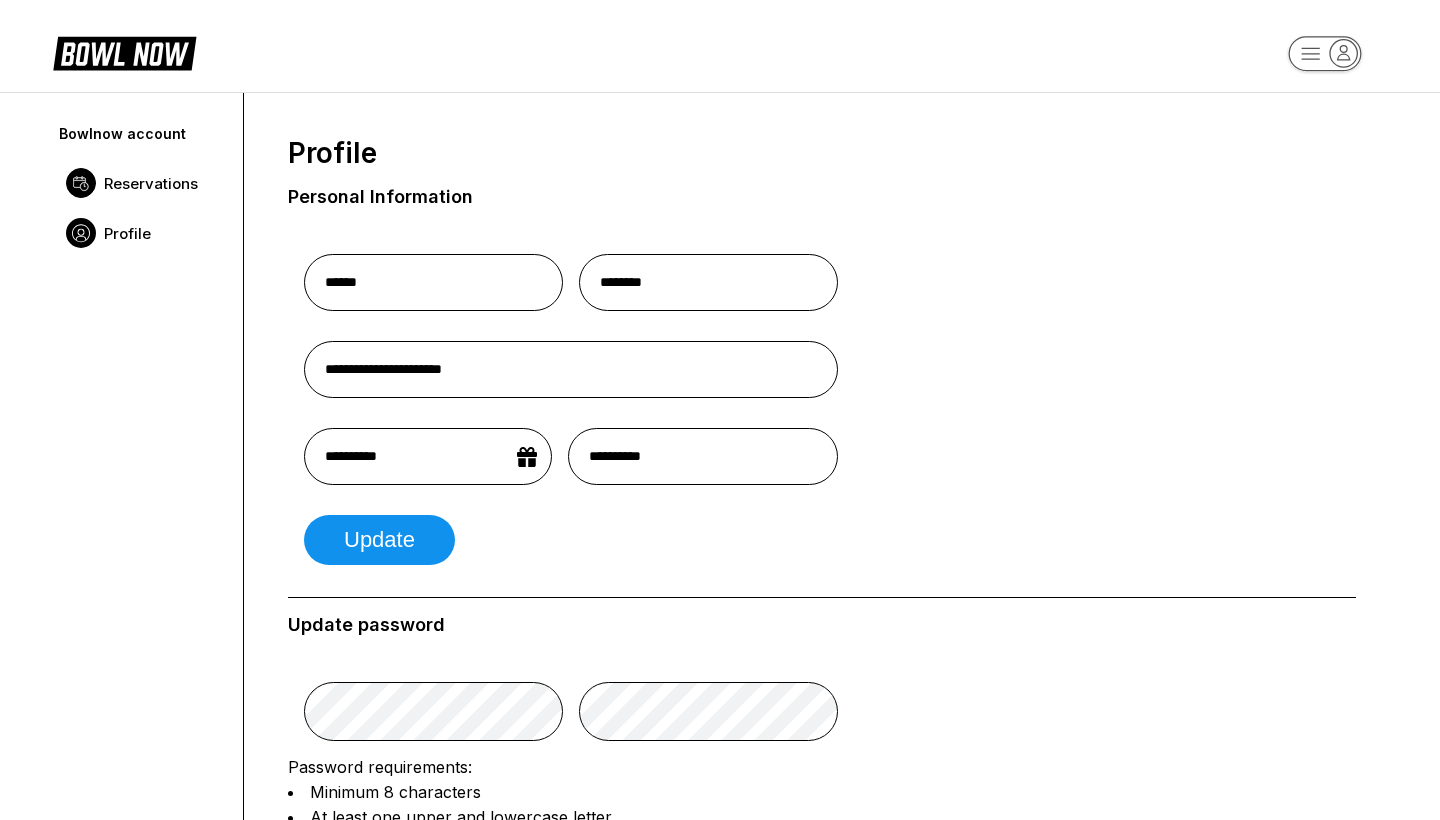 click on "Reservations" at bounding box center (151, 183) 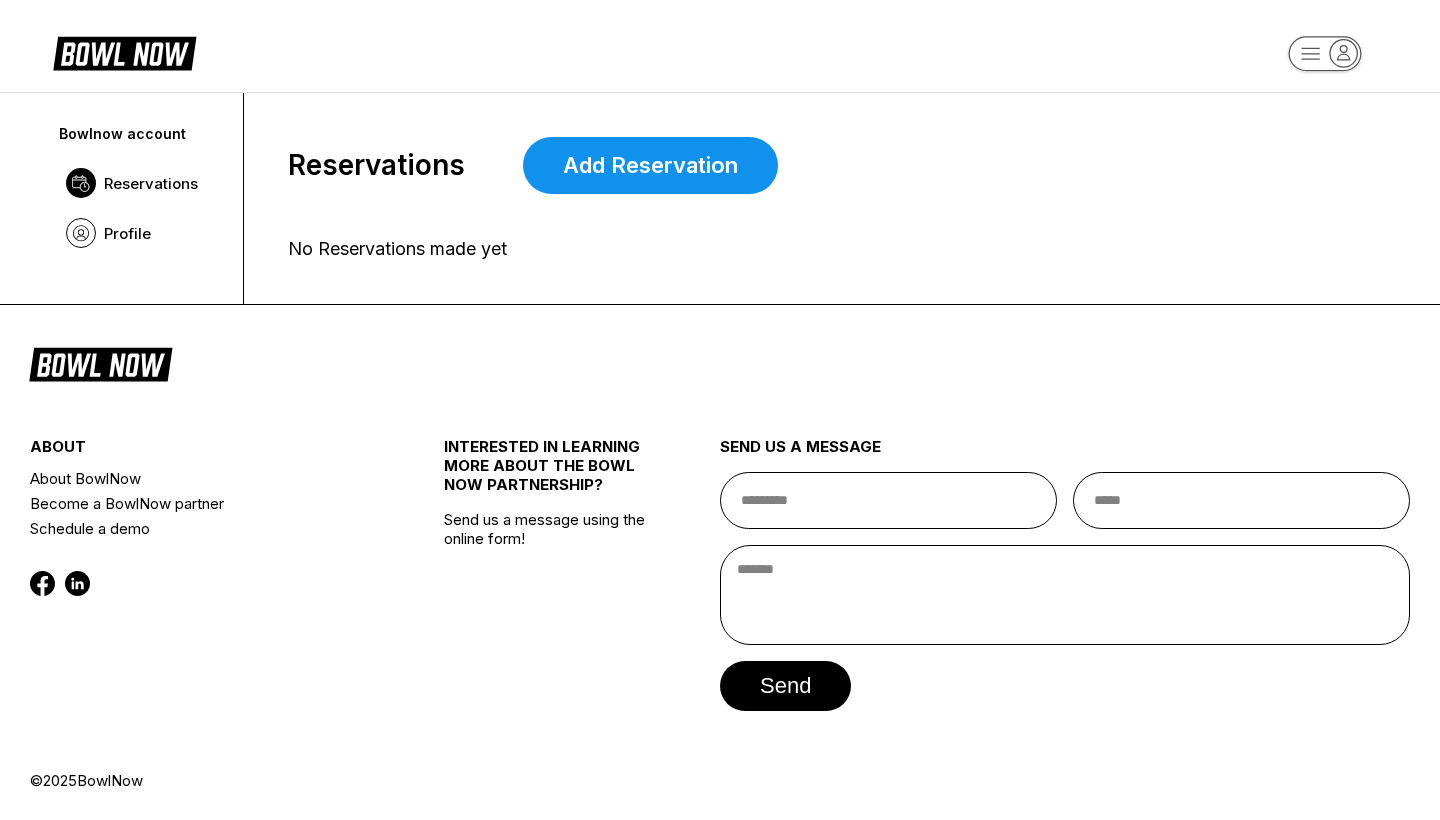scroll, scrollTop: 0, scrollLeft: 0, axis: both 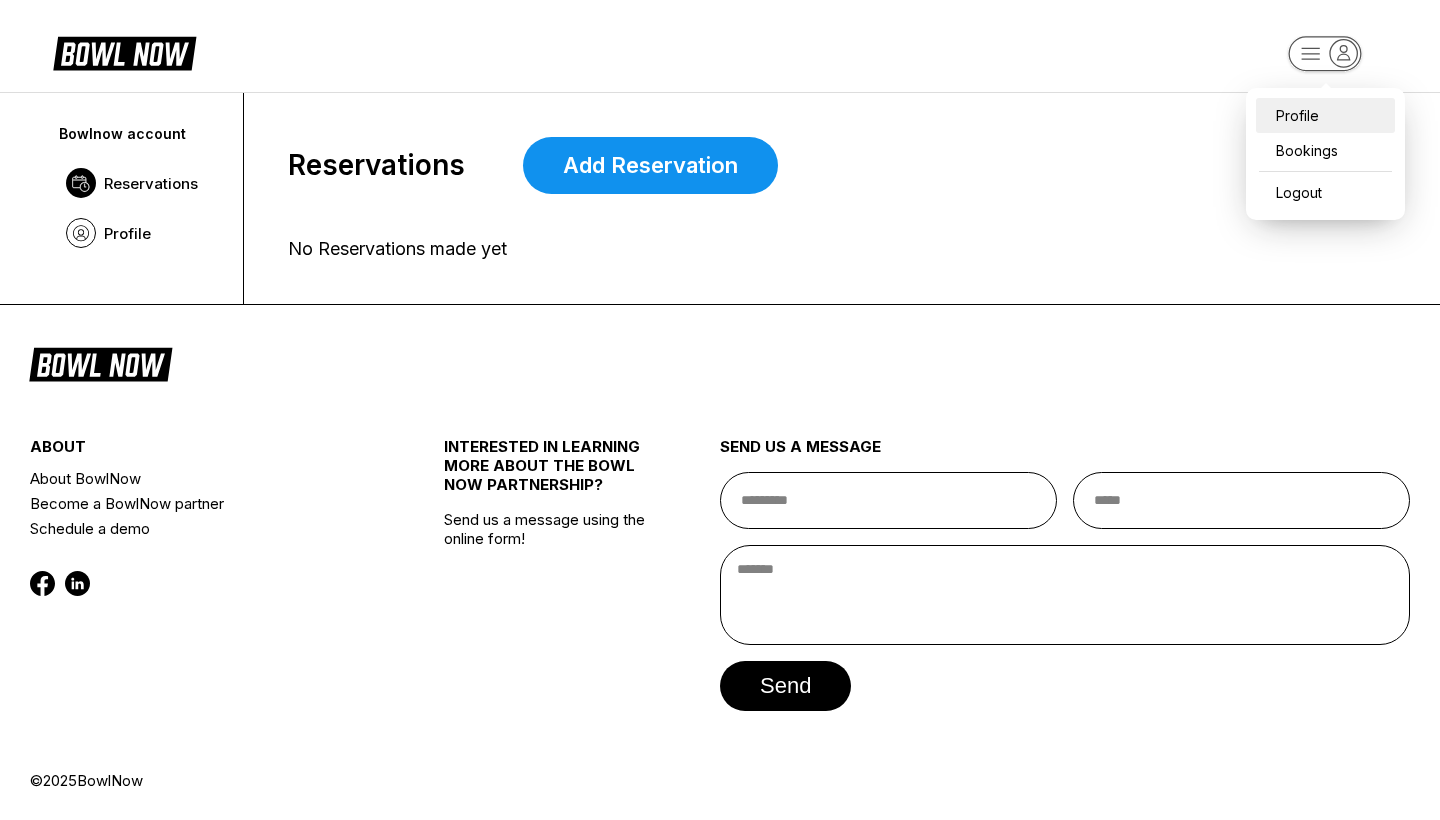 click on "Profile" at bounding box center [1325, 115] 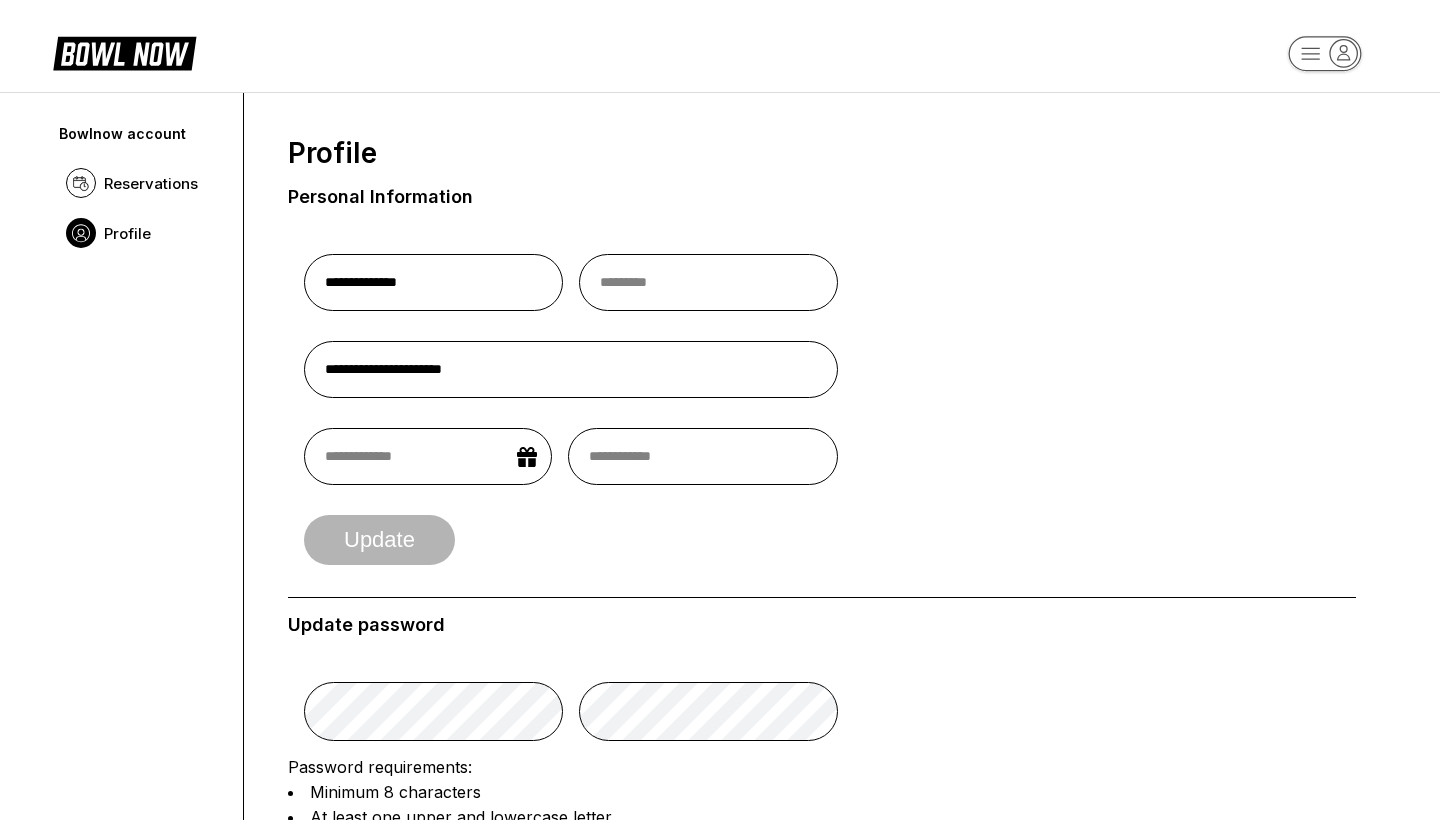 click on "**********" at bounding box center [720, 936] 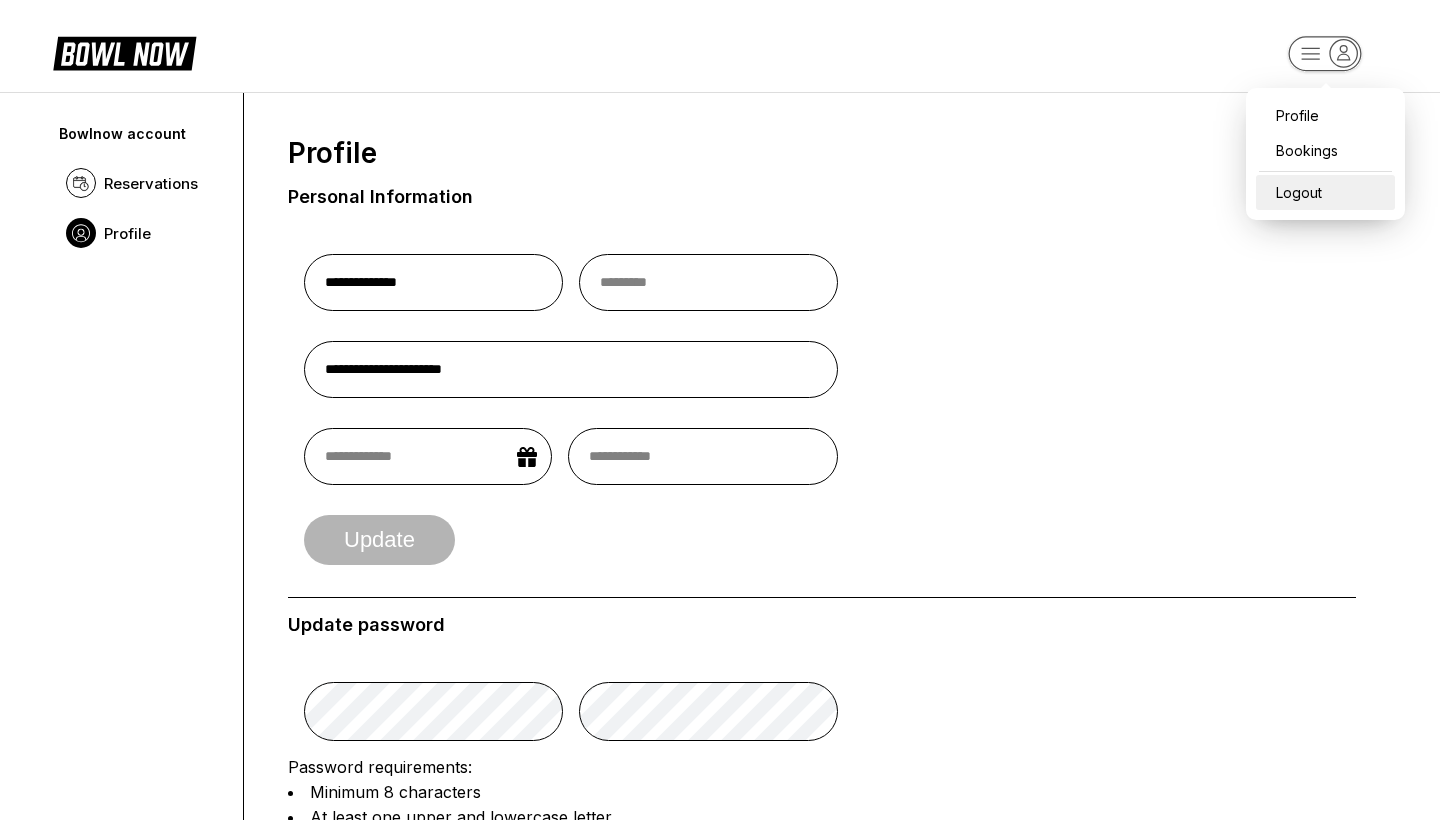 click on "Logout" at bounding box center [1325, 192] 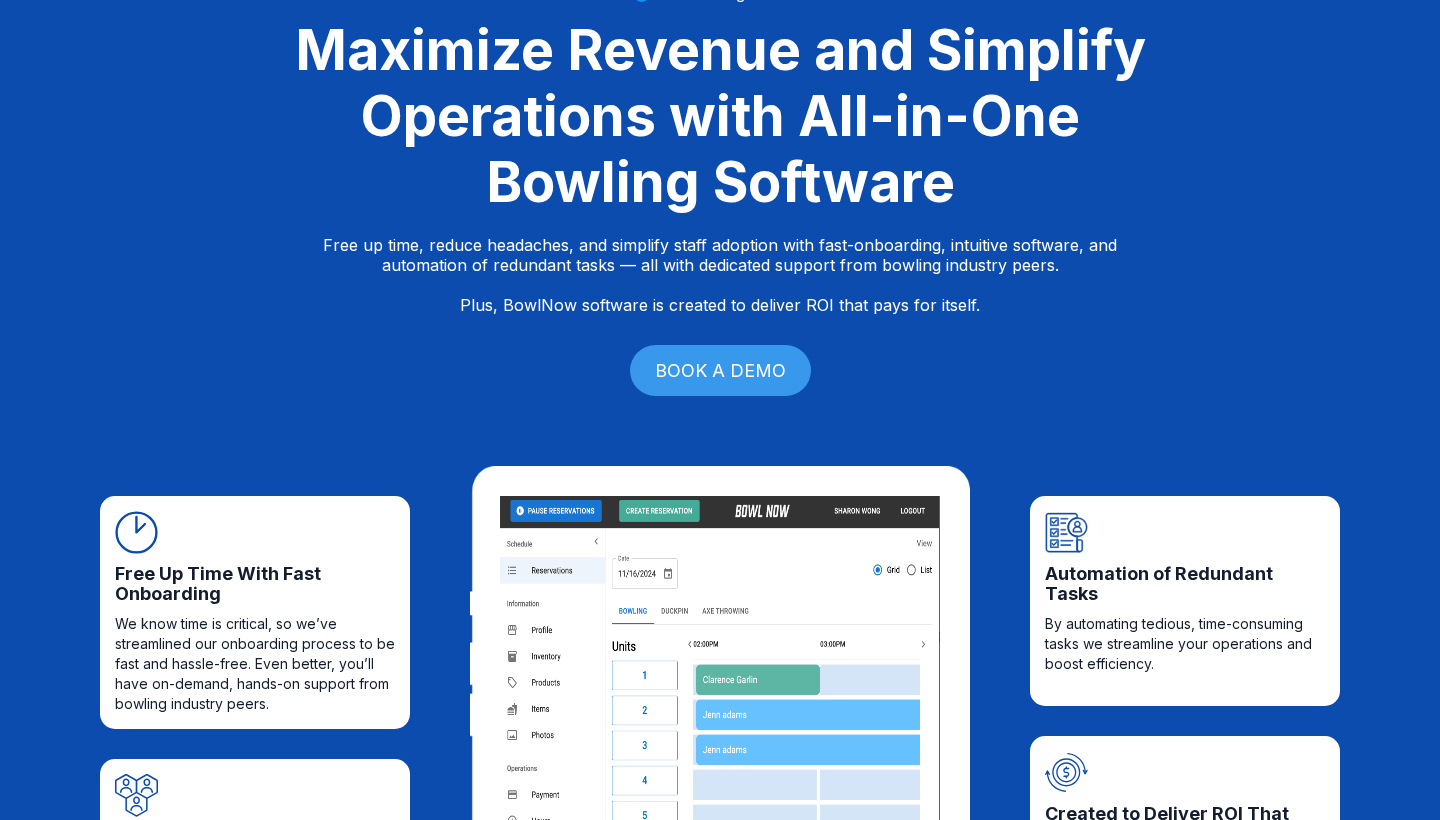 select on "**" 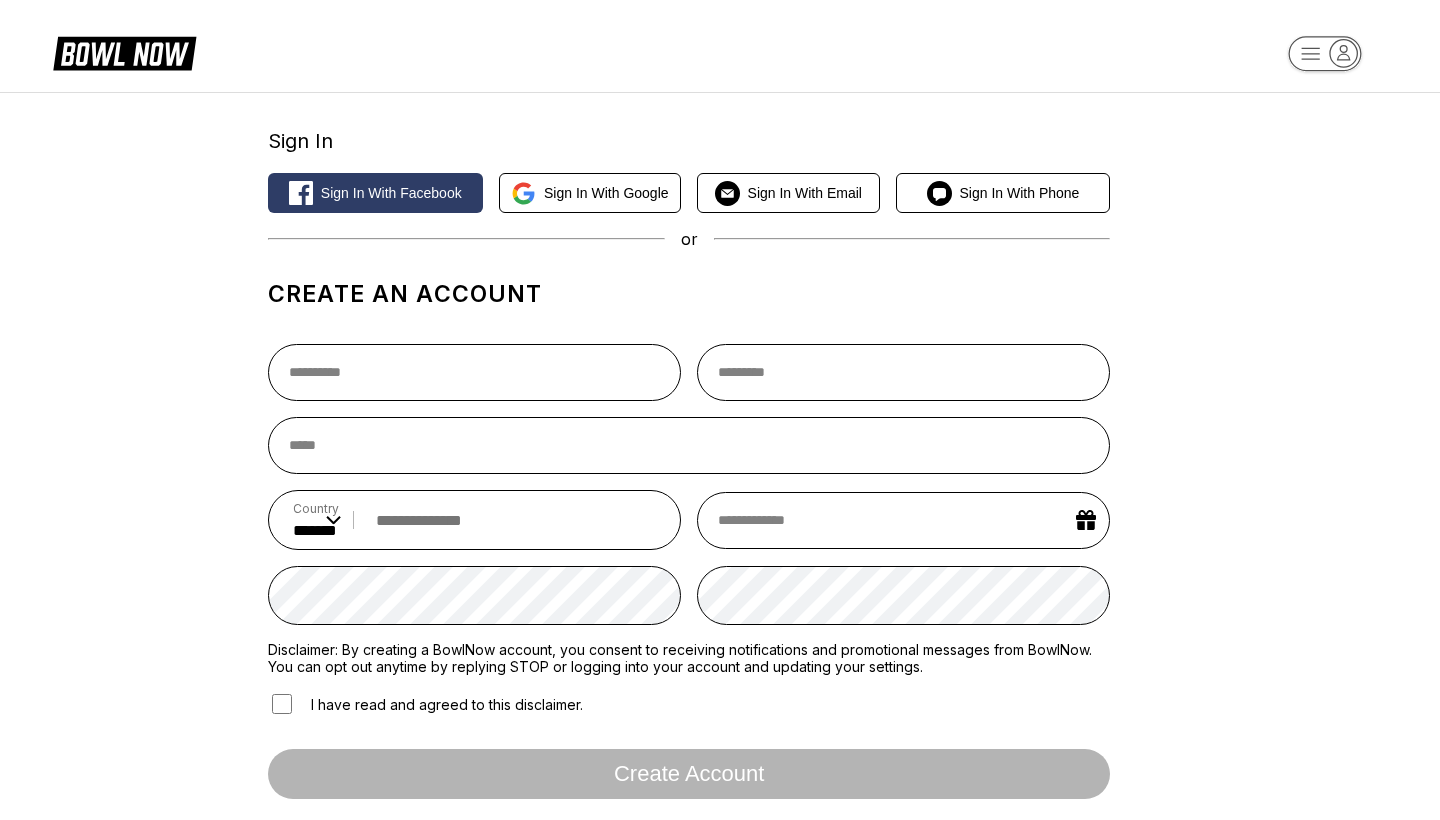 scroll, scrollTop: 0, scrollLeft: 0, axis: both 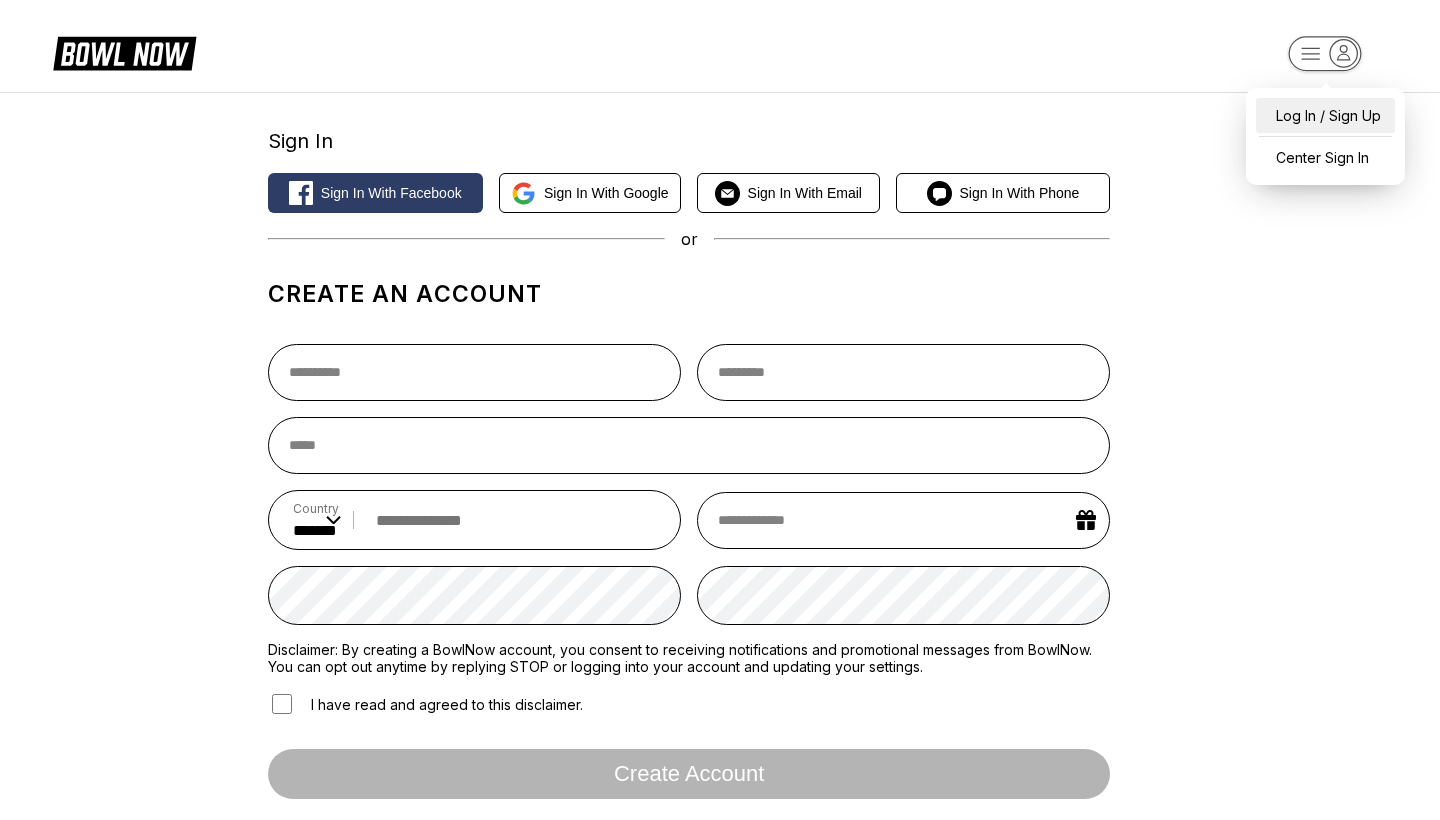 click on "Log In / Sign Up" at bounding box center [1325, 115] 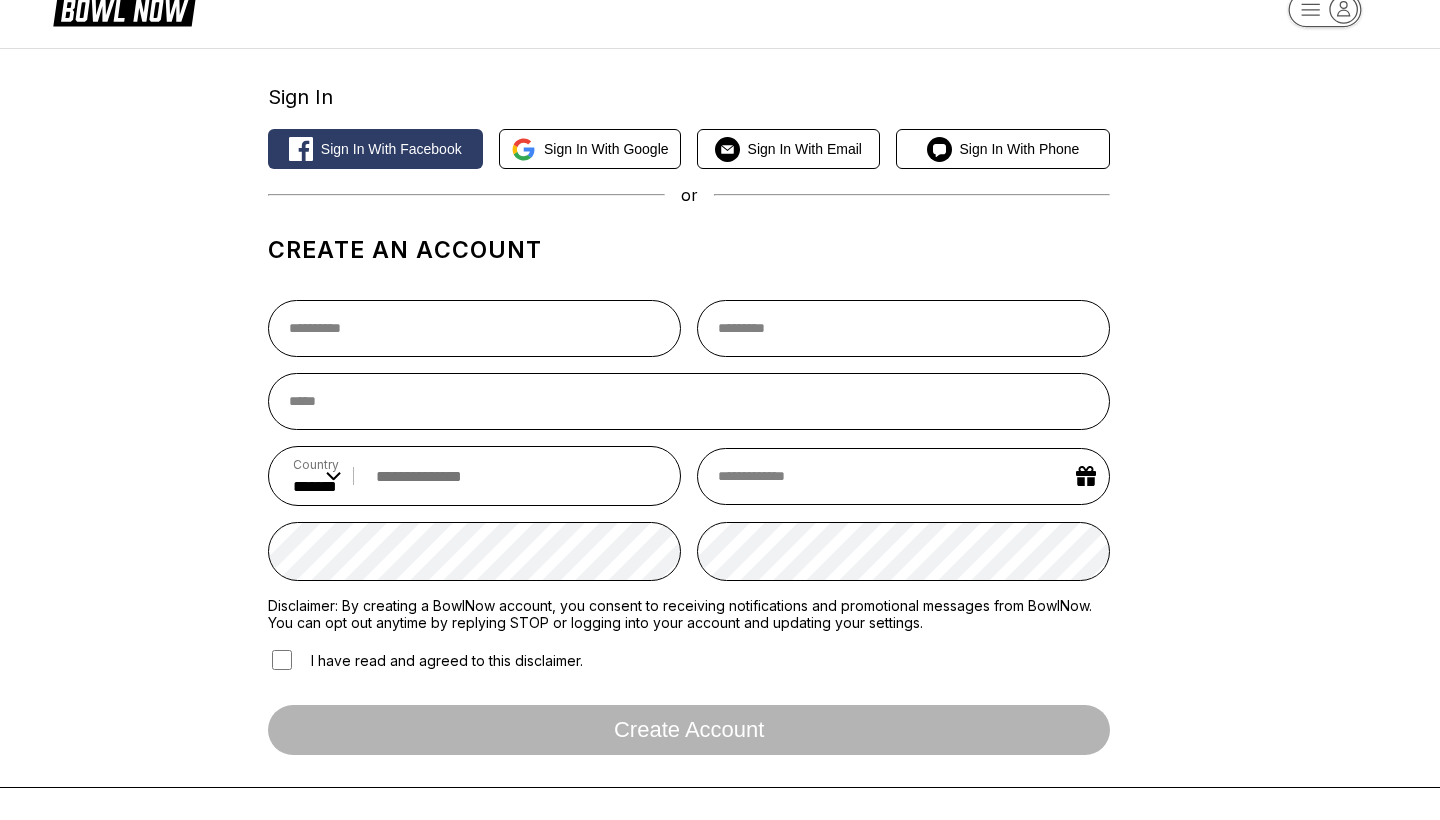 scroll, scrollTop: 49, scrollLeft: 0, axis: vertical 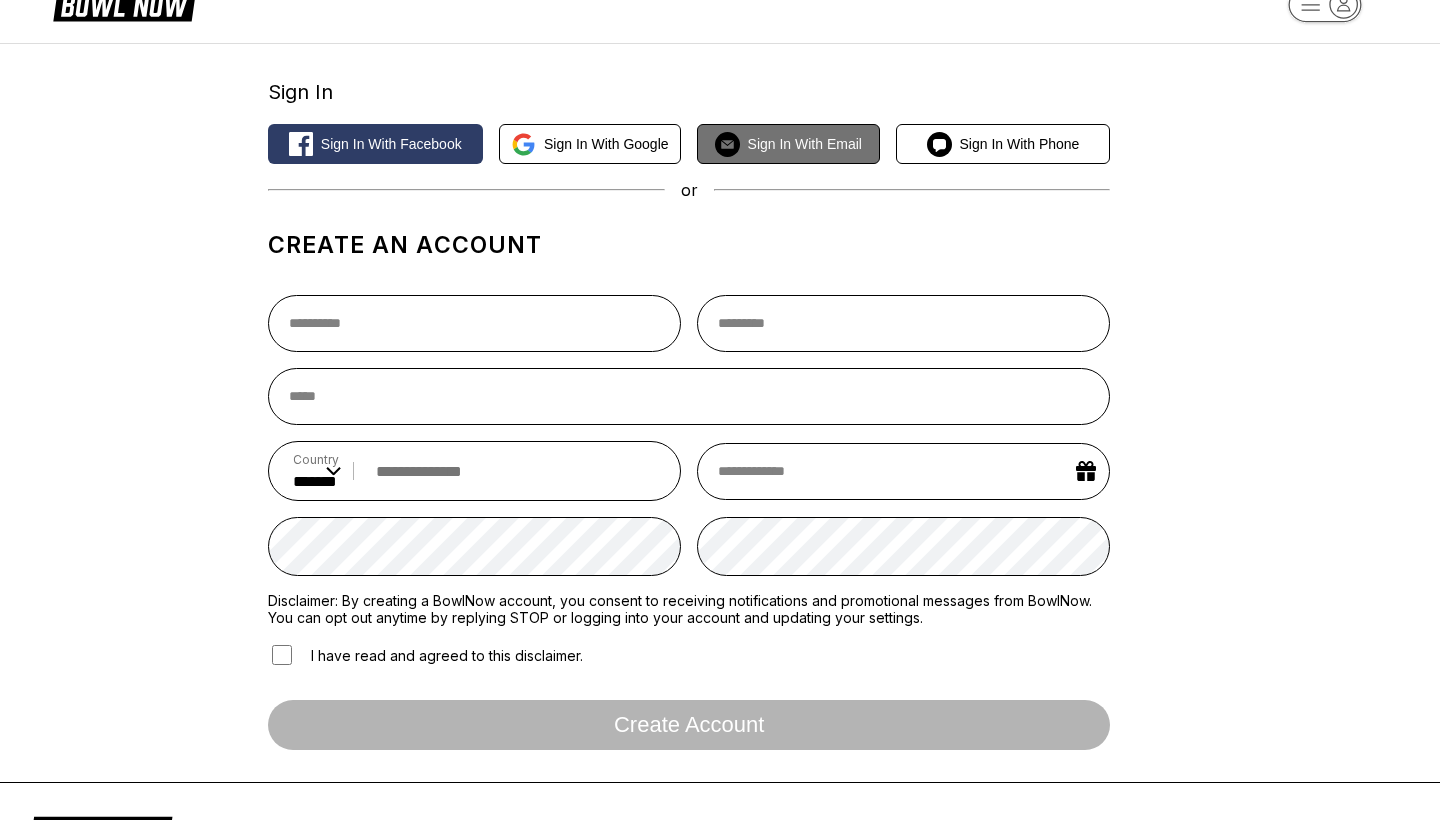 click on "Sign in with Email" at bounding box center (805, 144) 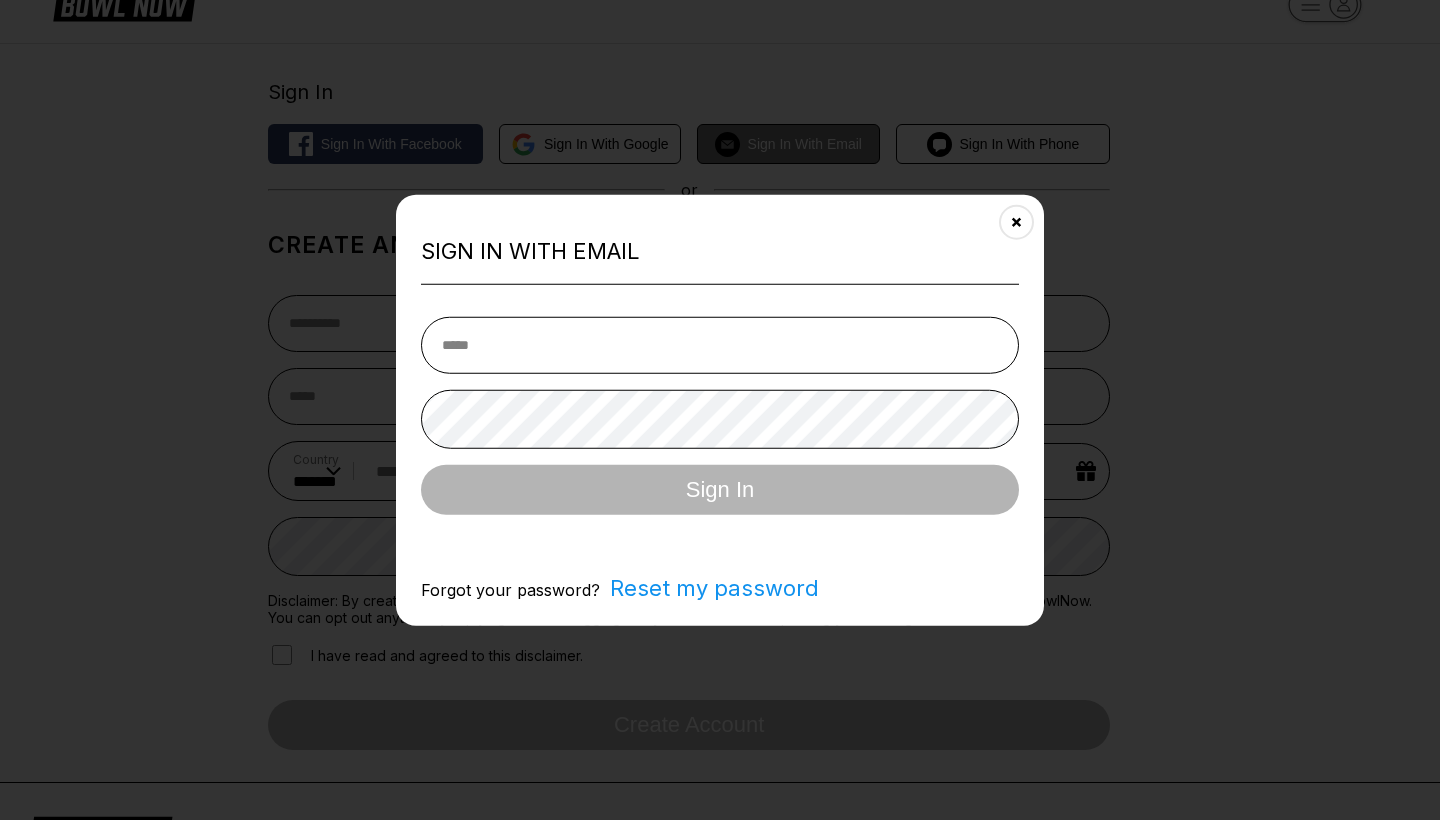 scroll, scrollTop: 0, scrollLeft: 0, axis: both 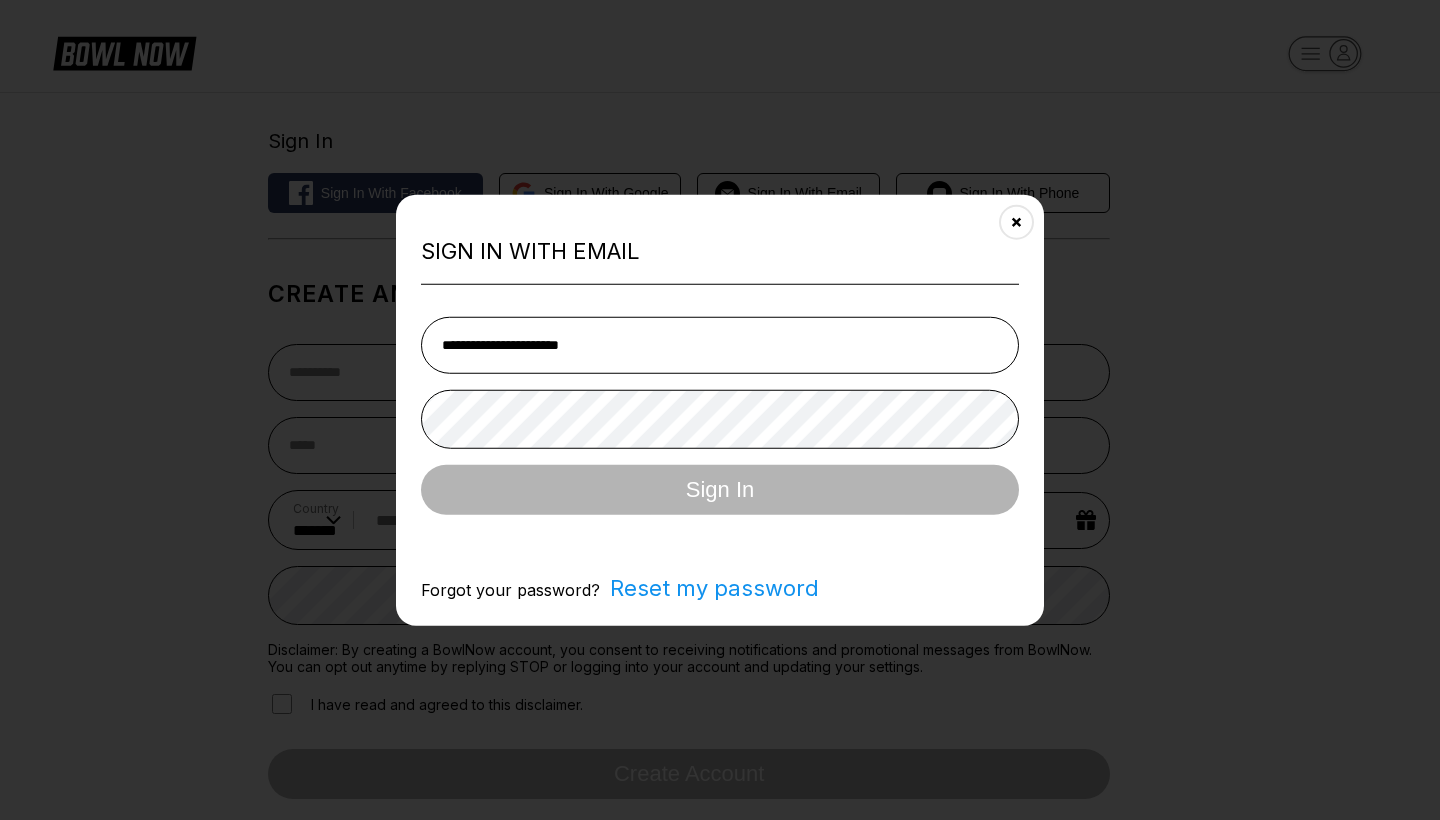 type on "**********" 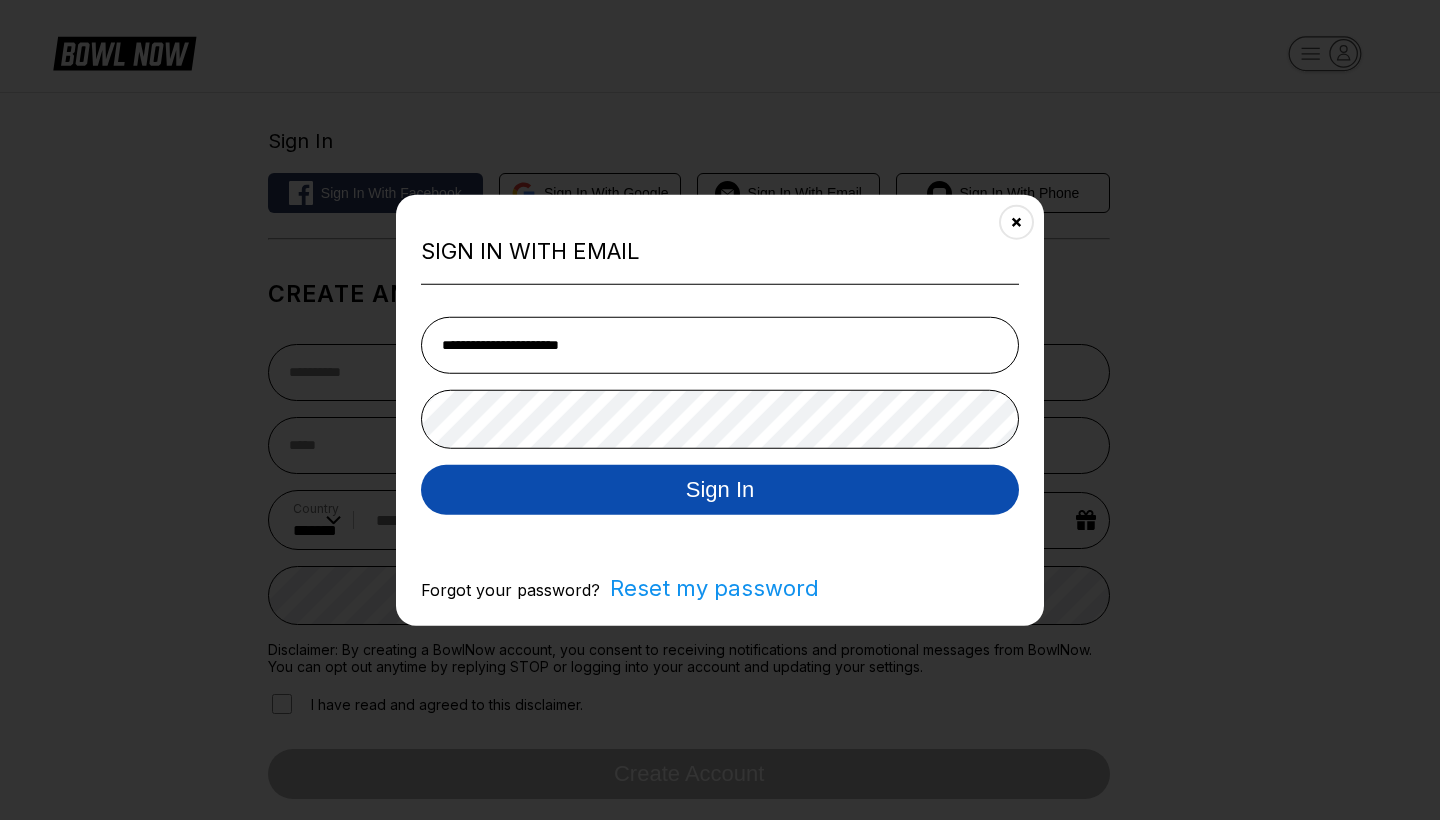 click on "Sign In" at bounding box center [720, 489] 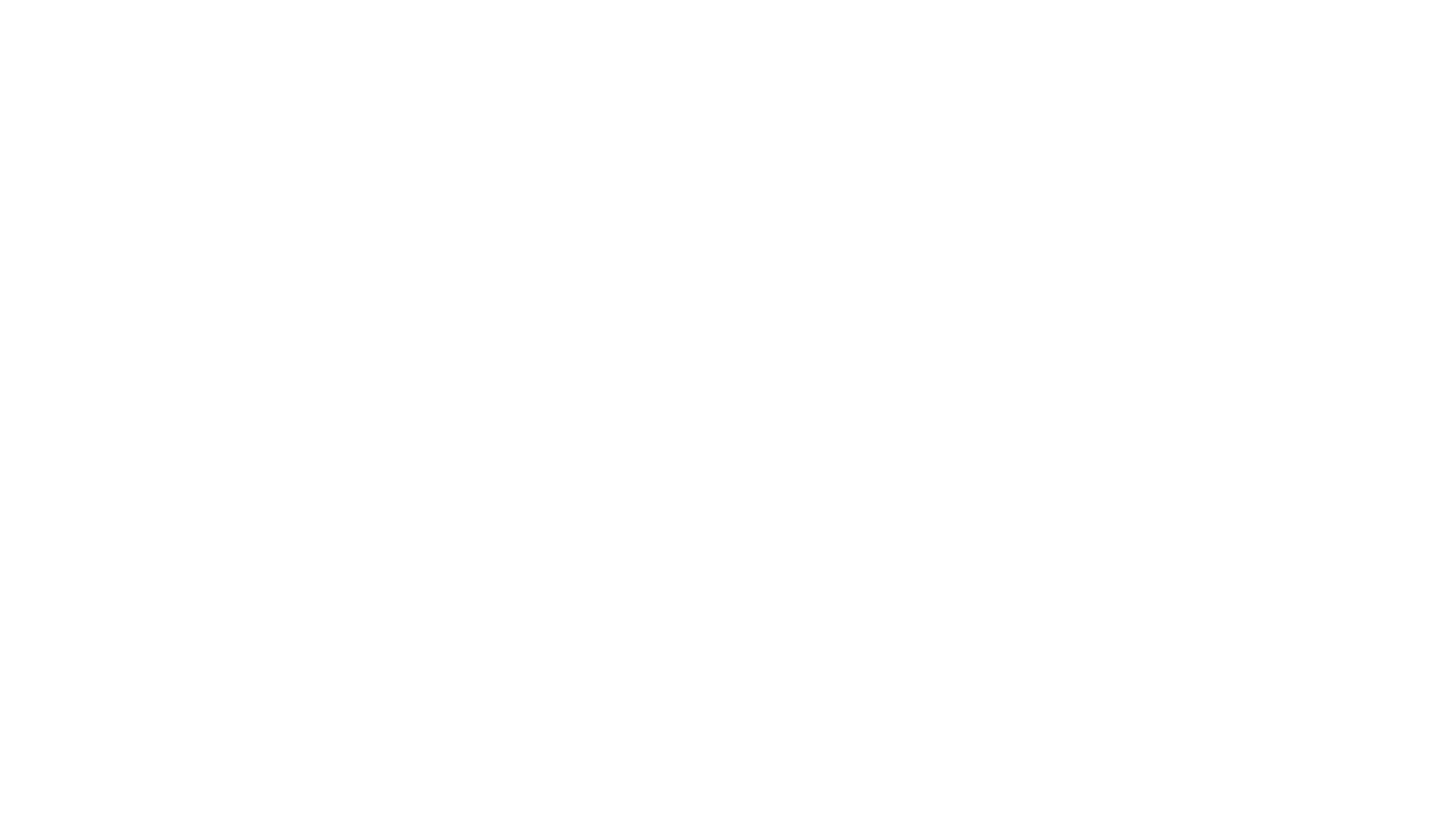select on "**" 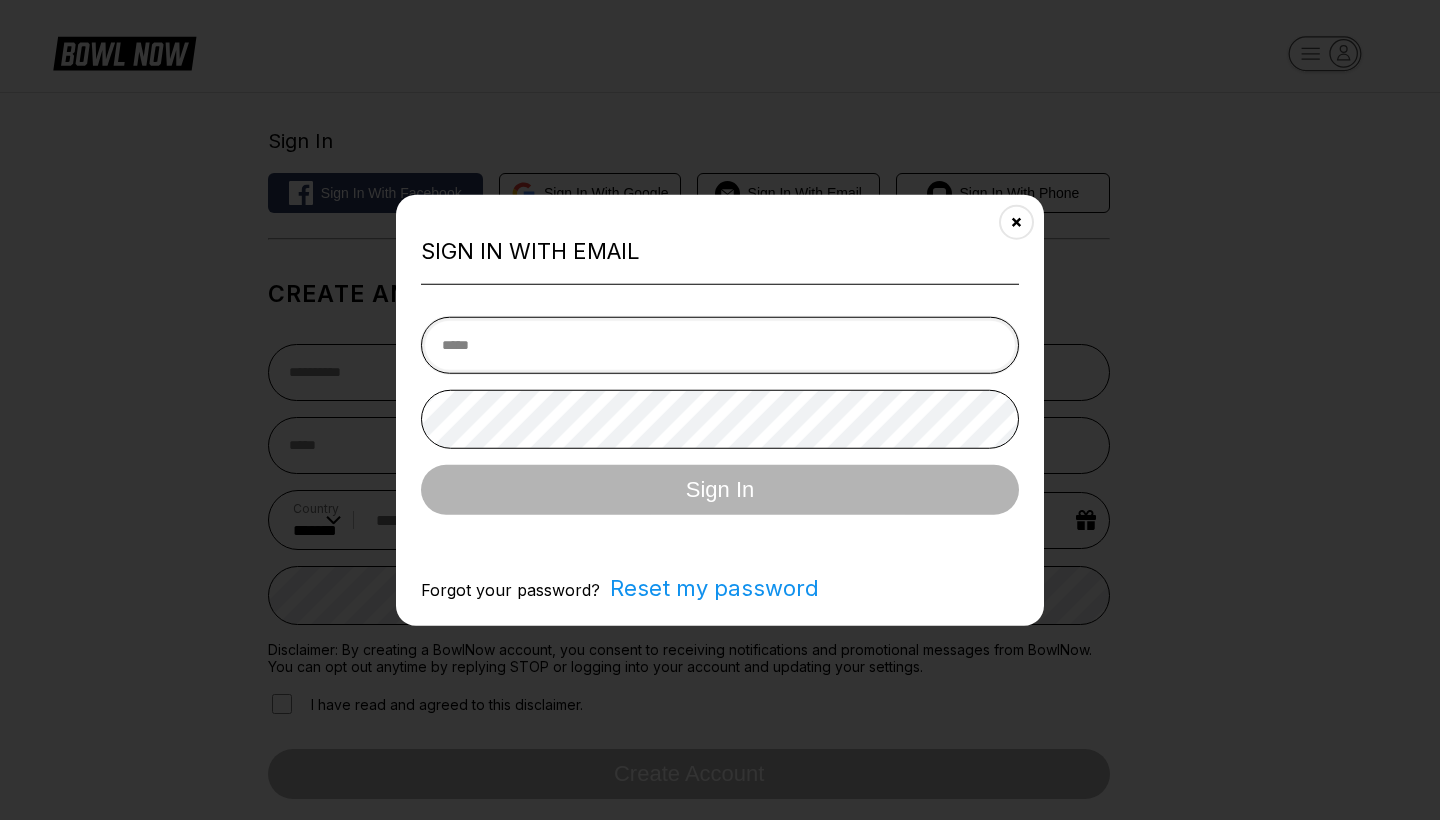 type on "**********" 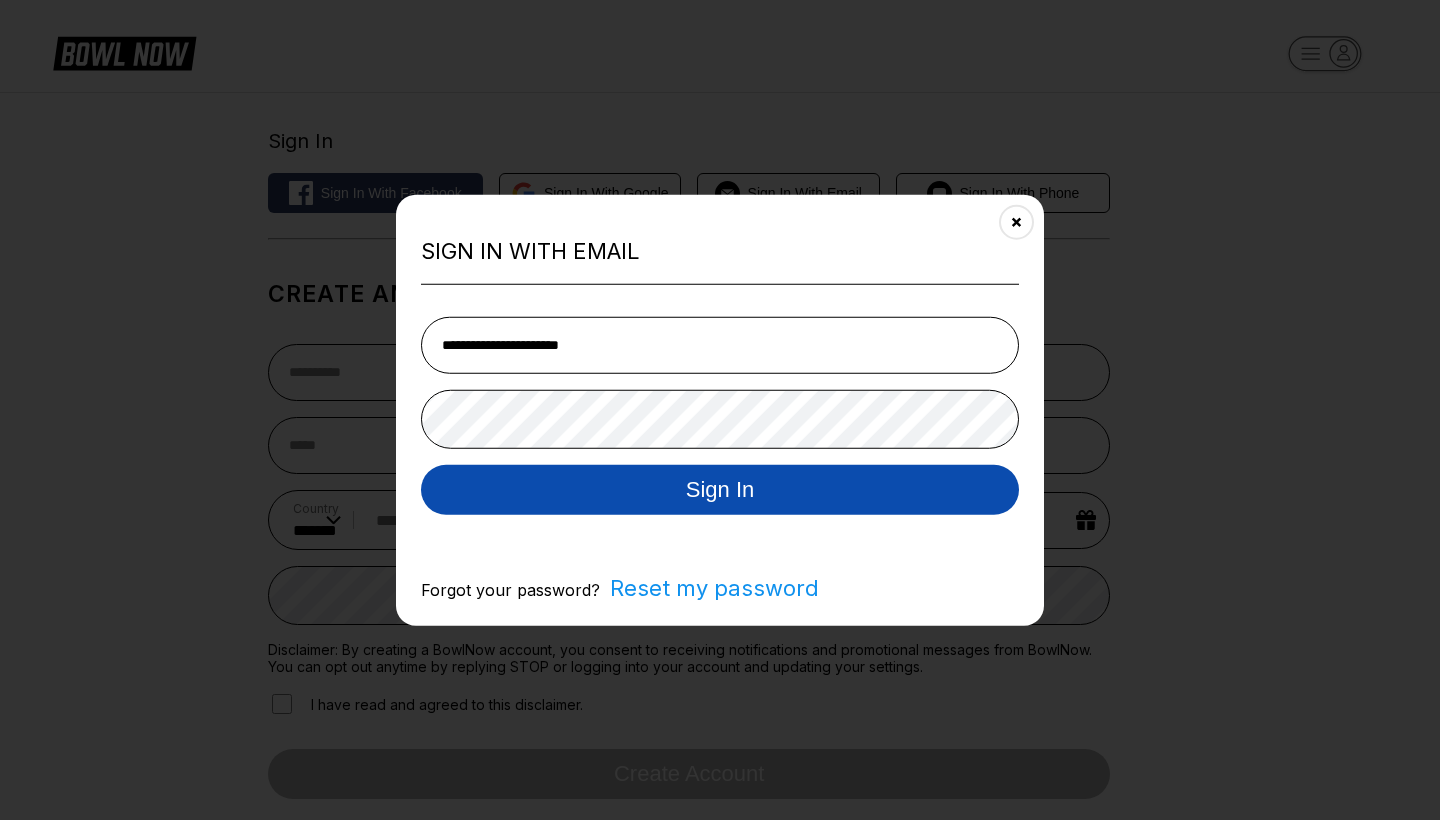 click on "Sign In" at bounding box center (720, 489) 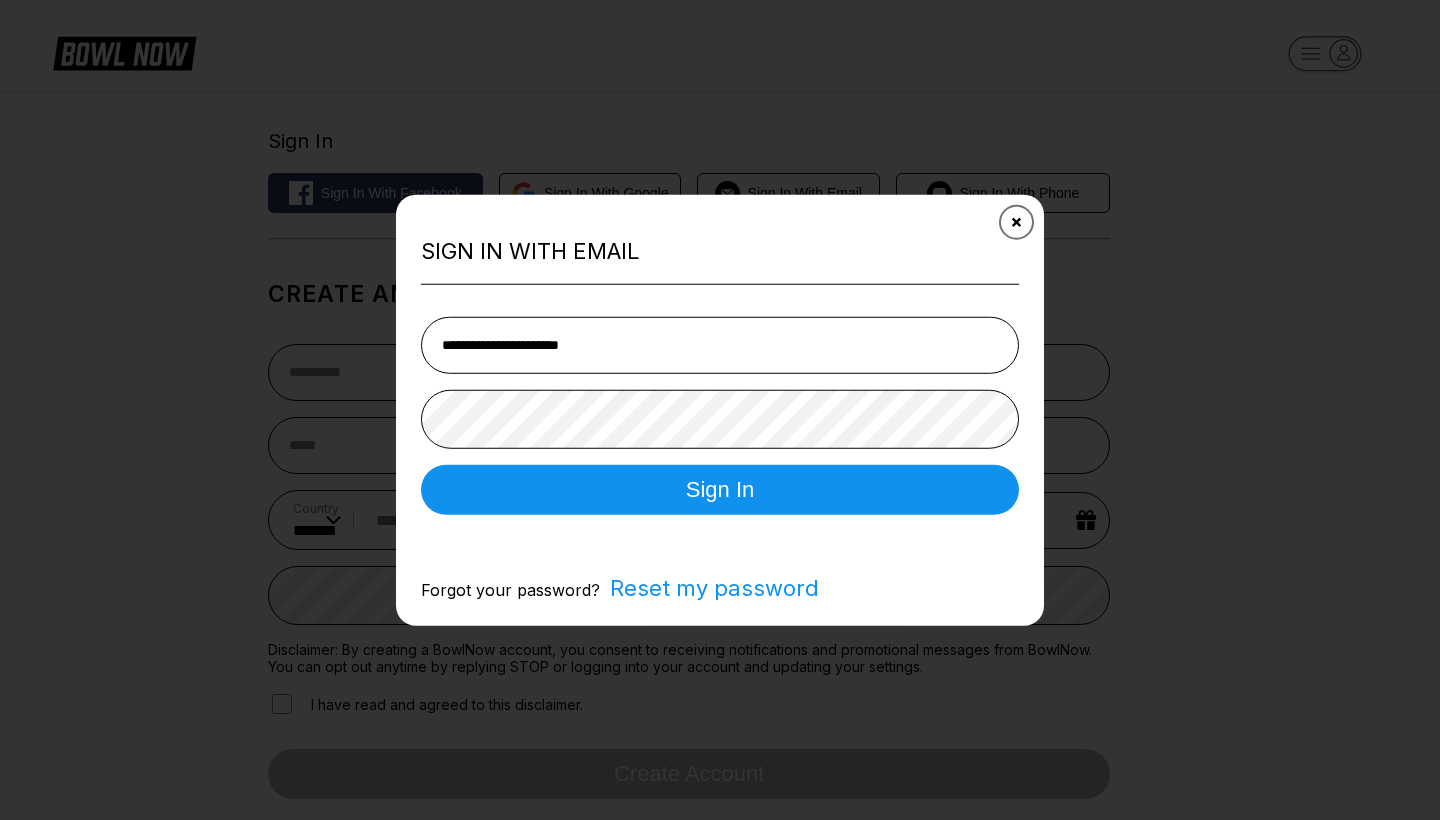 click 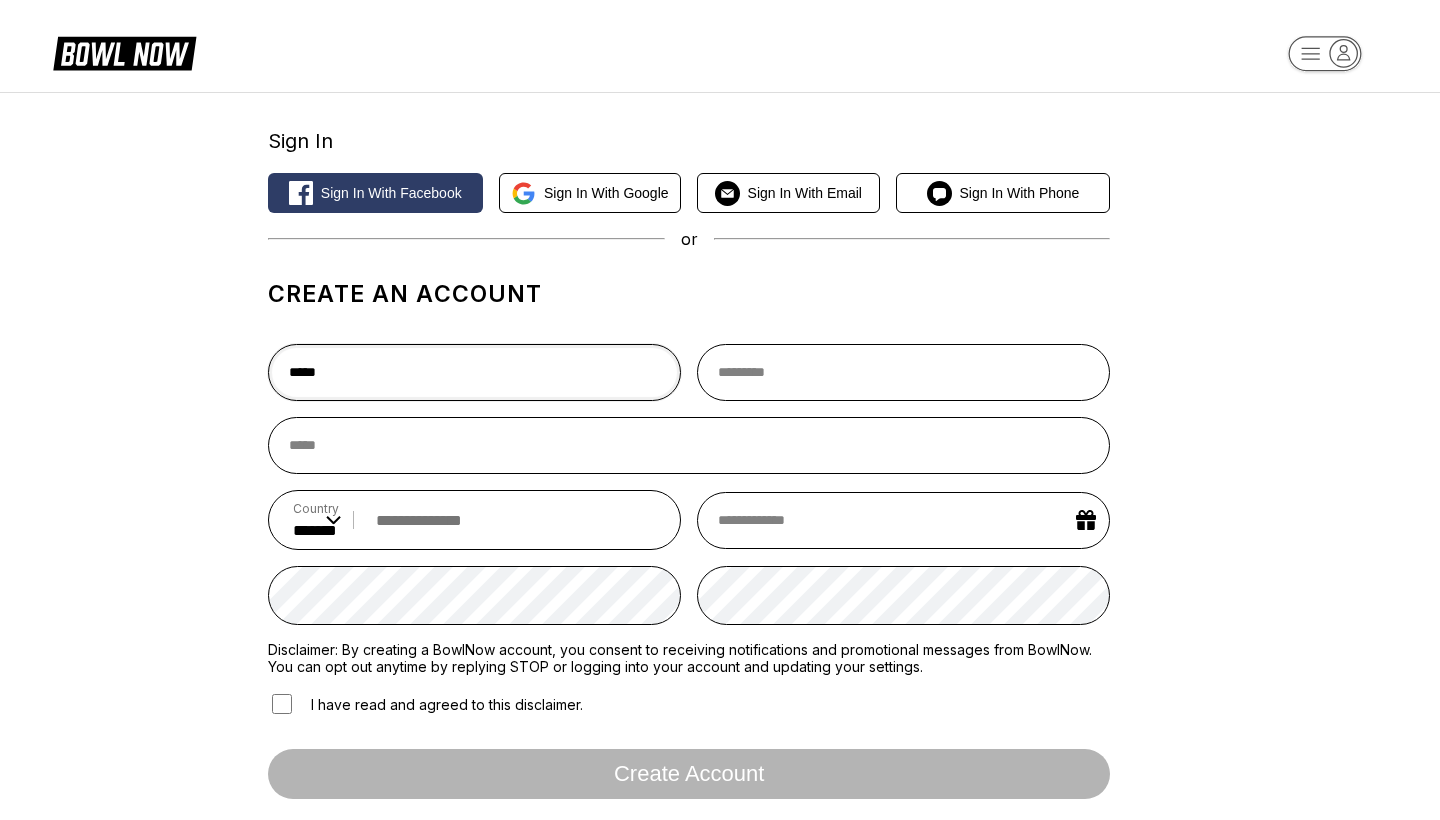 type on "*****" 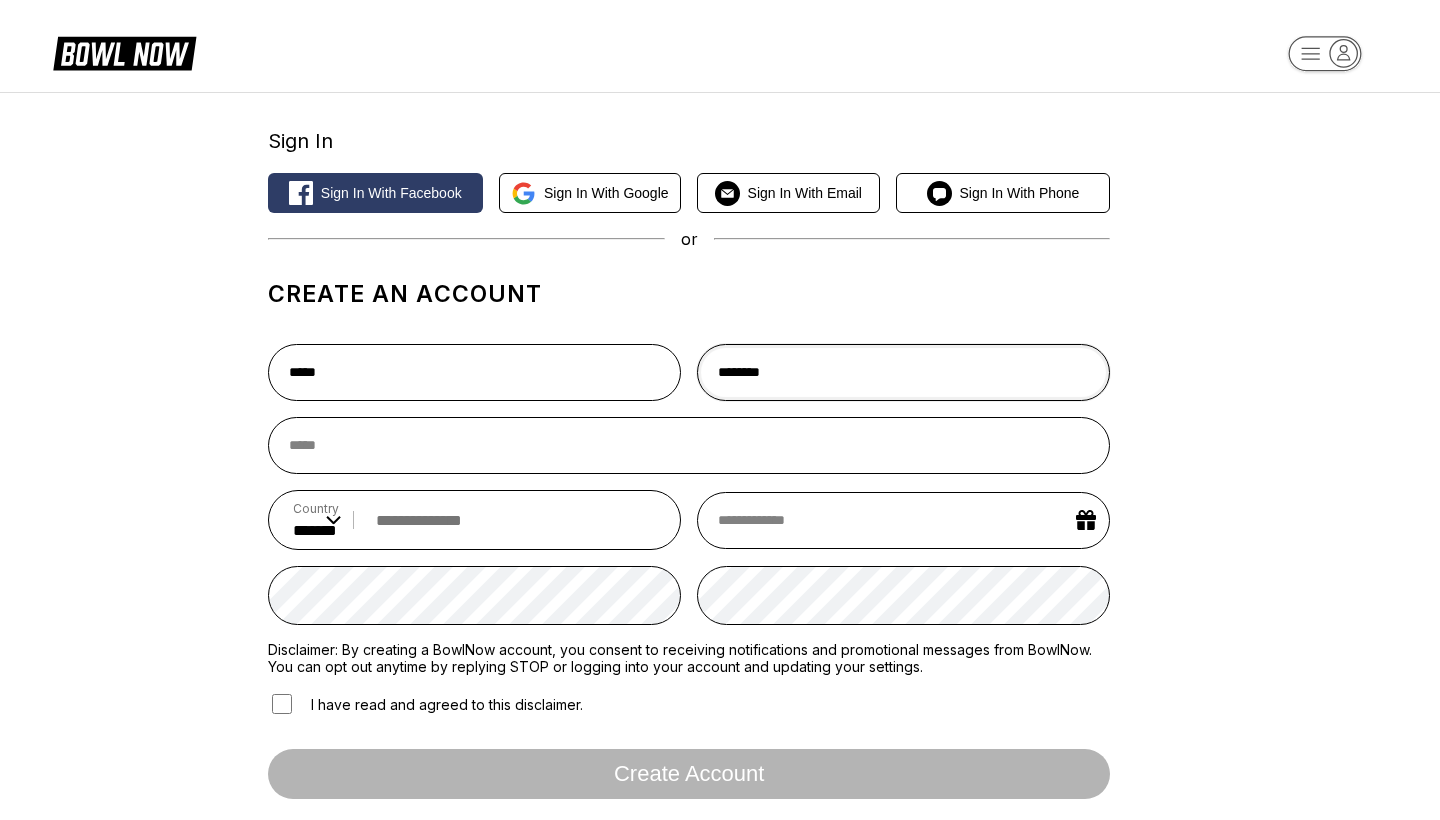 type on "********" 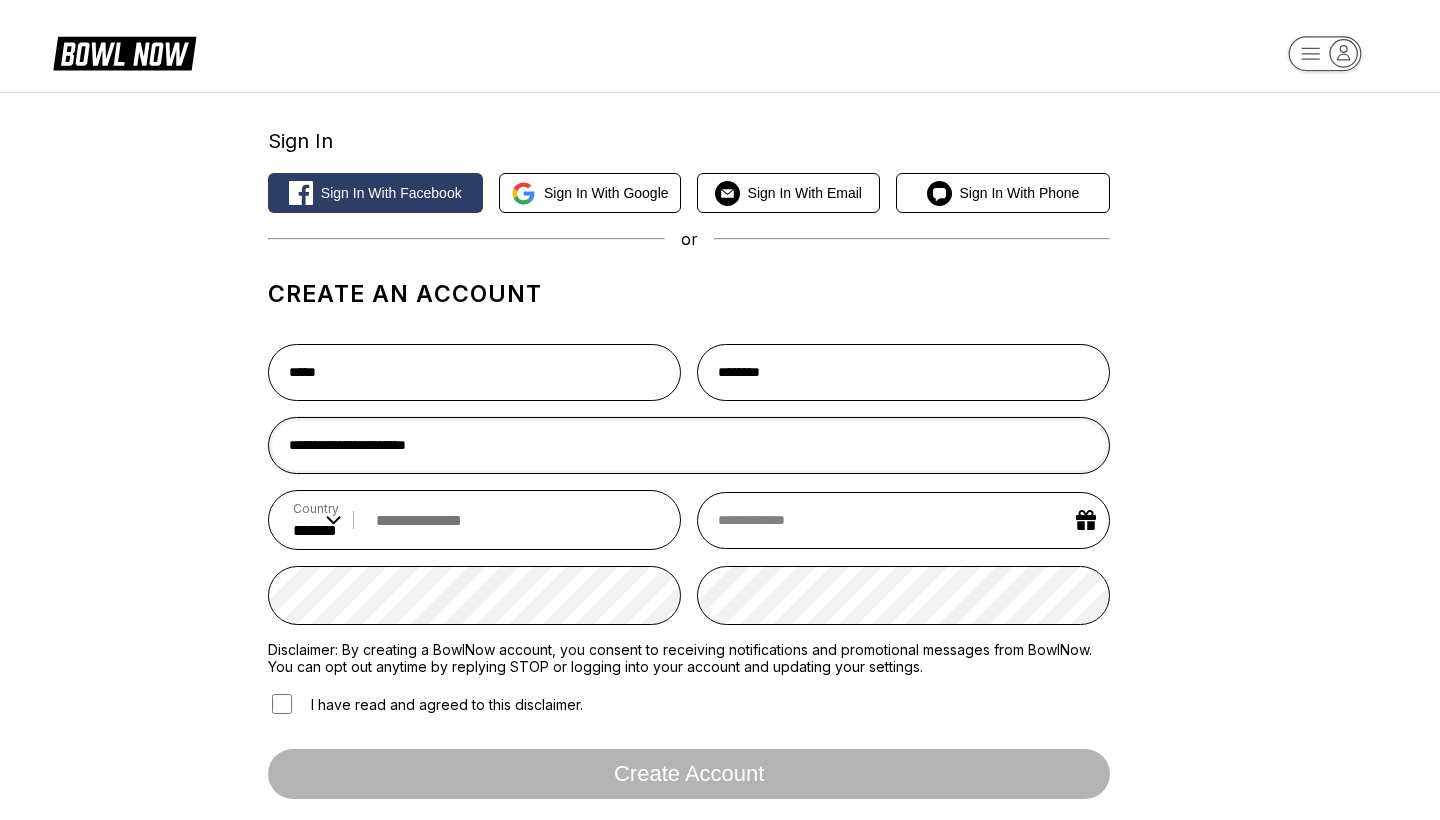 type on "**********" 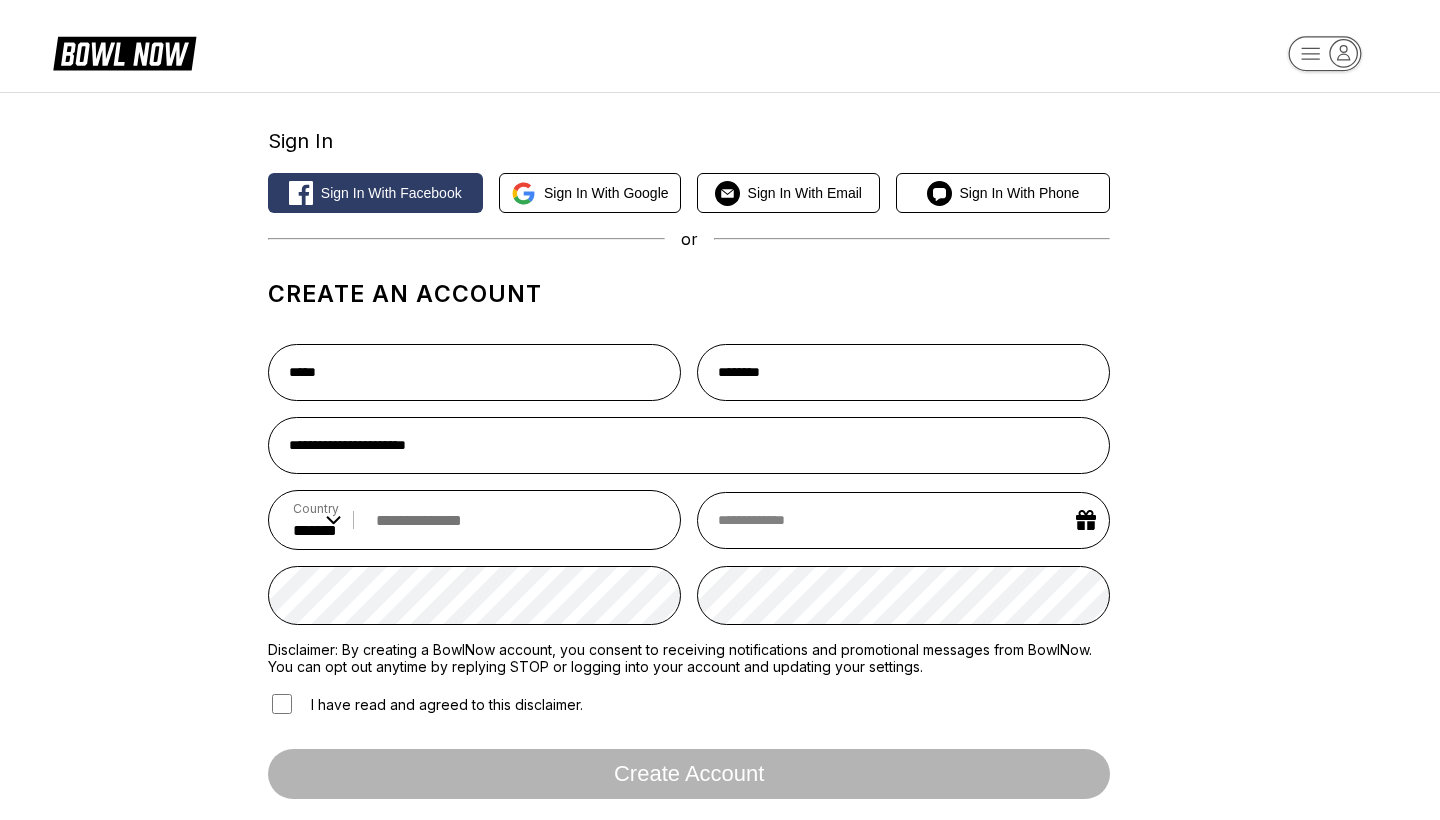 click on "Country ** * *** ** * *** ** * *** ** * ** ** * * ** * * ** * *** ** * *** ** * *** ** * ** ** * * ** * ** ** * ** ** * *** ** * *** ** * *** ** * *** ** * * ** * *** ** * ** ** * *** ** * *** ** * *** ** * *** ** * *** ** * *** ** * * ** * *** ** * *** ** * *** ** * ** ** * * ** * *** ** * *** ** * *** ** * *** ** * * ** * ** ** * *** ** * *** ** * *** ** * ** ** * *** ** * *** ** * ** ** * *** ** * ** ** * ** ** * *** ** * ** ** * *** ** * *** ** * ** ** * *** ** * *** ** * ** ** * *** ** * ** ** * * ** * * ** * *** ** * *** ** * *** ** * ** ** * *** ** * *** ** * ** ** * *** ** * *** ** * *** ** * *** ** * *** ** * *** ** * ** ** * *** ** * ** ** * * ** * *** ** * *** ** * ** ** * *** ** * *** ** * *** ** * *** ** * *** ** * *** ** * *** ** * ** ** * *** ** * * ** * *** ** * *** ** * *** ** * *** ** * *** ** * *** ** * ** ** * ** ** * *** ** * *** ** * ** **" at bounding box center [689, 571] 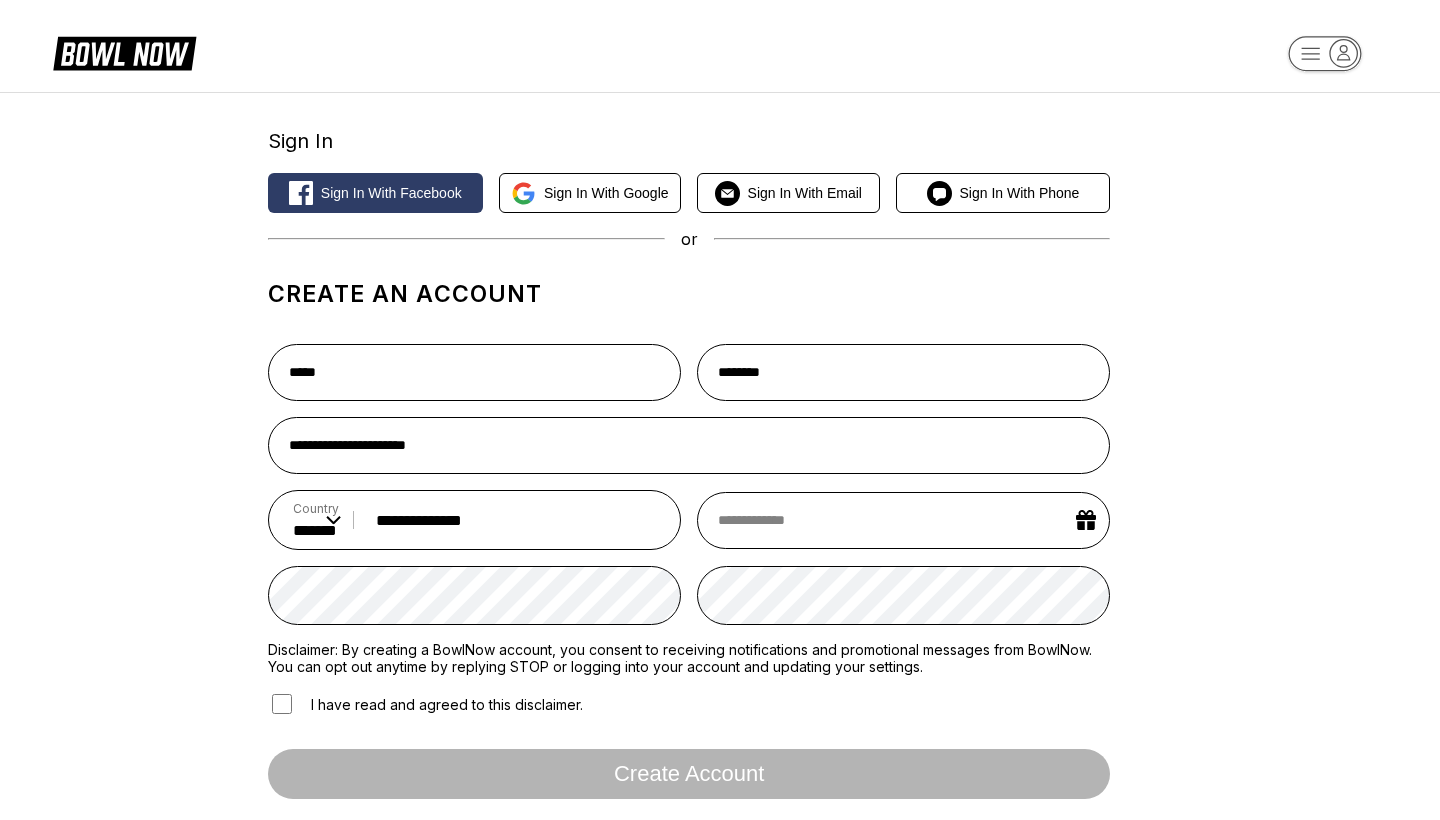 type on "**********" 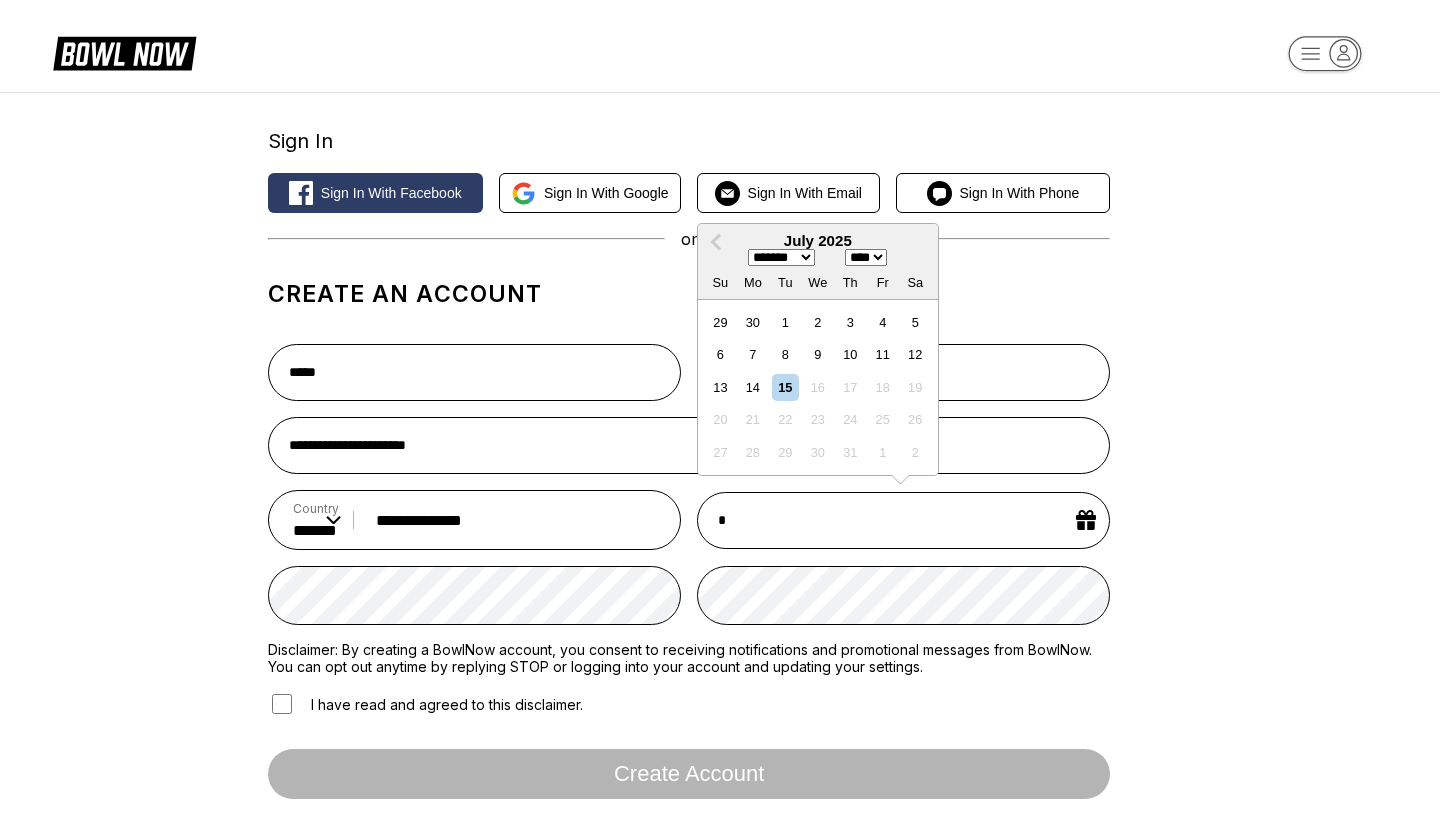 type on "**" 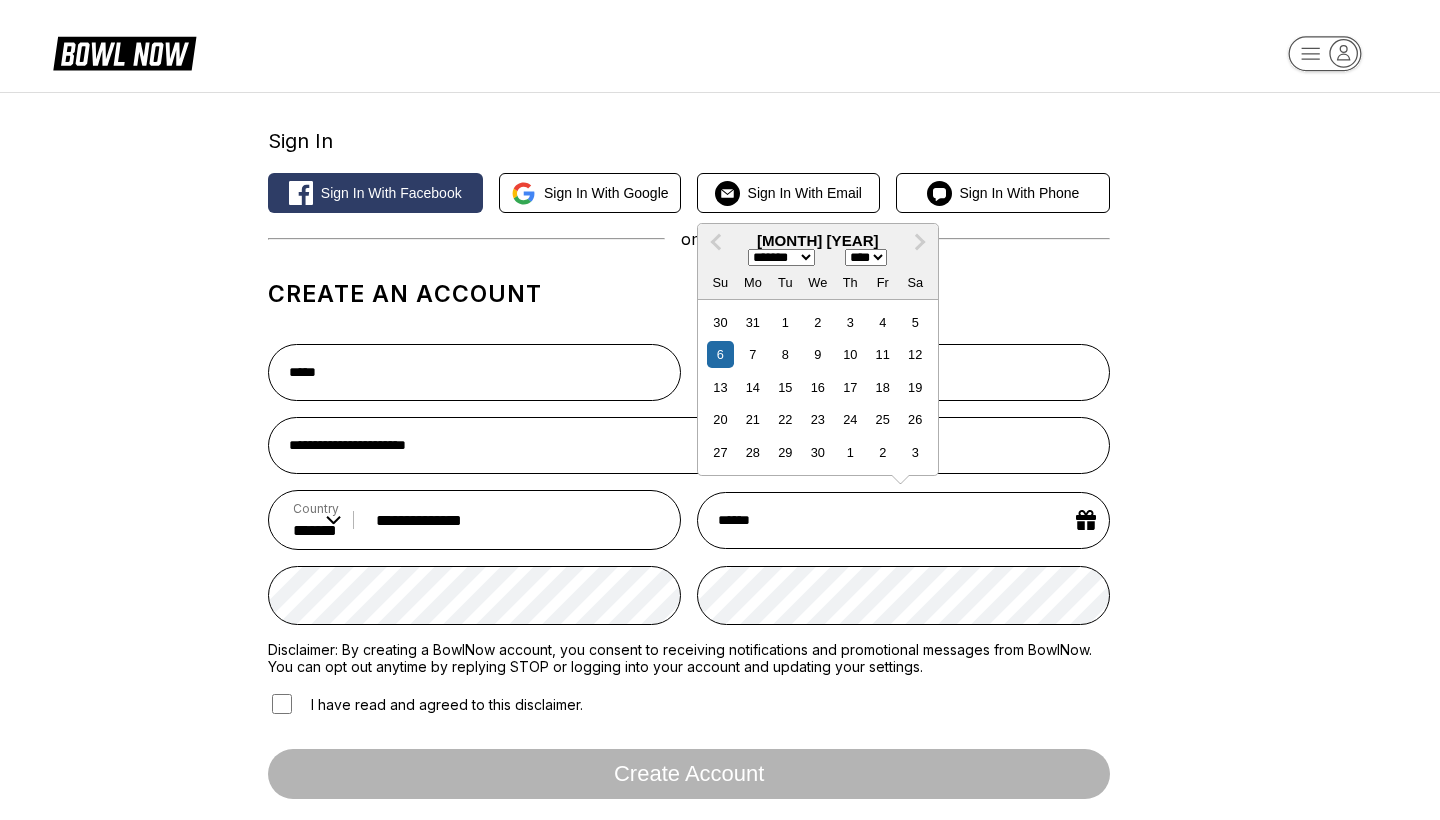 type on "*******" 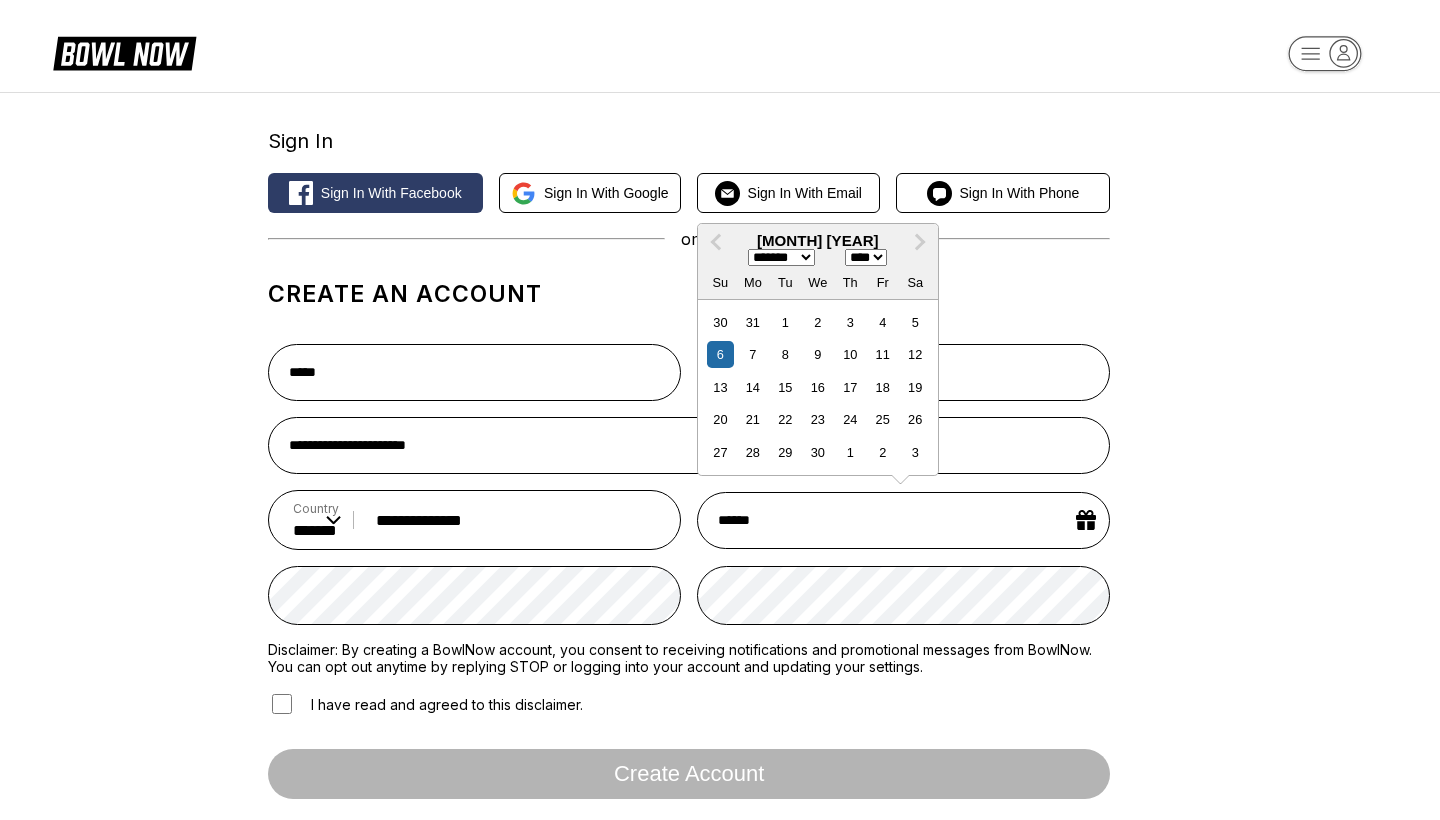 select on "****" 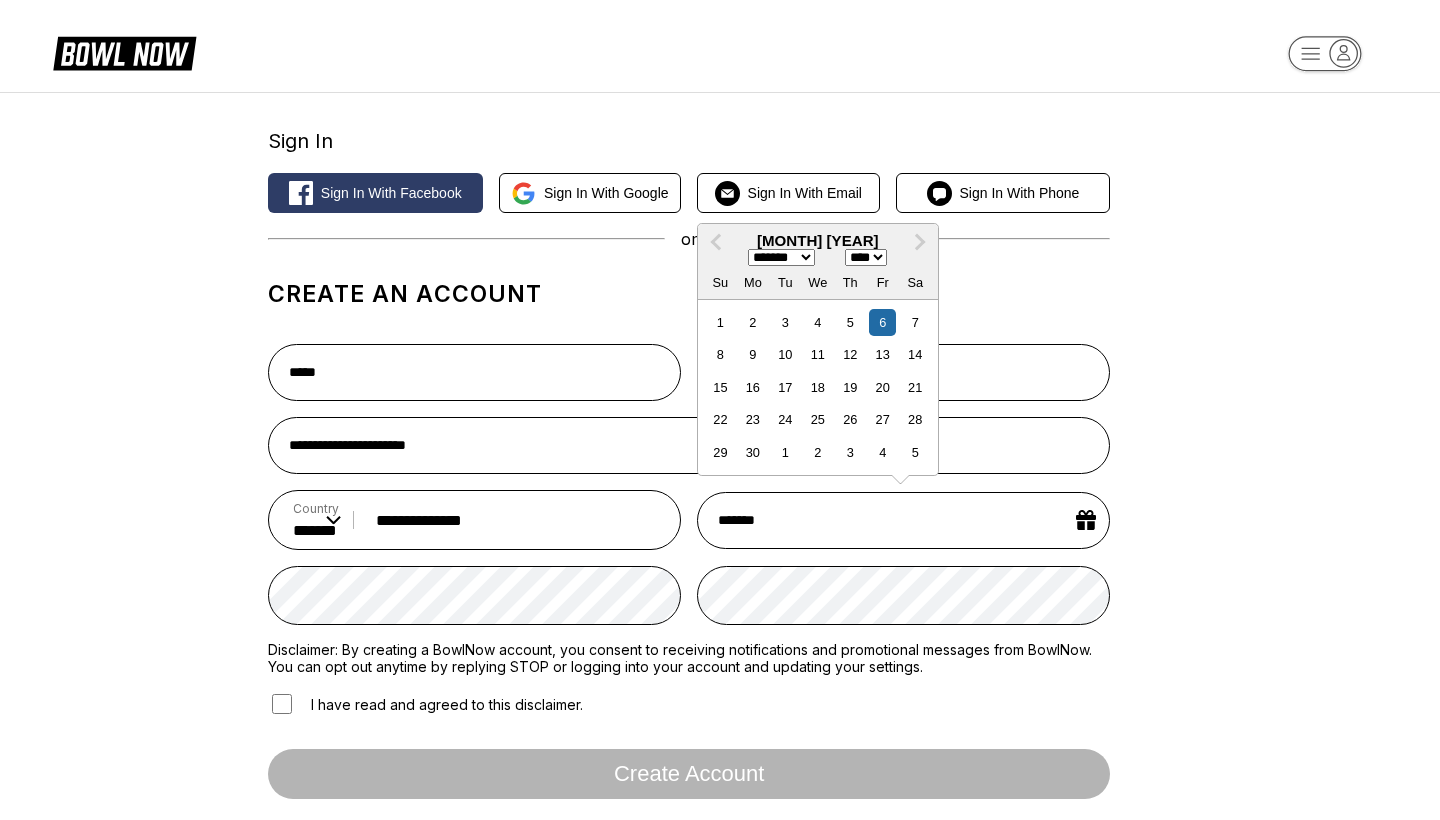 type on "********" 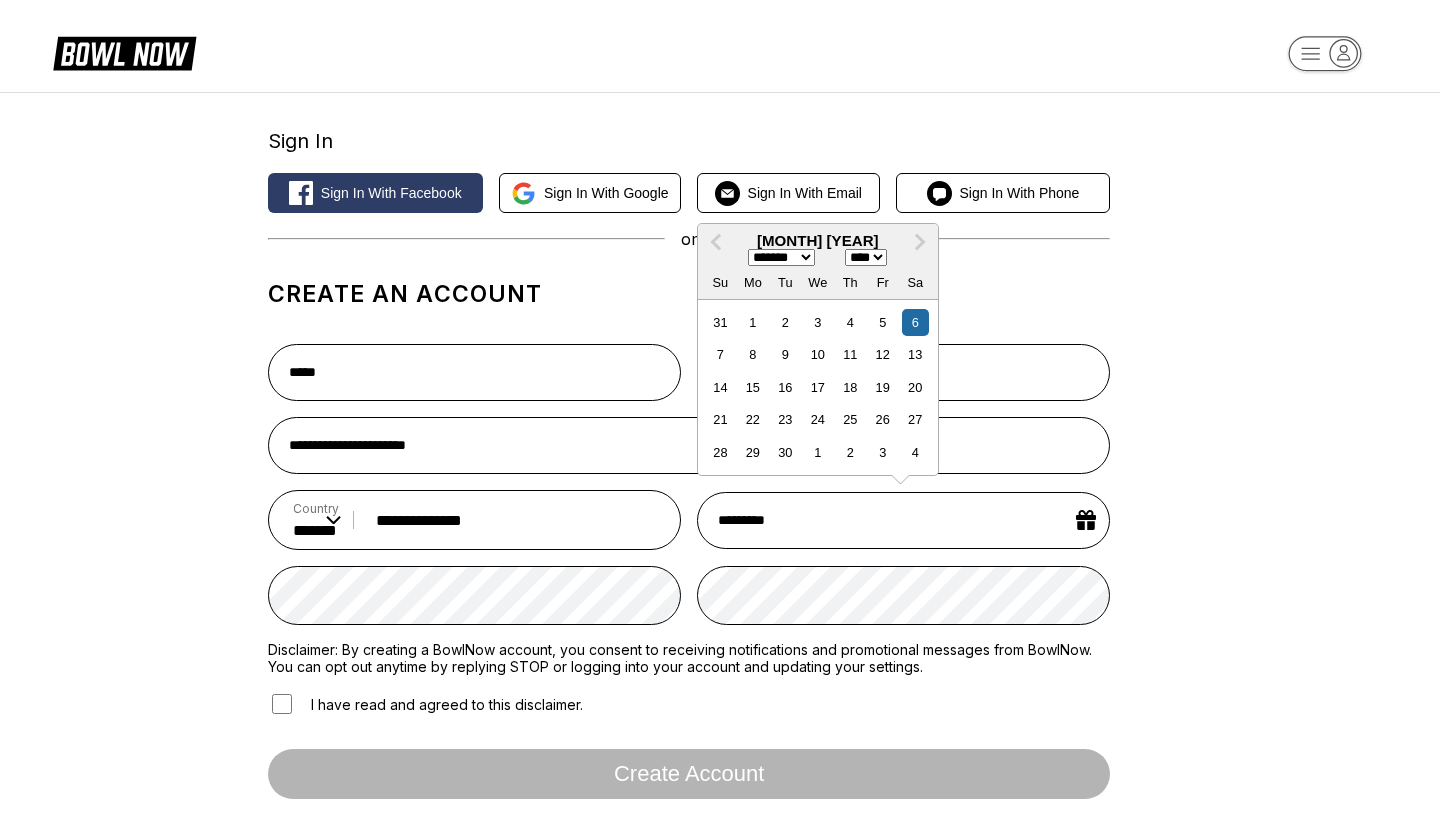 type on "**********" 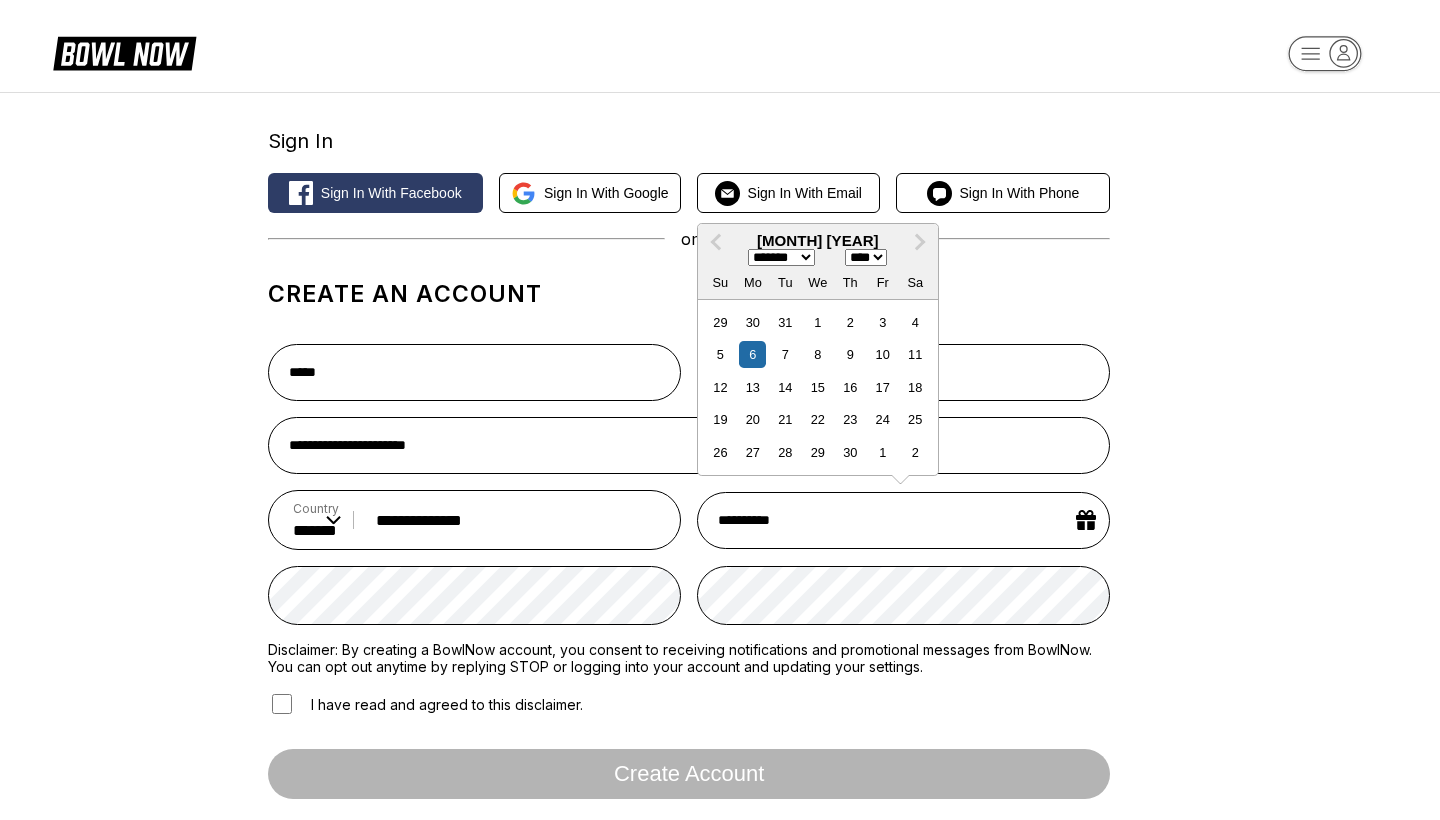 type on "**********" 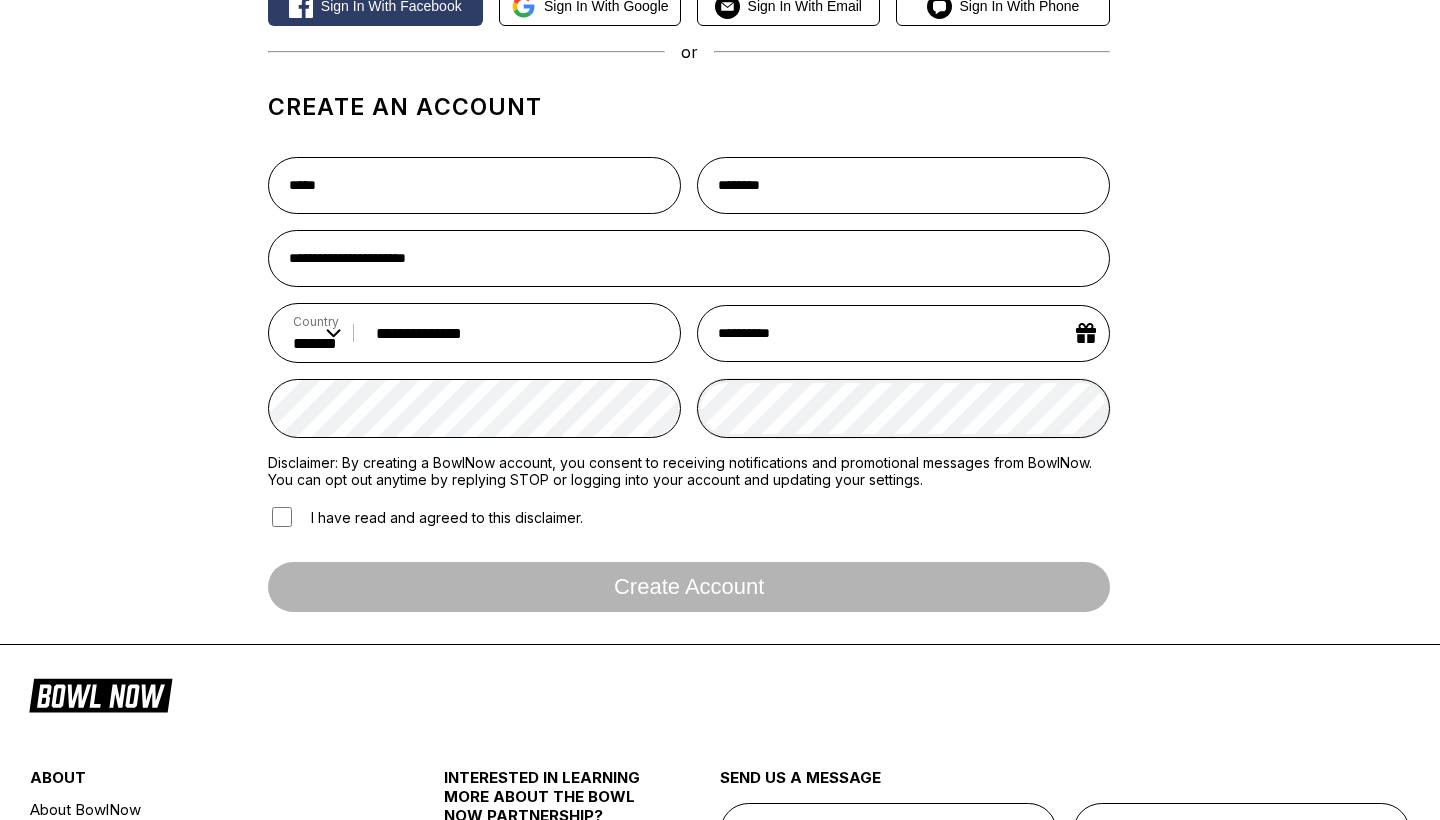 scroll, scrollTop: 190, scrollLeft: 0, axis: vertical 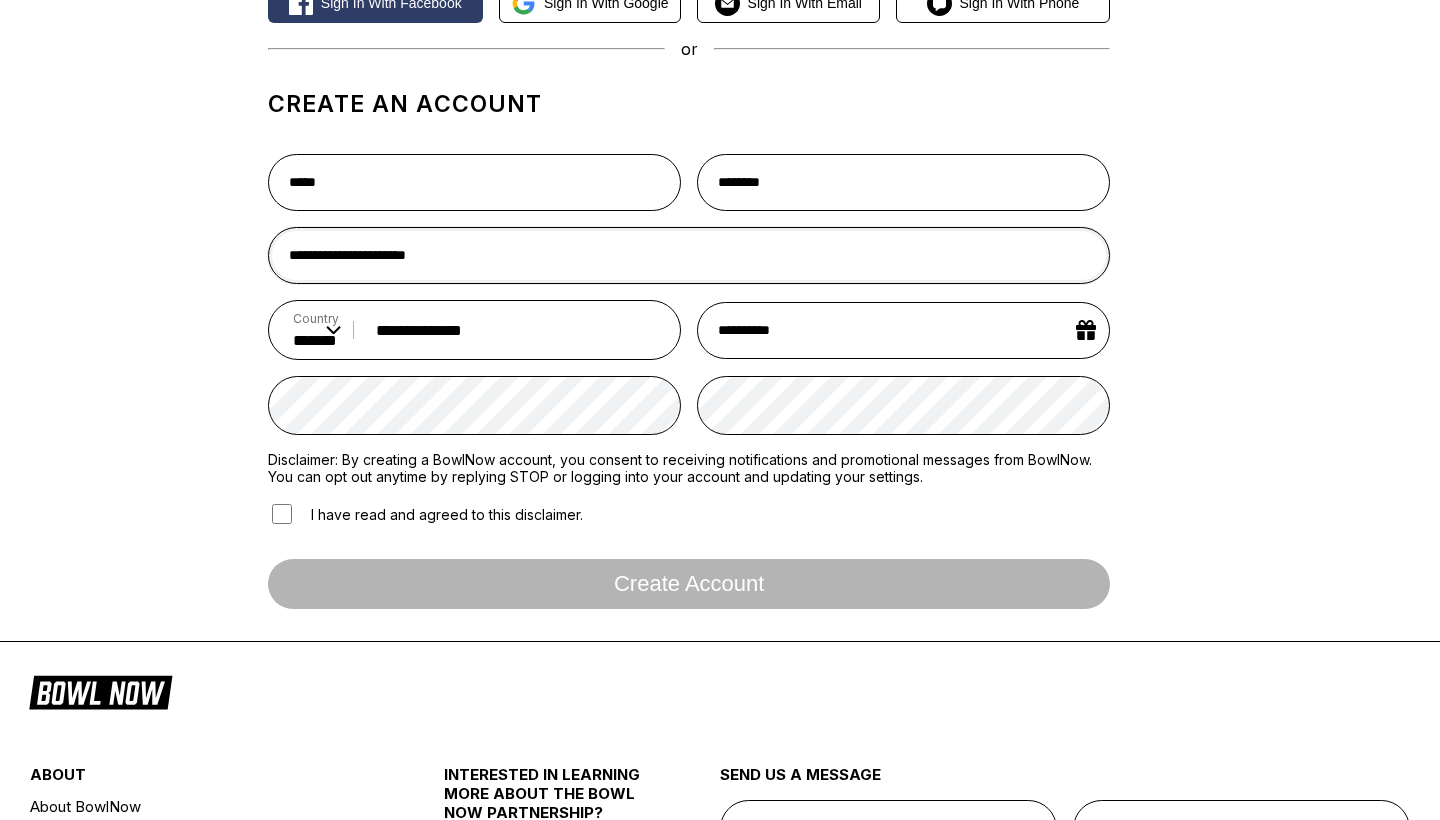 click on "**********" at bounding box center (689, 255) 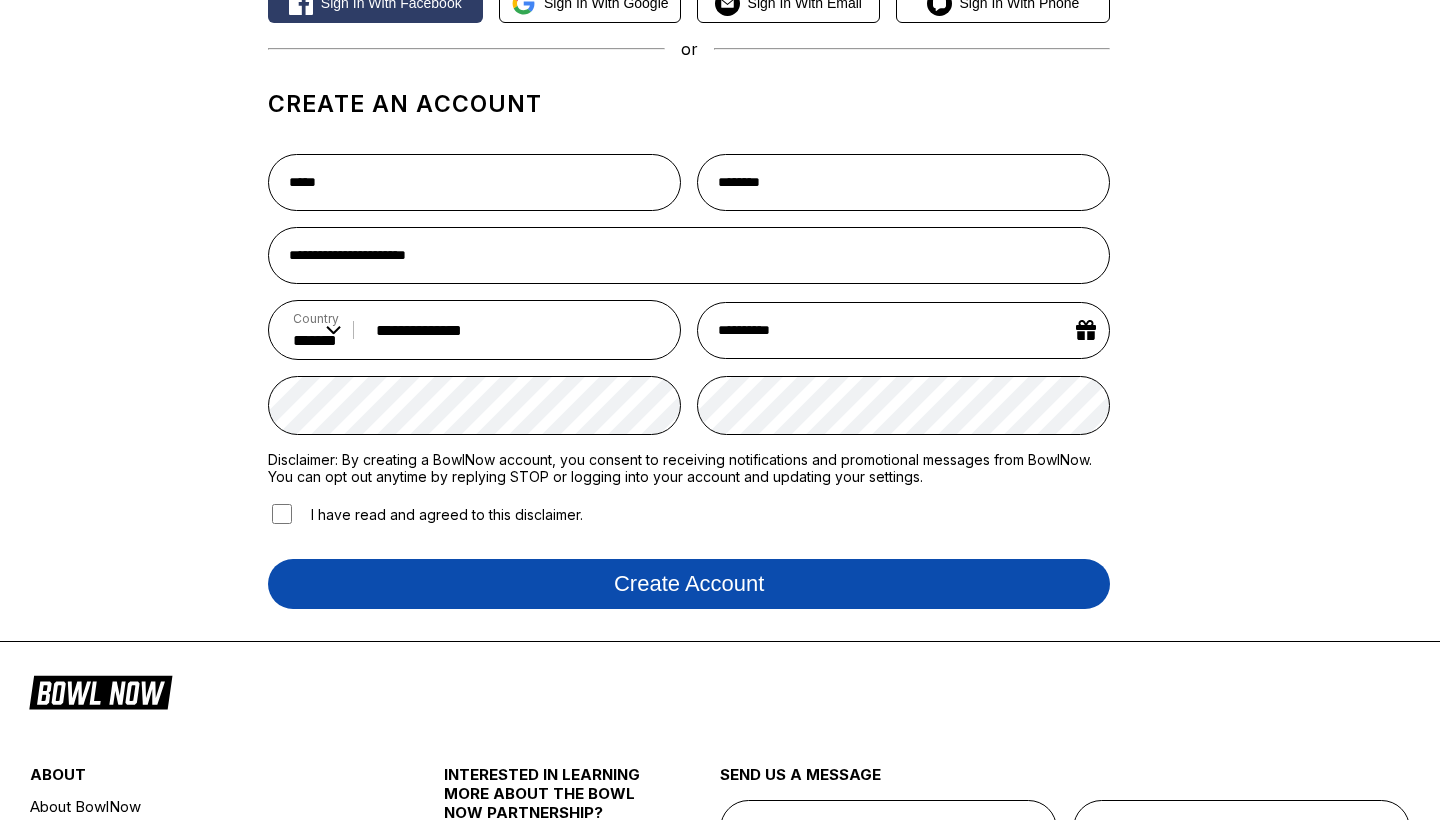click on "Create account" at bounding box center (689, 584) 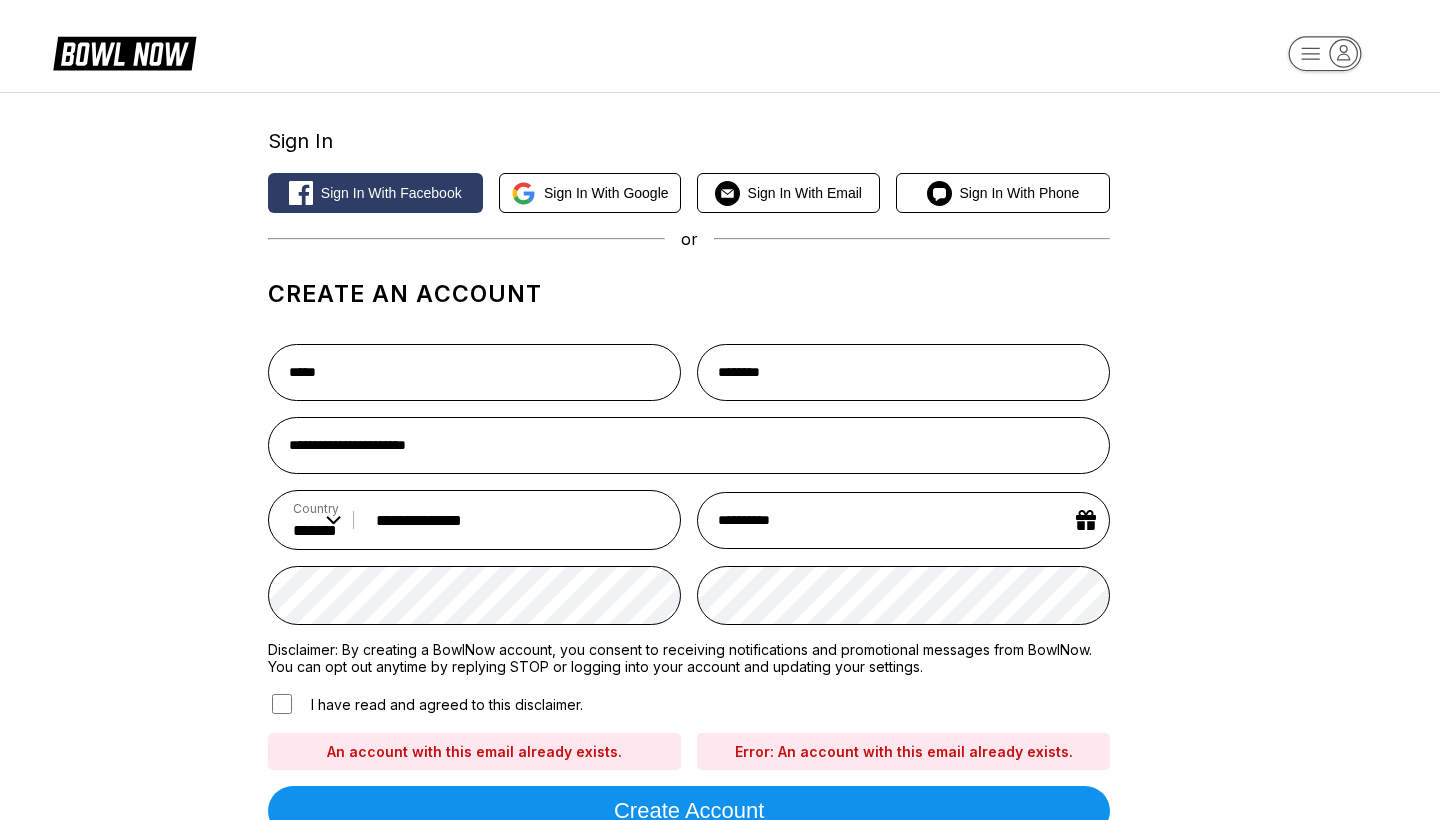 scroll, scrollTop: 0, scrollLeft: 0, axis: both 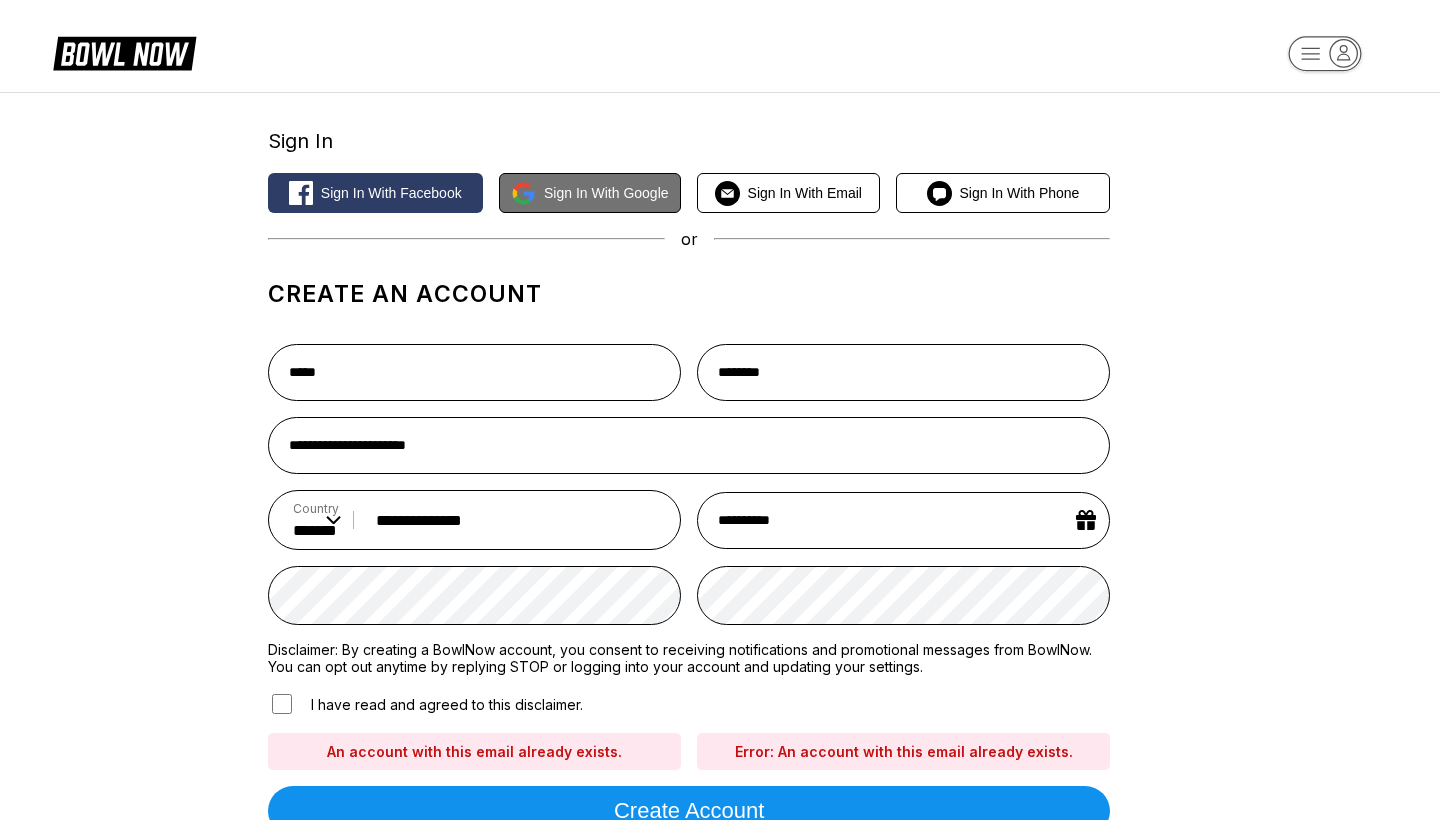 click on "Sign in with Google" at bounding box center [606, 193] 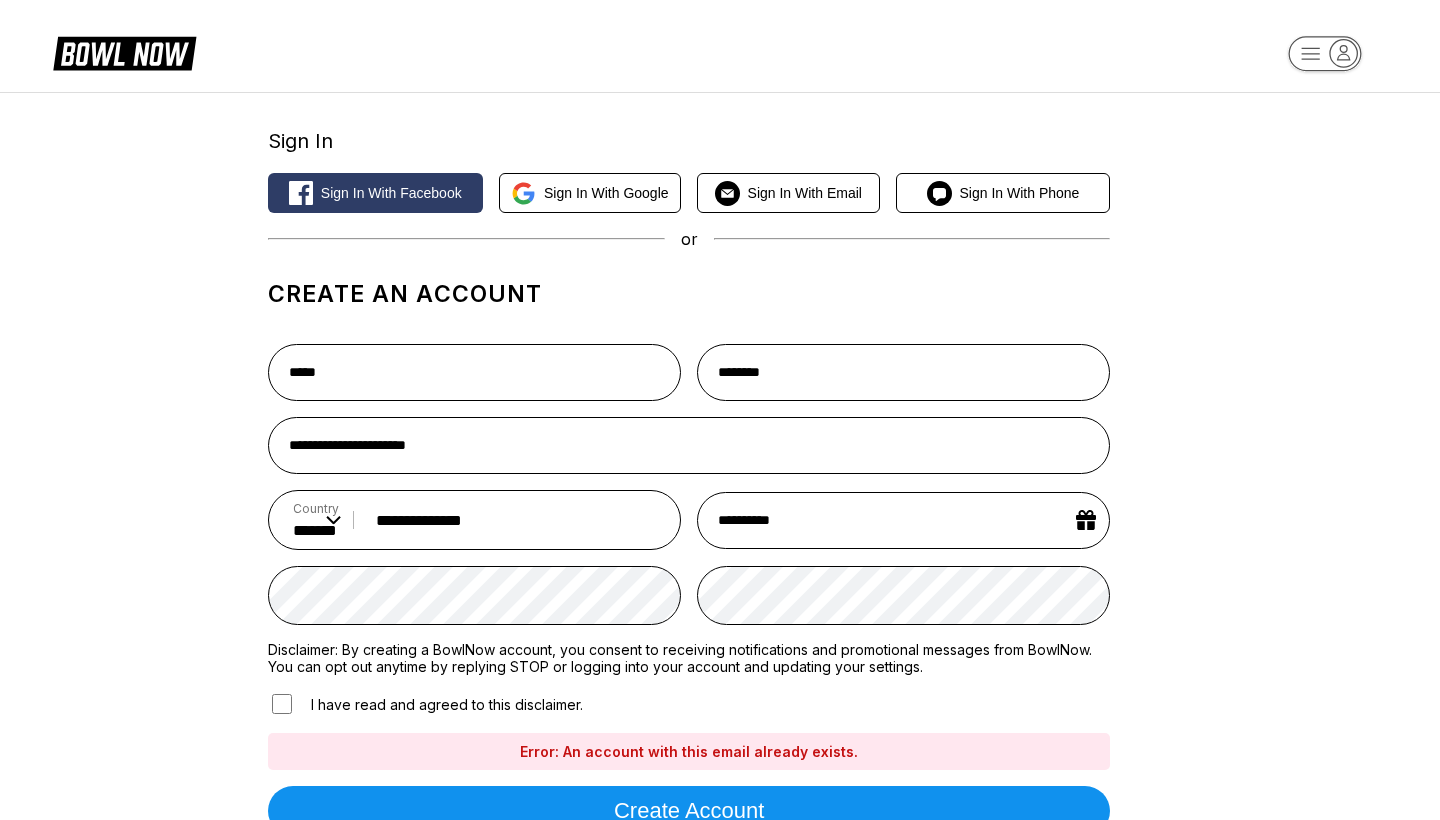 scroll, scrollTop: 0, scrollLeft: 0, axis: both 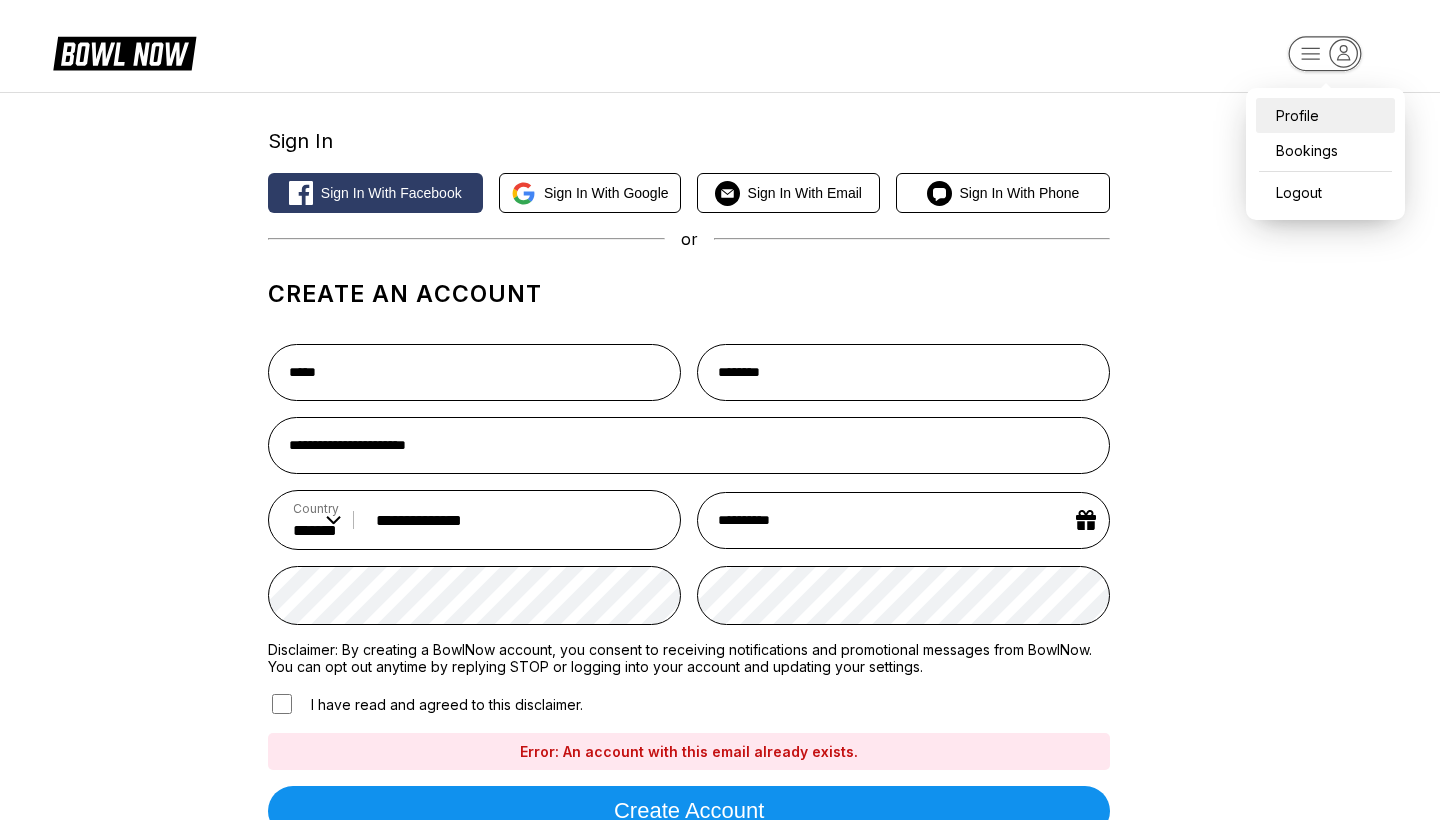 click on "Profile" at bounding box center [1325, 115] 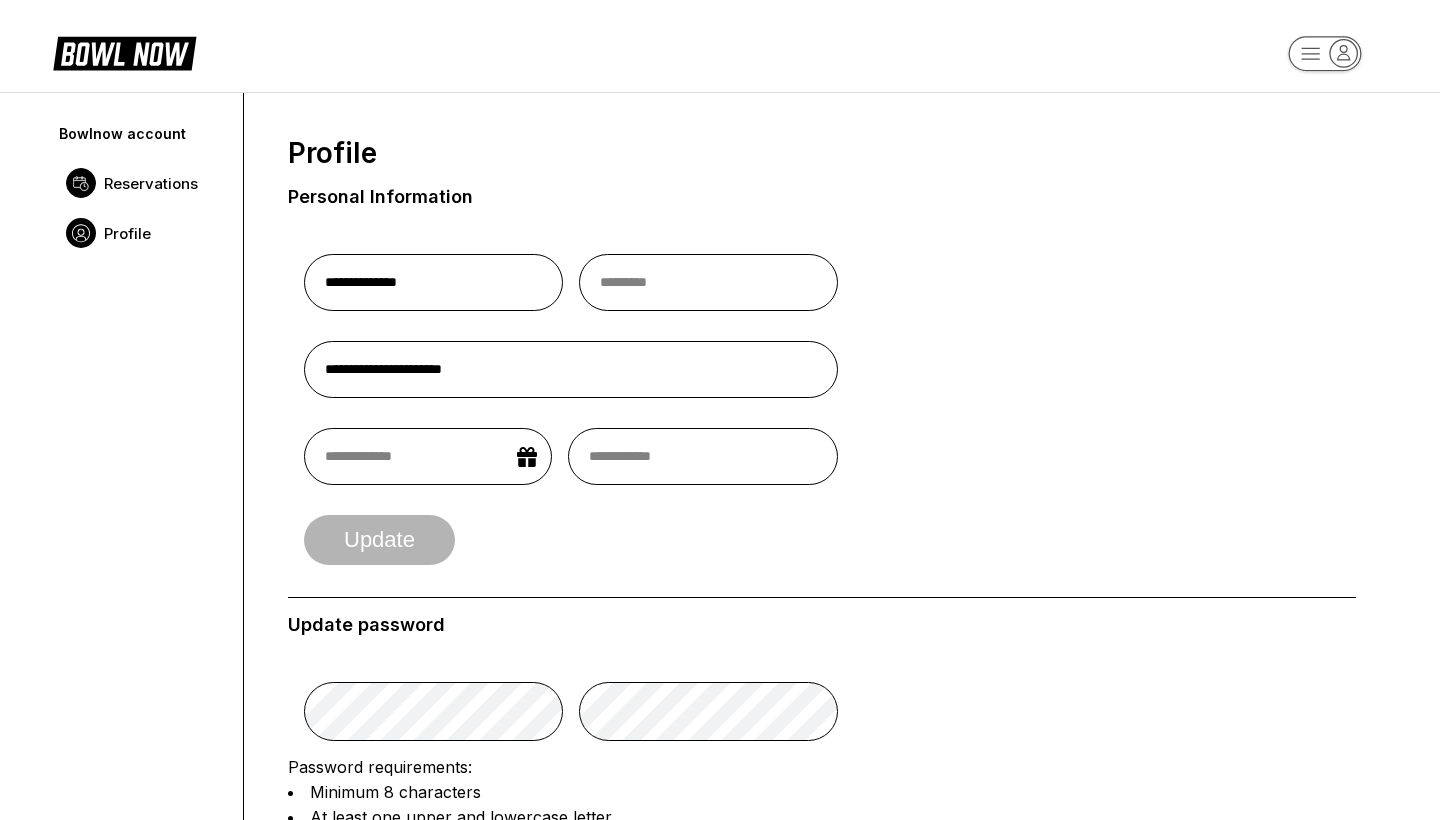 click on "Reservations" at bounding box center [151, 183] 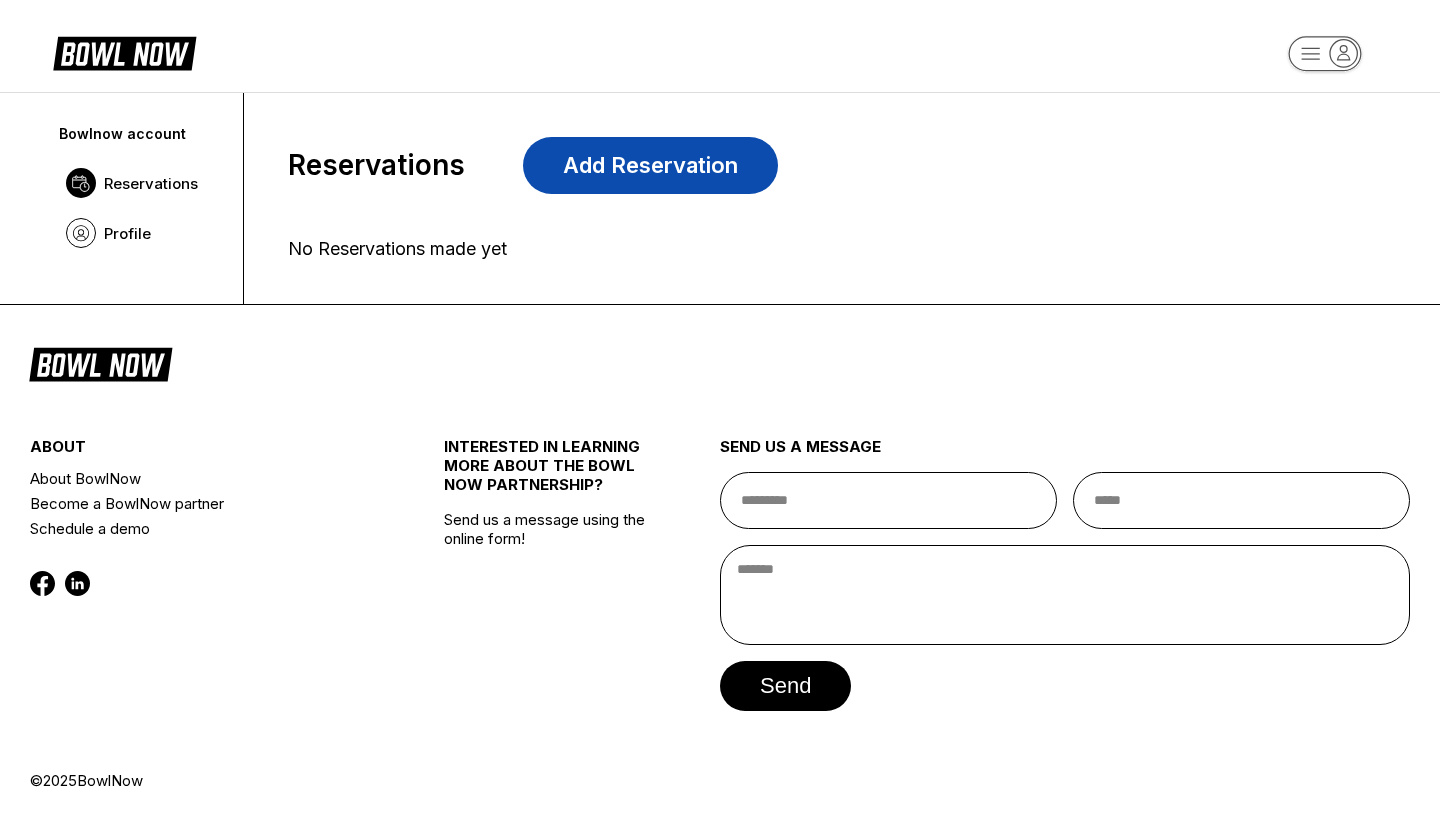 click on "Add Reservation" at bounding box center (650, 165) 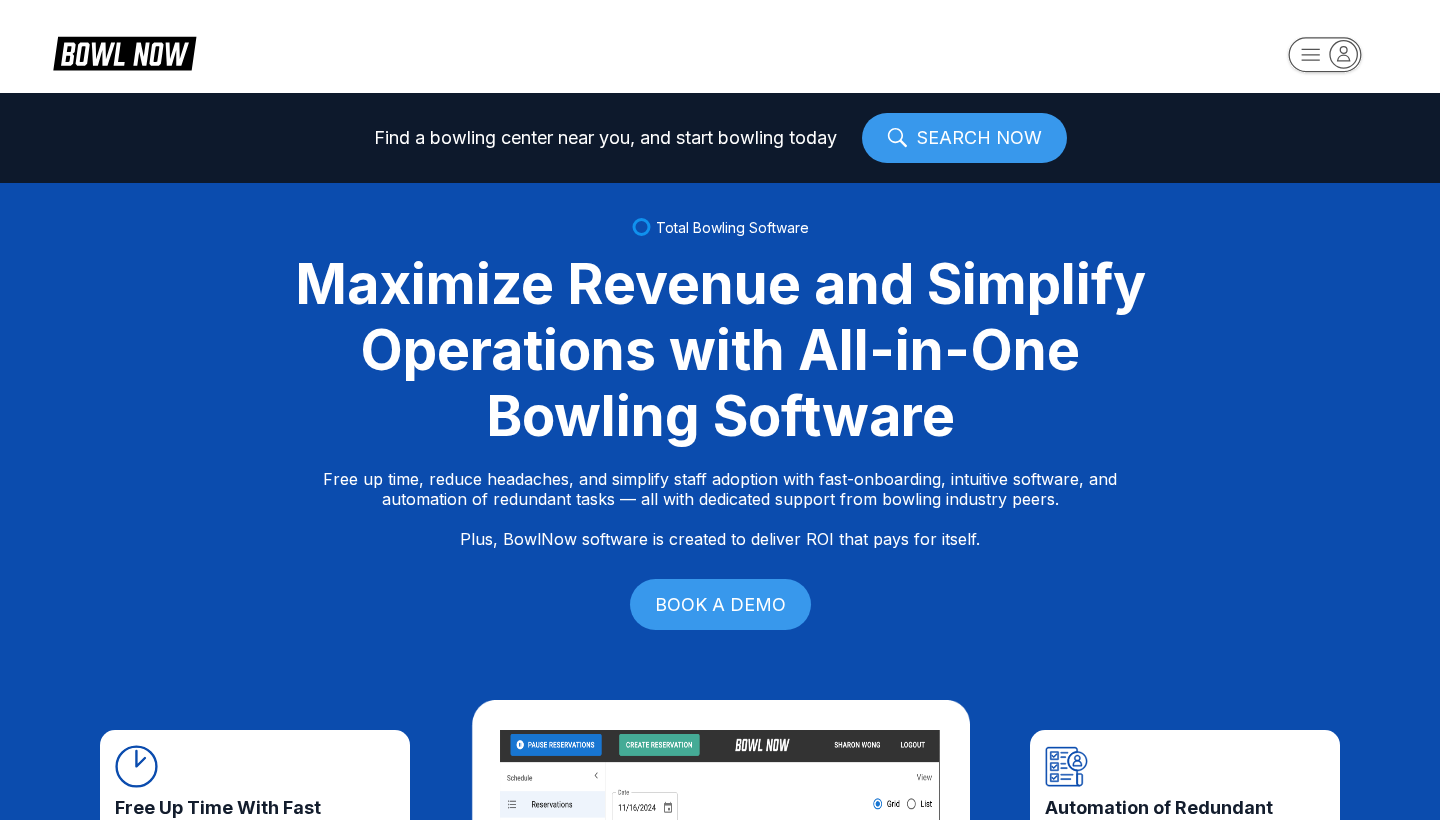 scroll, scrollTop: 0, scrollLeft: 0, axis: both 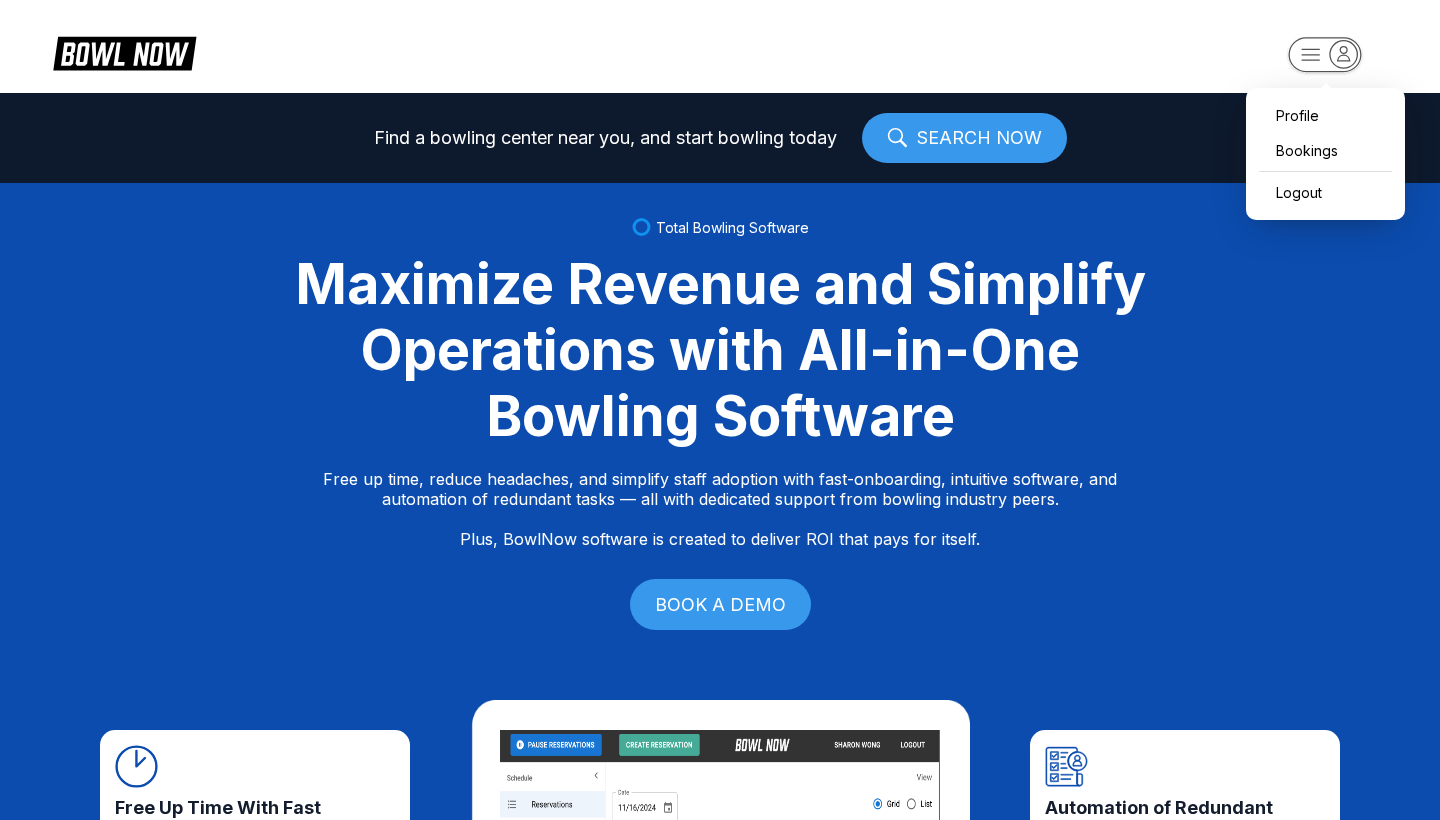 click on "Profile Bookings Logout Find a bowling center near you, and start bowling today SEARCH NOW Total Bowling Software Maximize Revenue and Simplify Operations with All-in-One Bowling Software Free up time, reduce headaches, and simplify staff adoption with fast-onboarding, intuitive software, and  automation of redundant tasks — all with dedicated support from bowling industry peers. Plus, BowlNow software is created to deliver ROI that pays for itself. BOOK A DEMO Free Up Time With Fast Onboarding We know time is critical, so we’ve streamlined our onboarding process to be fast and hassle-free. Even better, you’ll have on-demand, hands-on support from bowling industry peers. Intuitive Software to Simplify Staff Adoption Our platform is built to be intuitive, modern, and easy-to-use, ensuring your staff can quickly adopt and stay focused on what matters most—delivering an exceptional customer experience. Automation of Redundant Tasks Created to Deliver ROI That Pays for Itself Fast Track Step One Step Two" at bounding box center [720, 410] 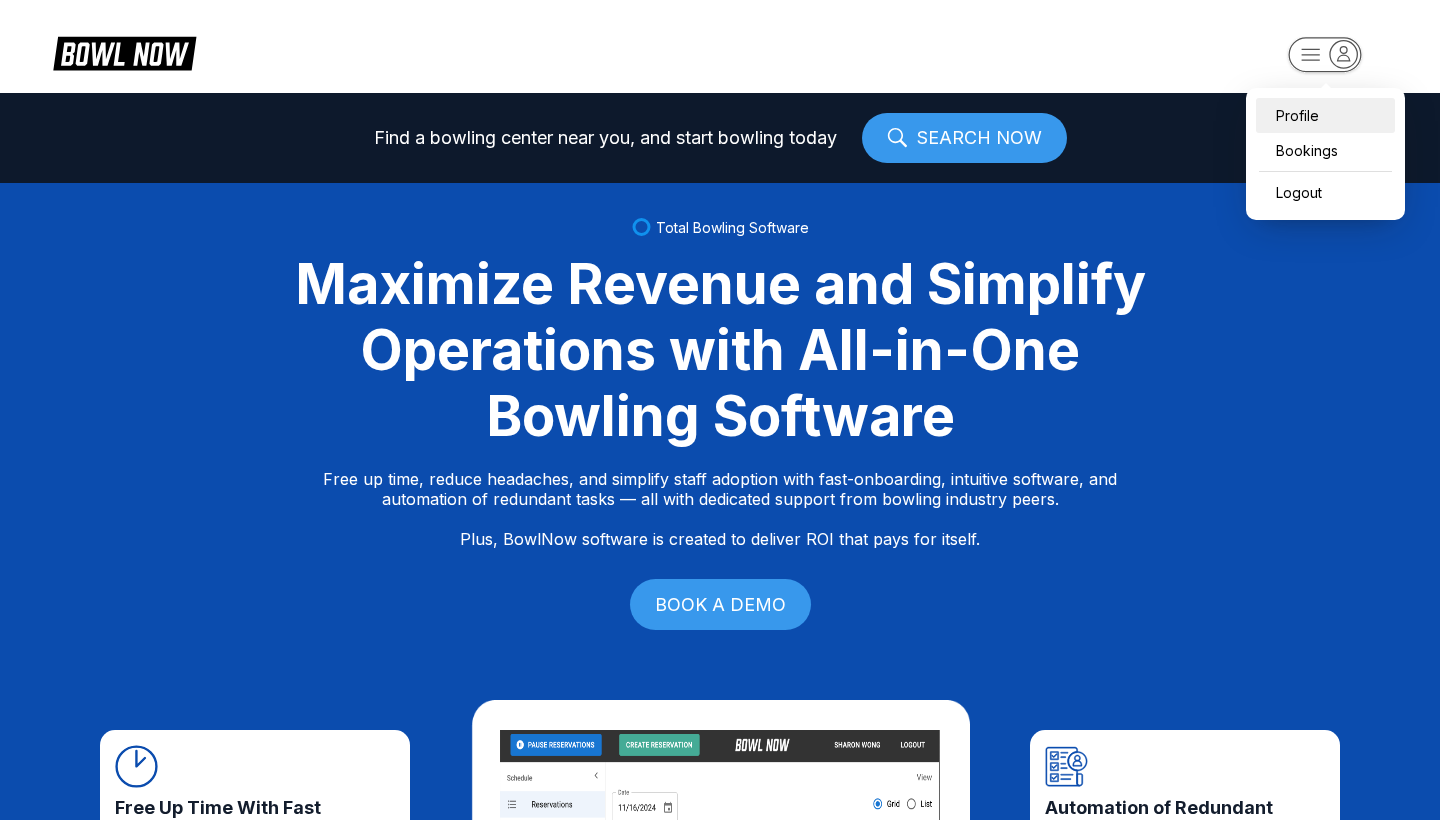 click on "Profile" at bounding box center (1325, 115) 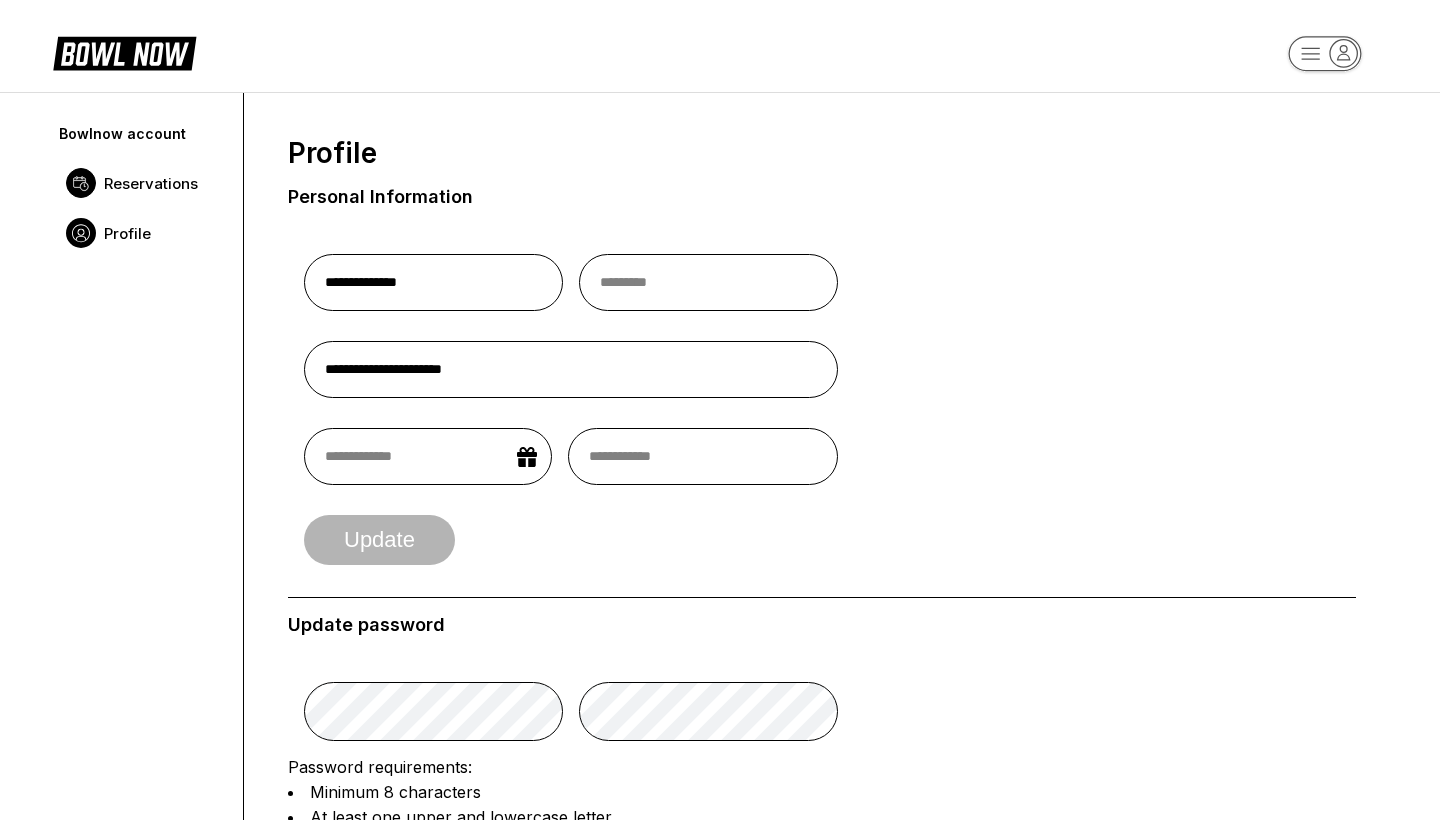 click on "Reservations" at bounding box center [151, 183] 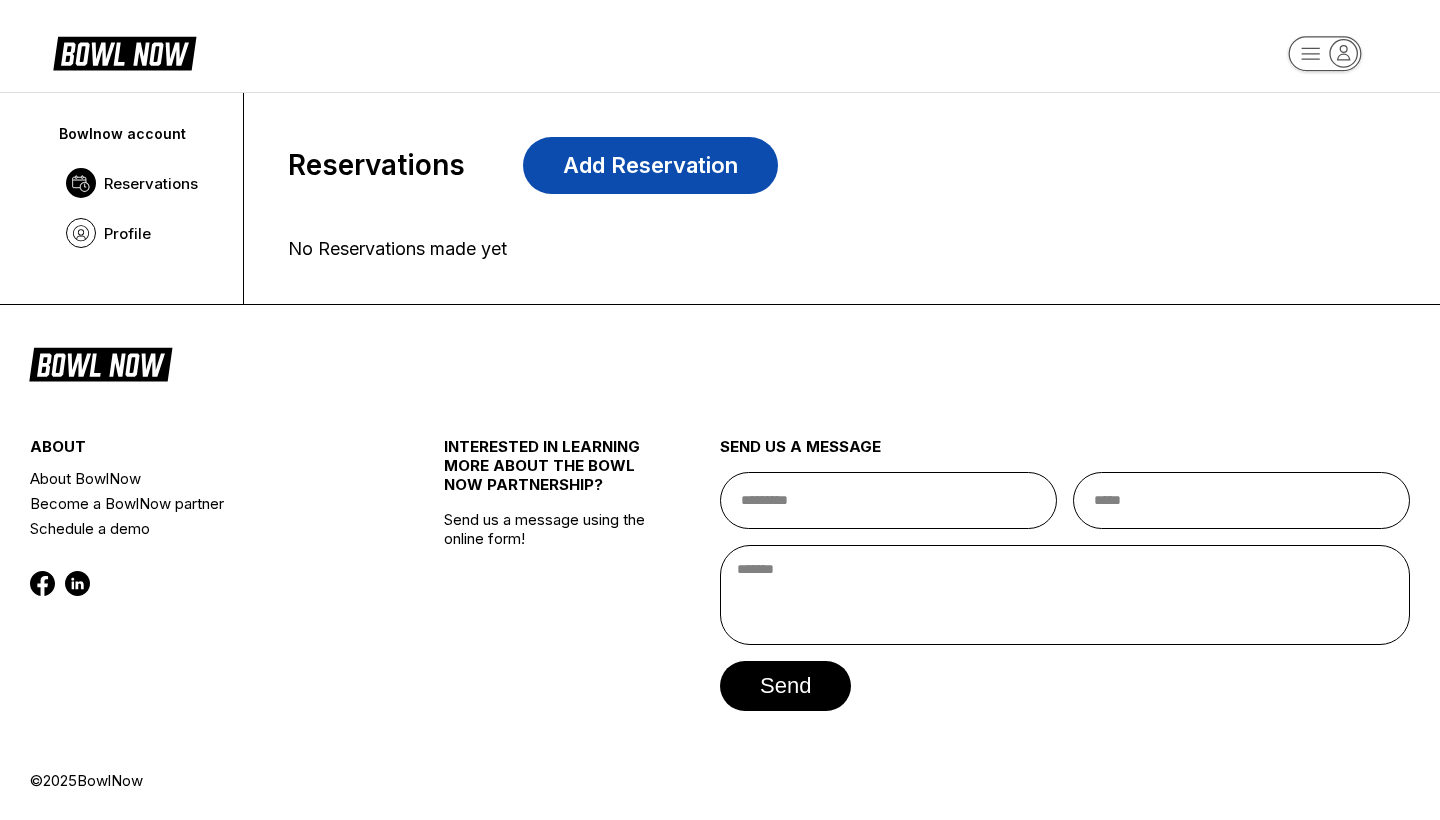 click on "Add Reservation" at bounding box center [650, 165] 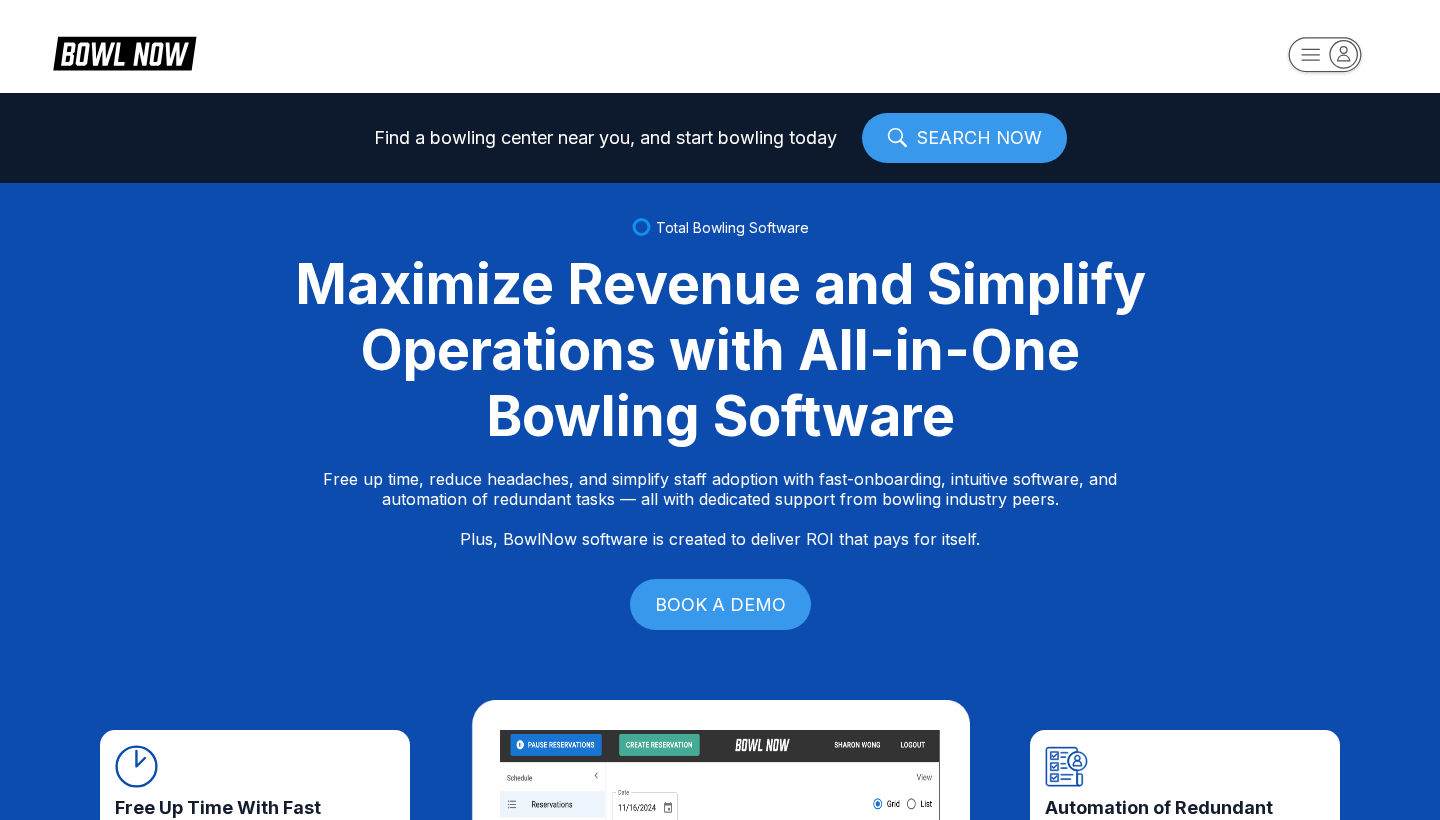 scroll, scrollTop: 0, scrollLeft: 0, axis: both 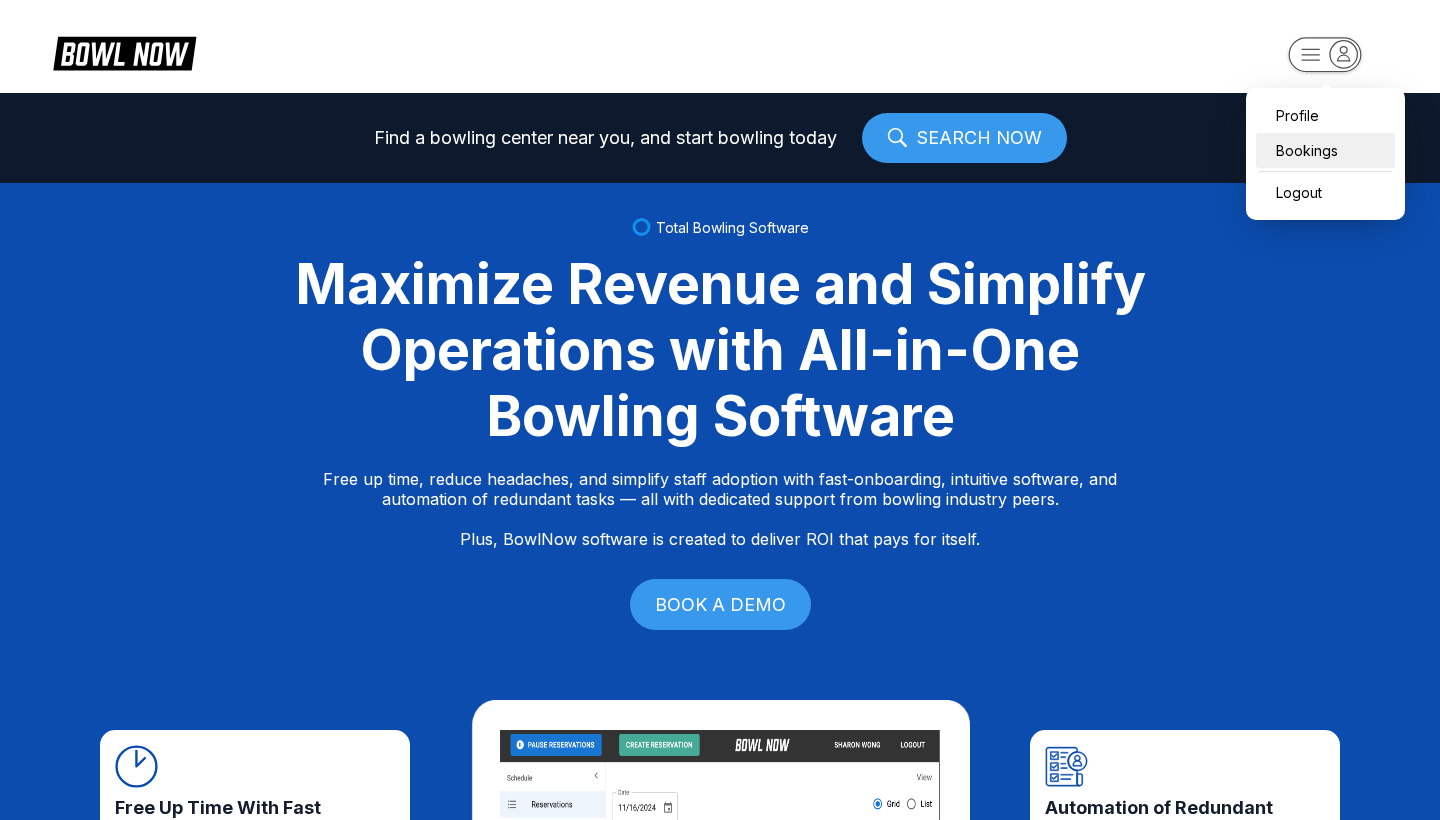 click on "Bookings" at bounding box center [1325, 150] 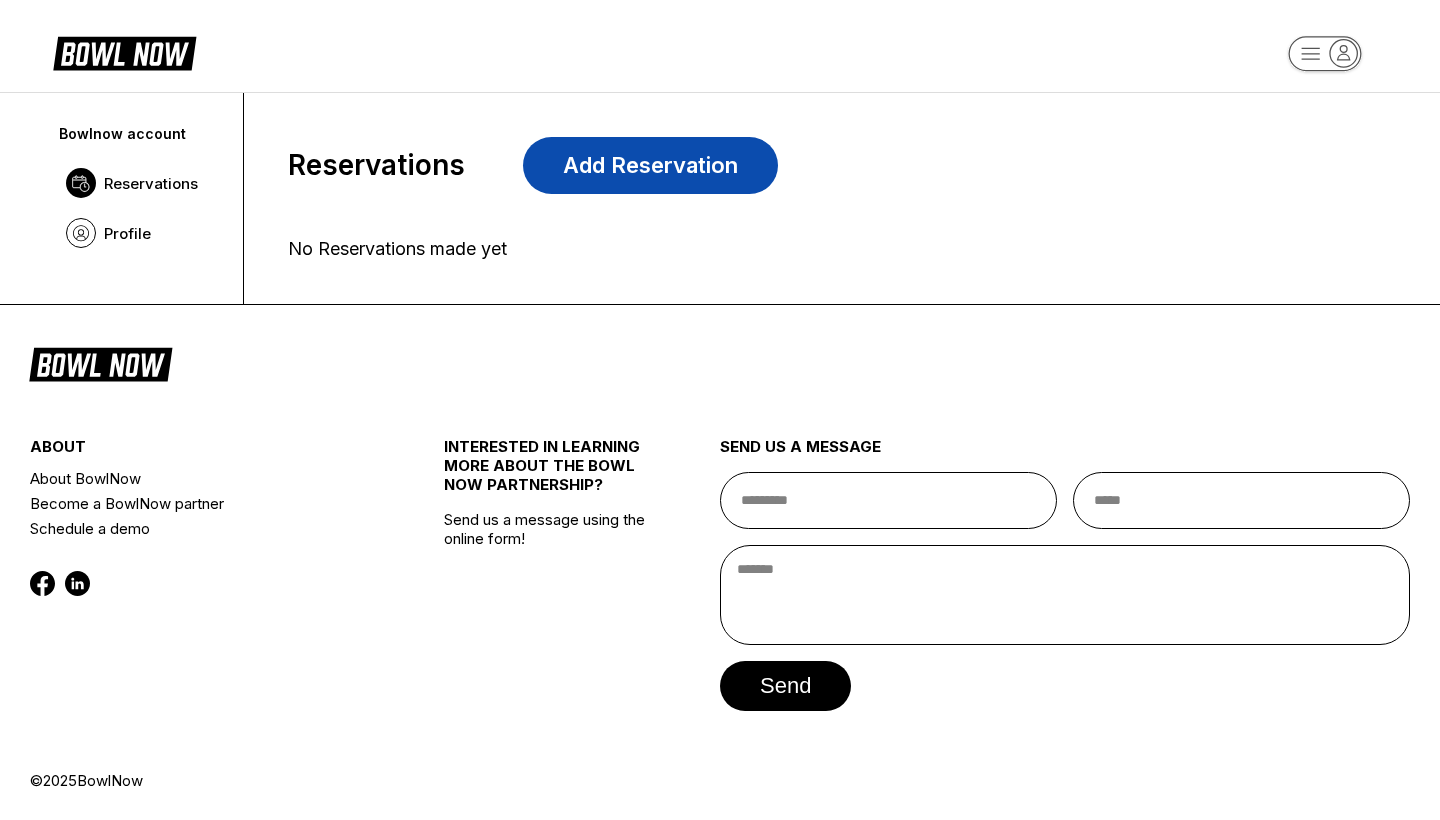 click on "Add Reservation" at bounding box center (650, 165) 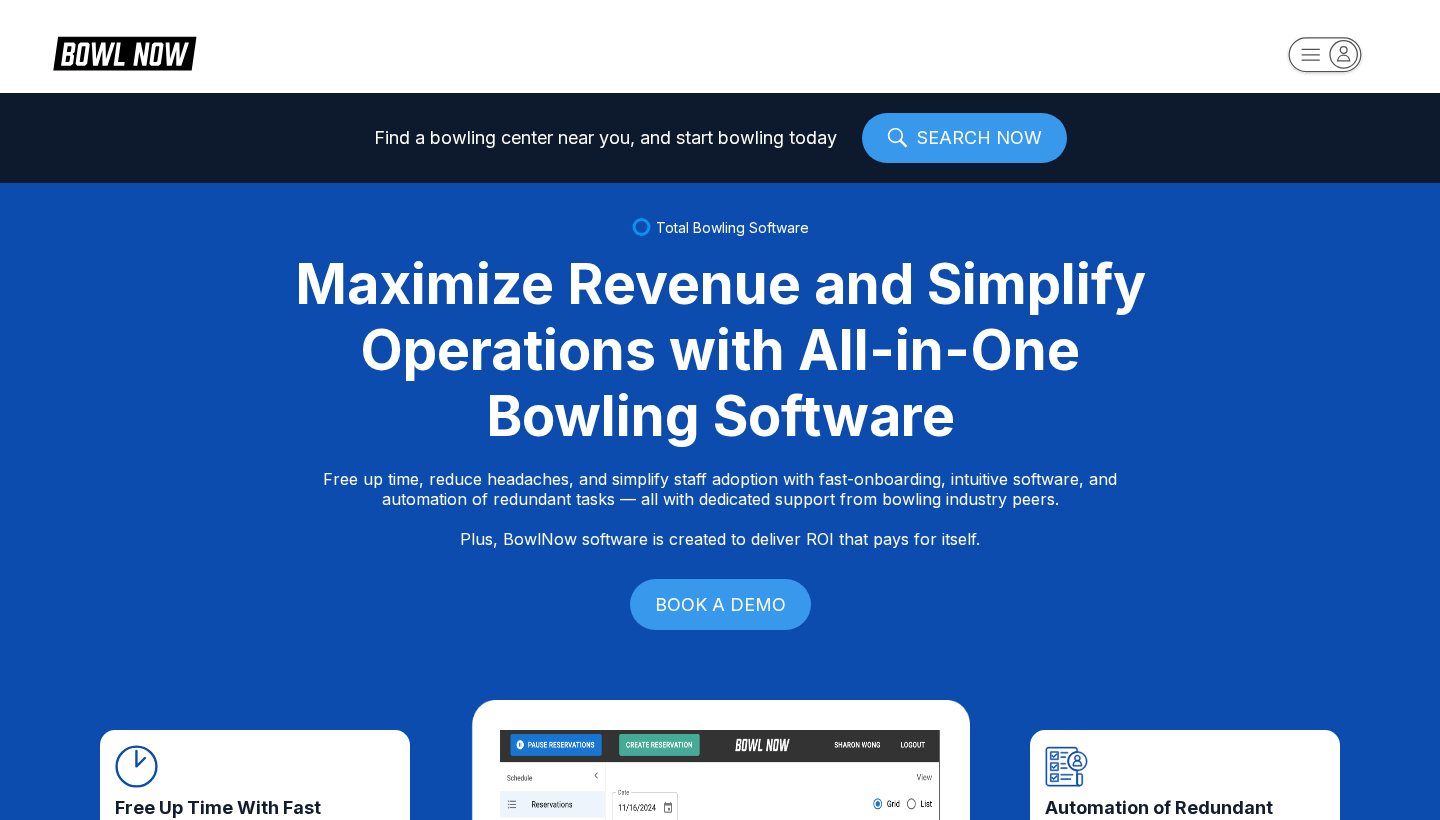 click on "SEARCH NOW" at bounding box center (964, 138) 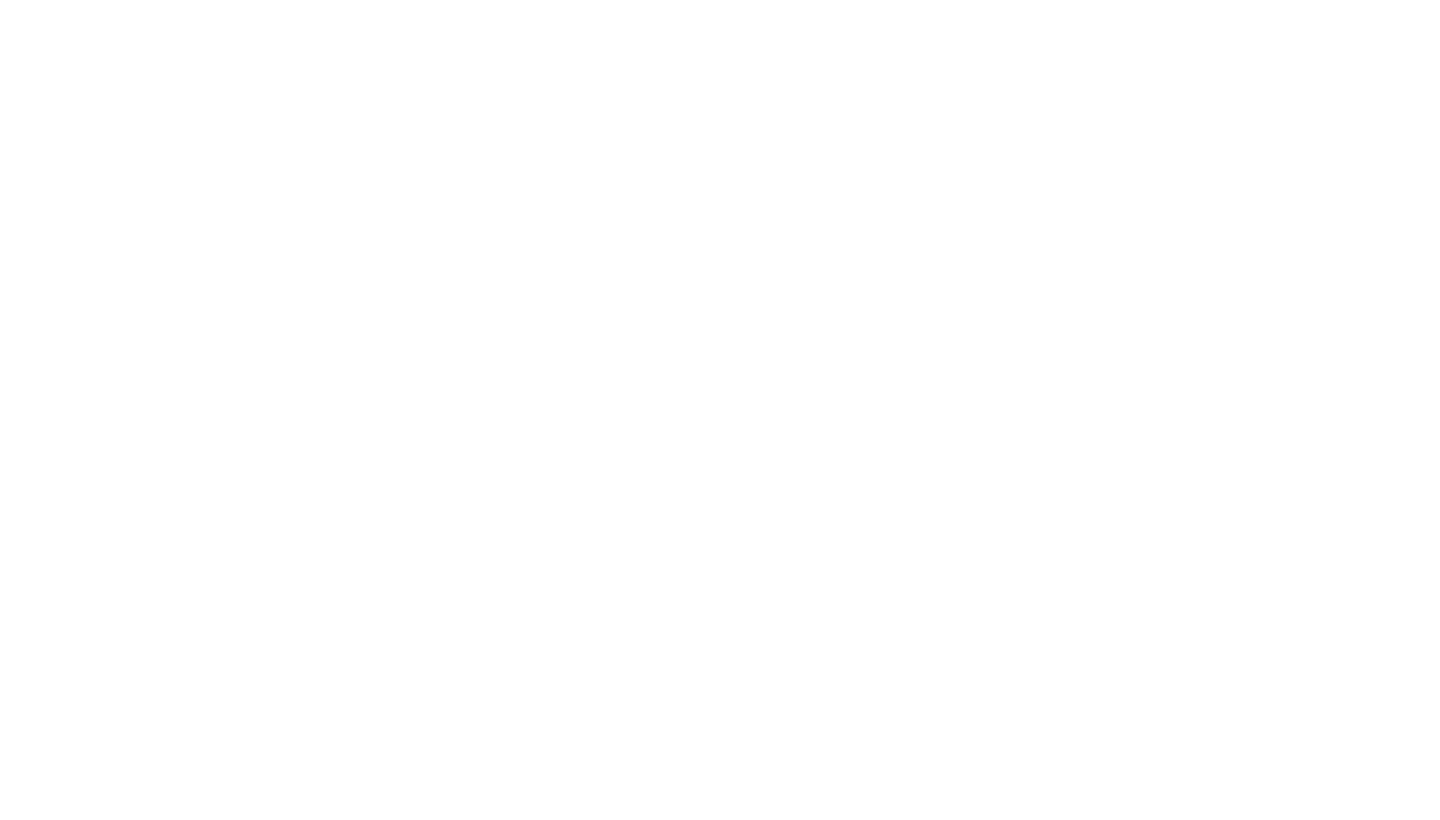 scroll, scrollTop: 0, scrollLeft: 0, axis: both 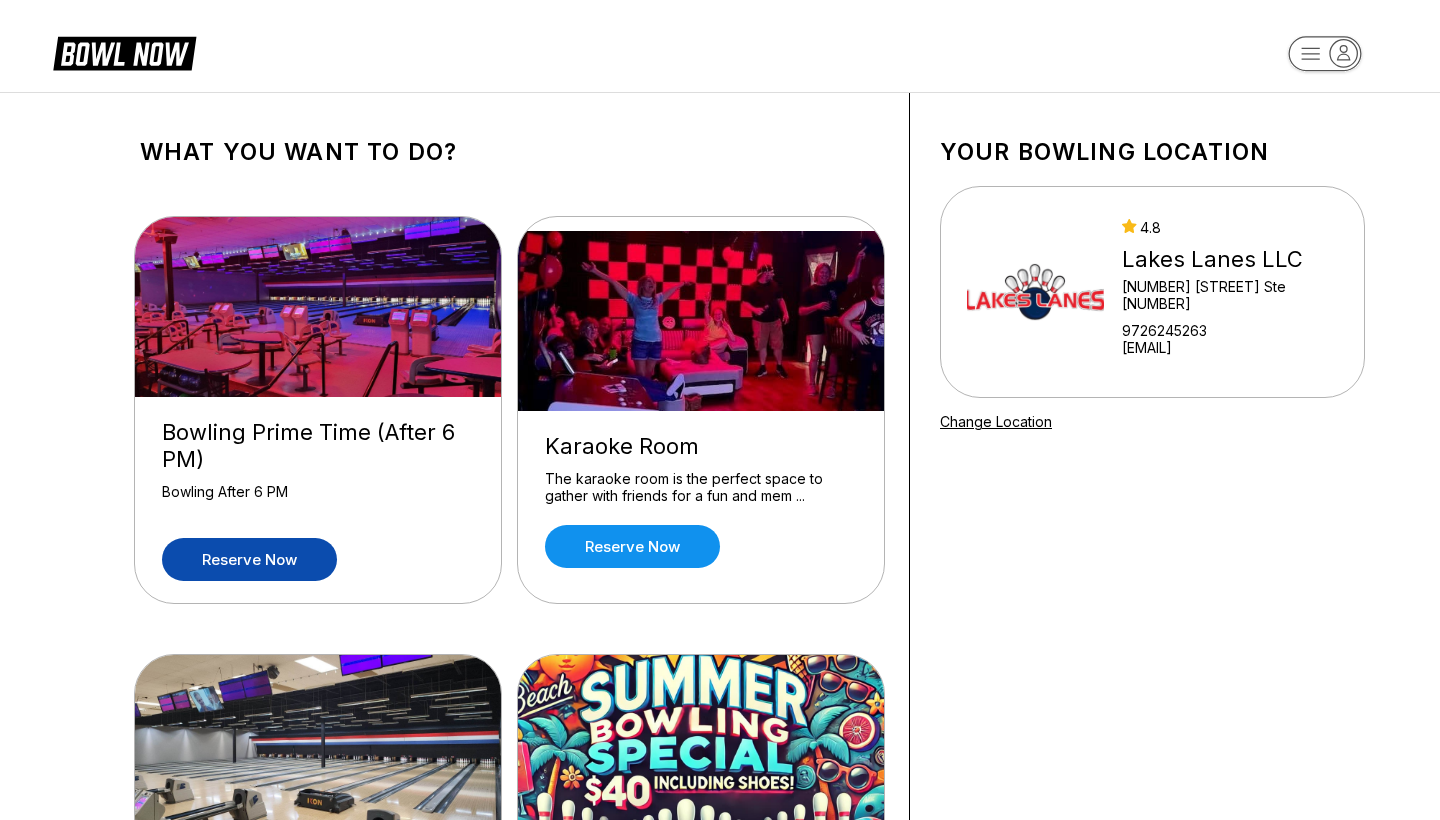 click on "Reserve now" at bounding box center [249, 559] 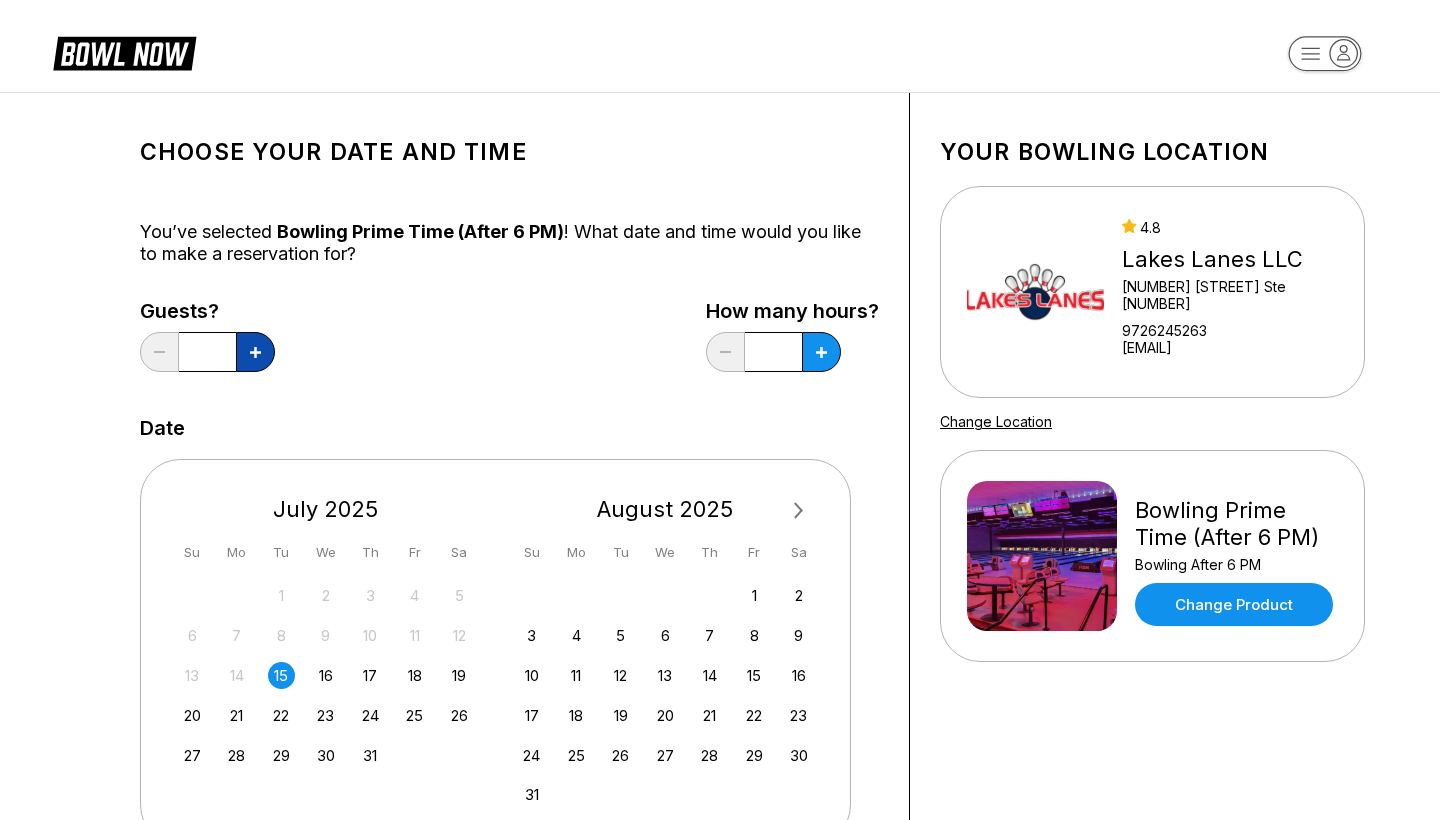 click at bounding box center (255, 352) 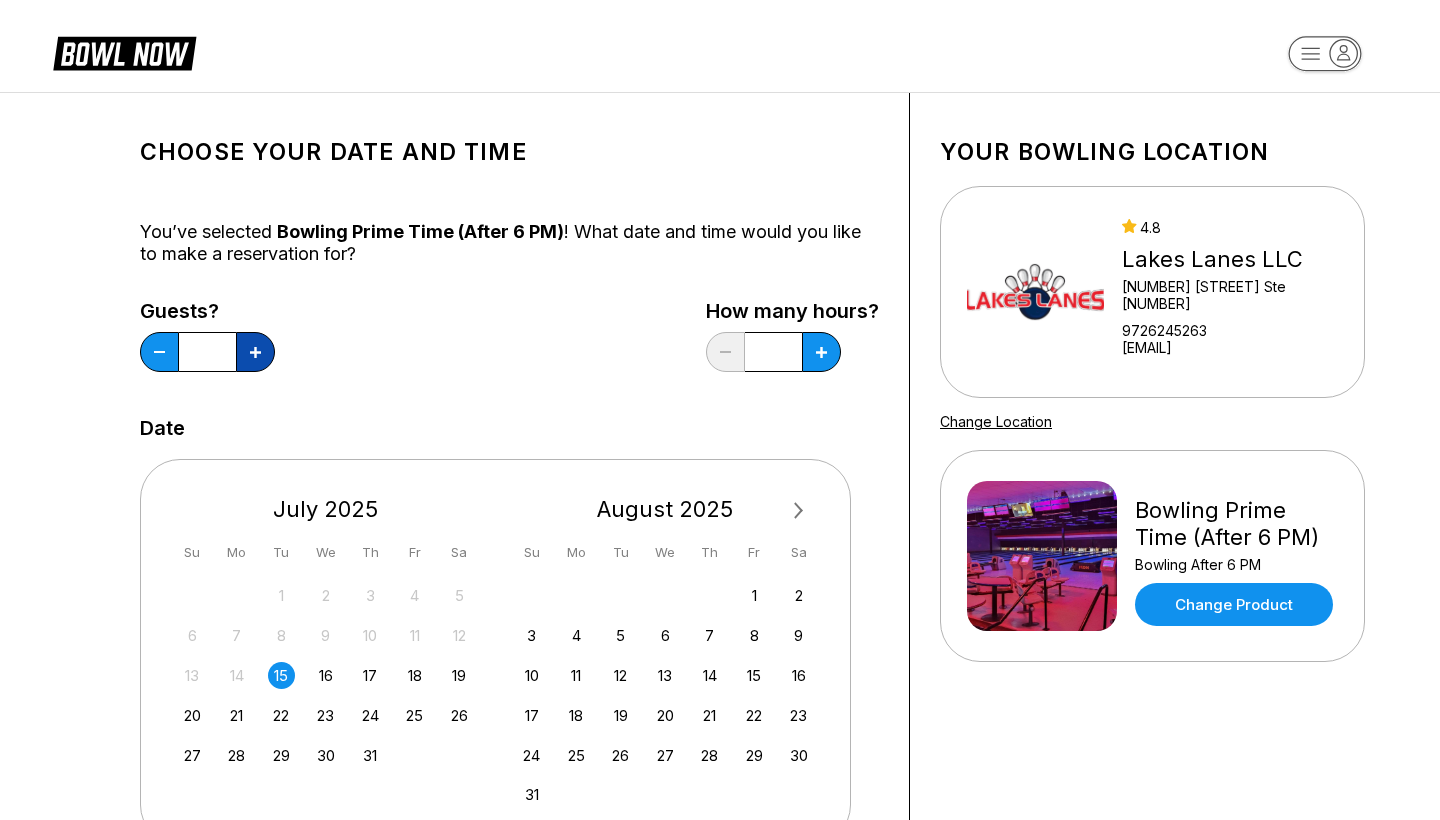 click at bounding box center (255, 352) 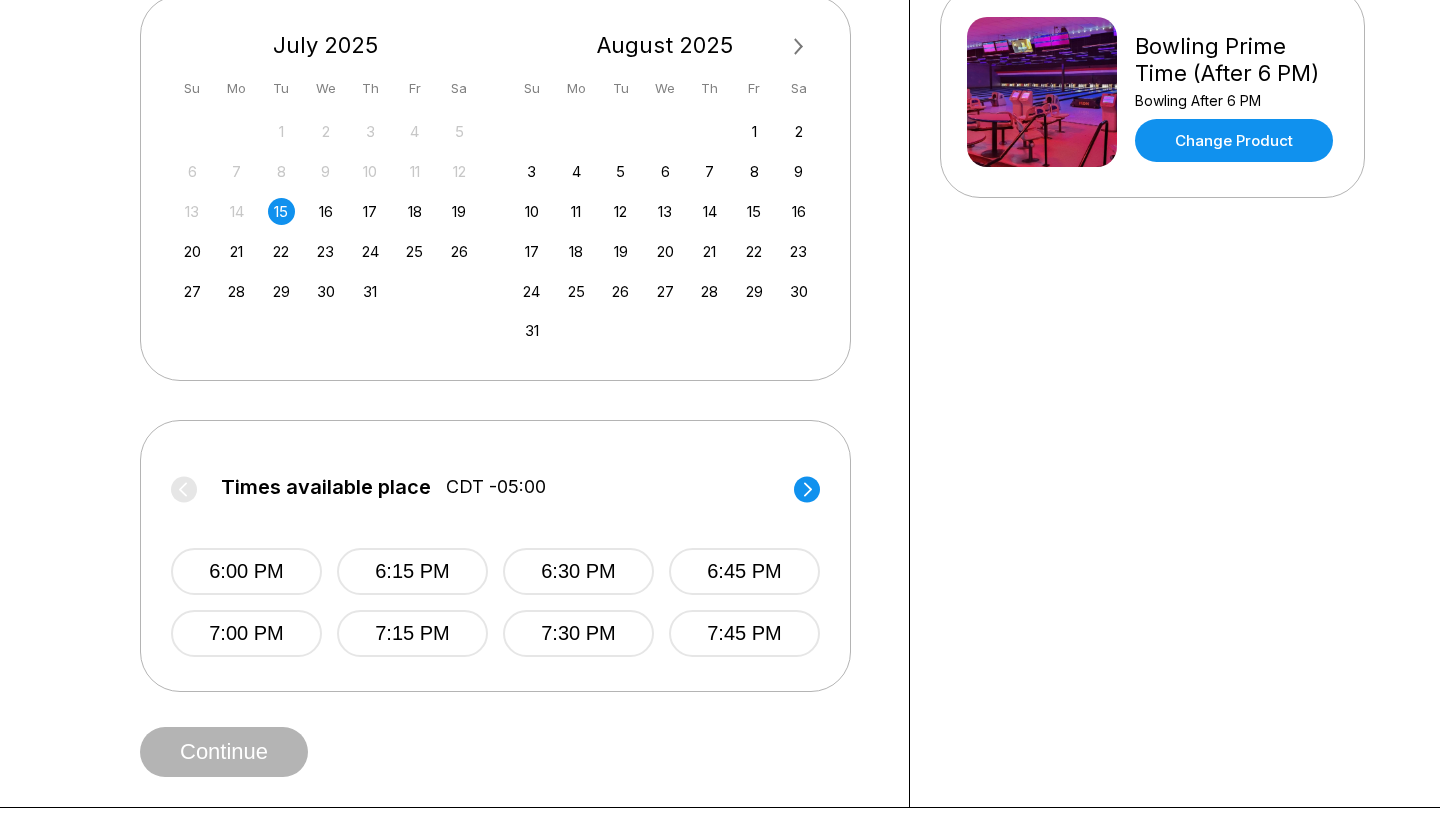 scroll, scrollTop: 543, scrollLeft: 0, axis: vertical 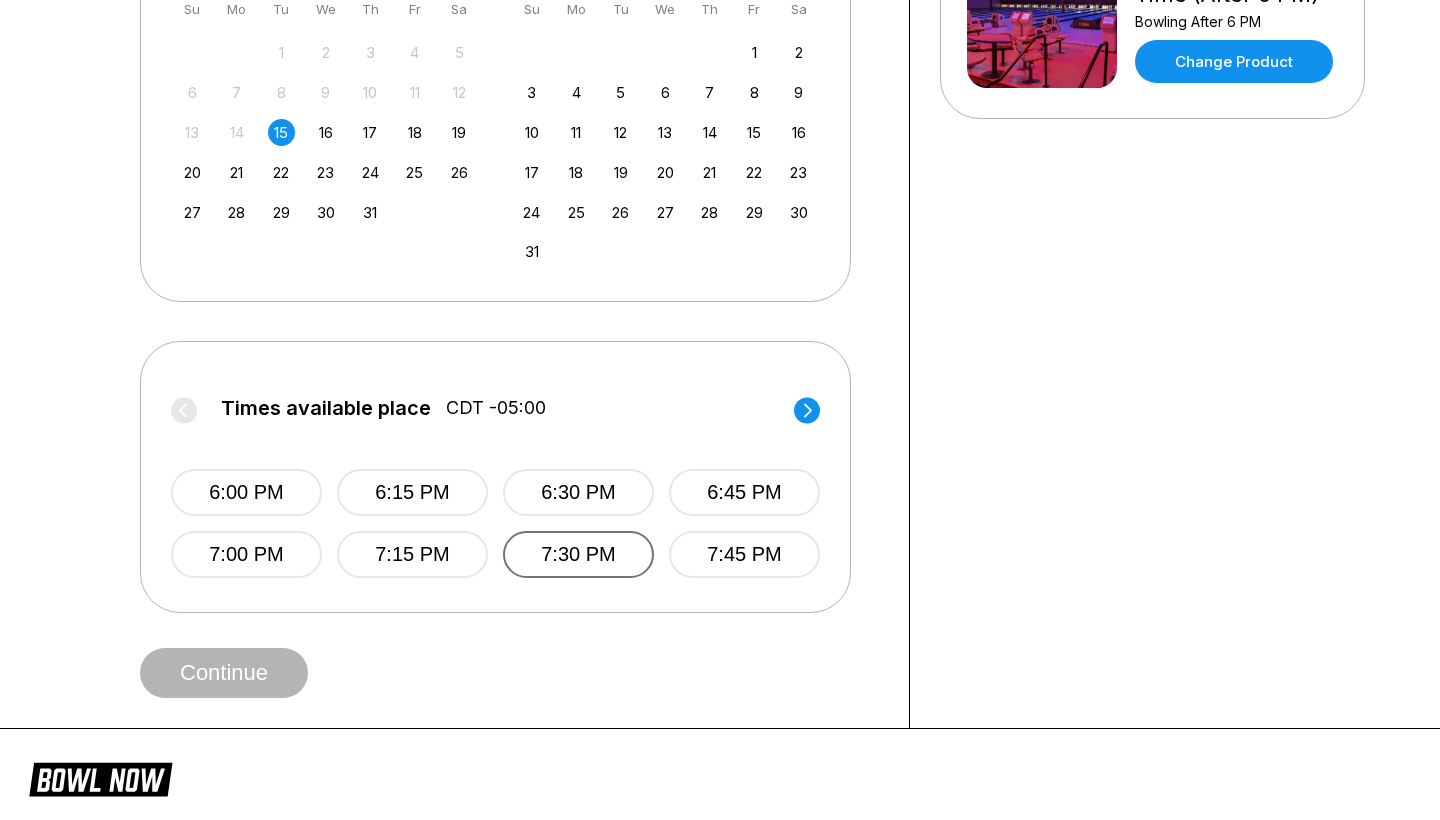 click on "7:30 PM" at bounding box center (578, 554) 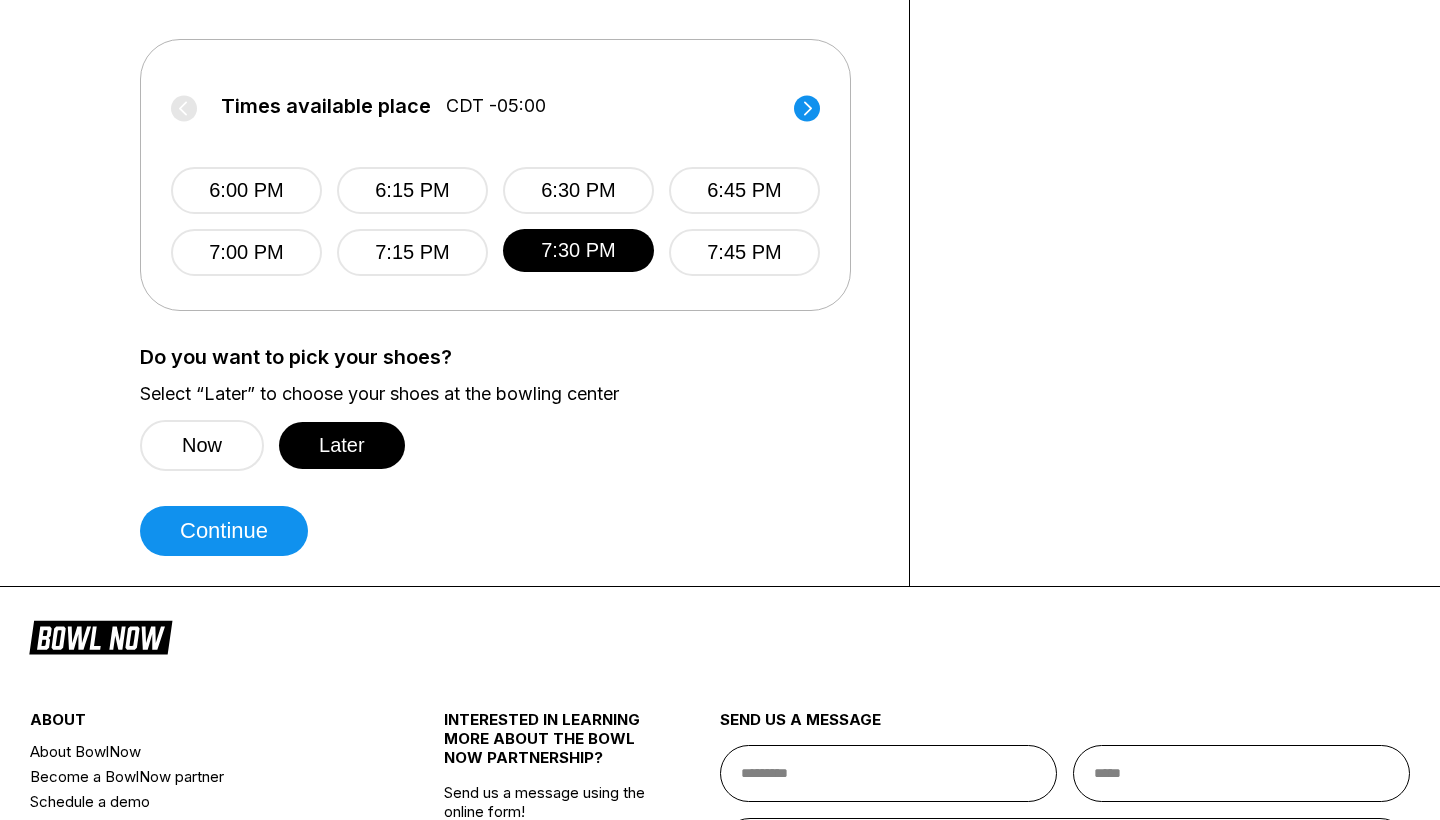 scroll, scrollTop: 855, scrollLeft: 0, axis: vertical 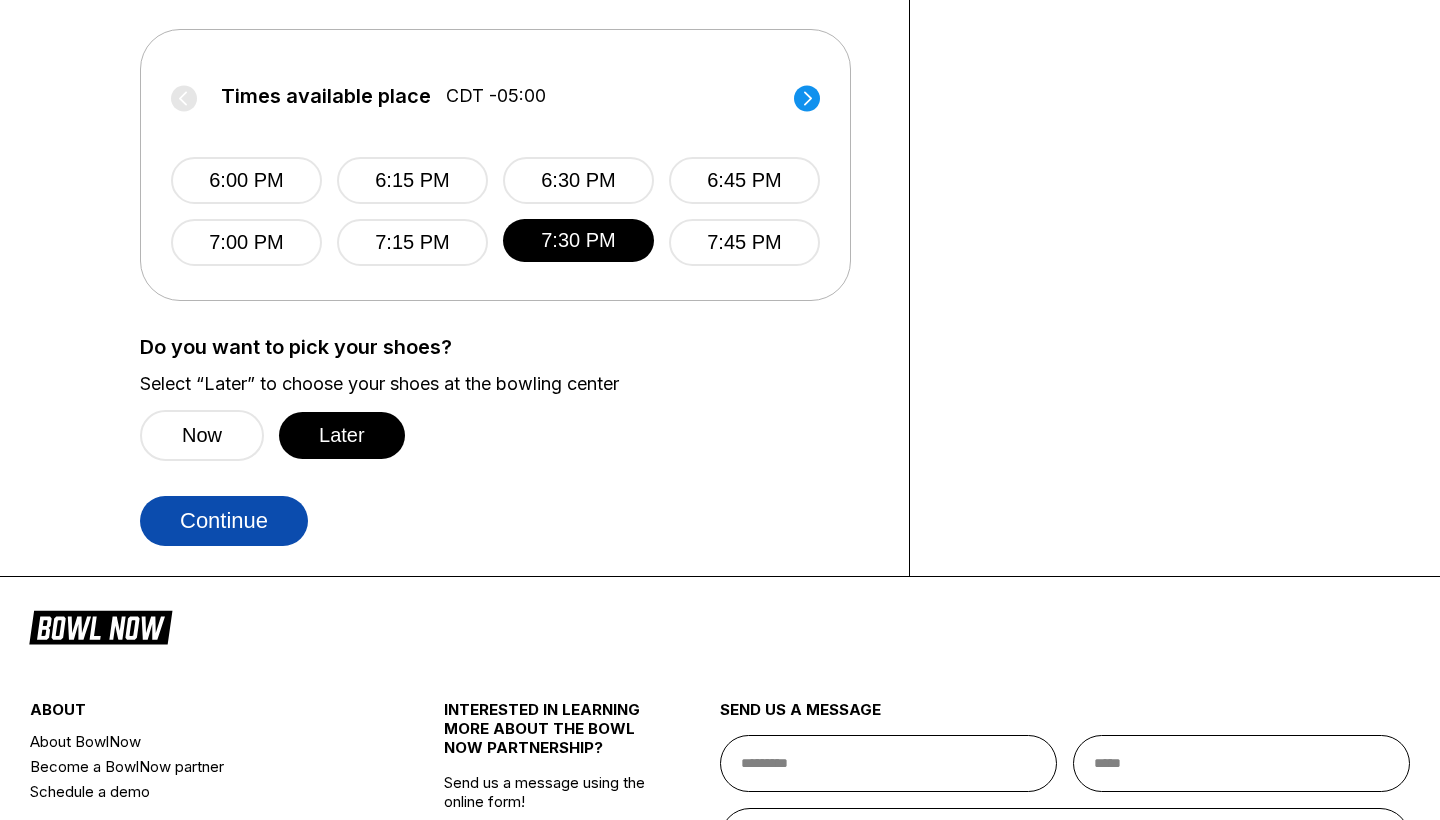 click on "Continue" at bounding box center (224, 521) 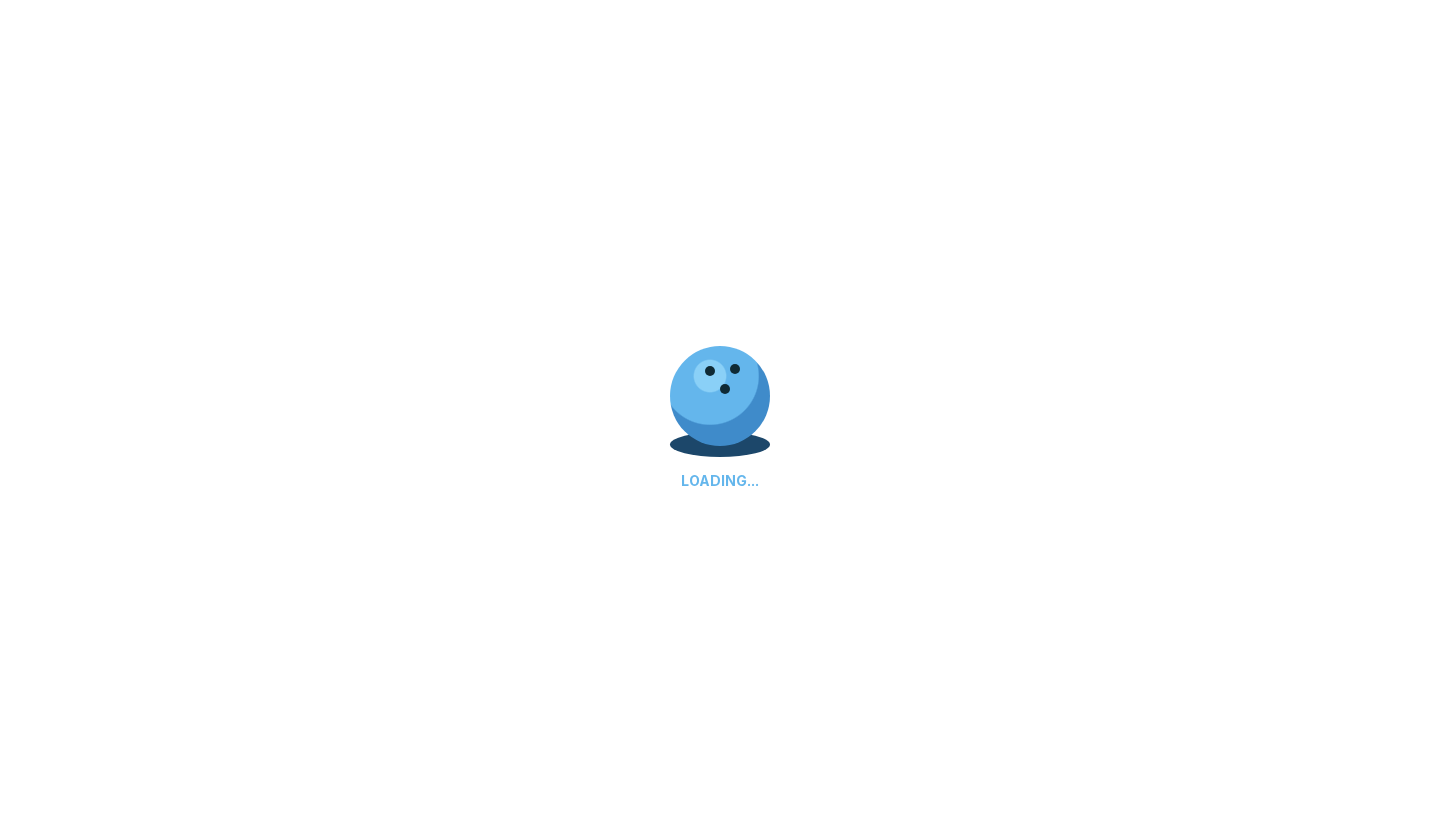 scroll, scrollTop: 0, scrollLeft: 0, axis: both 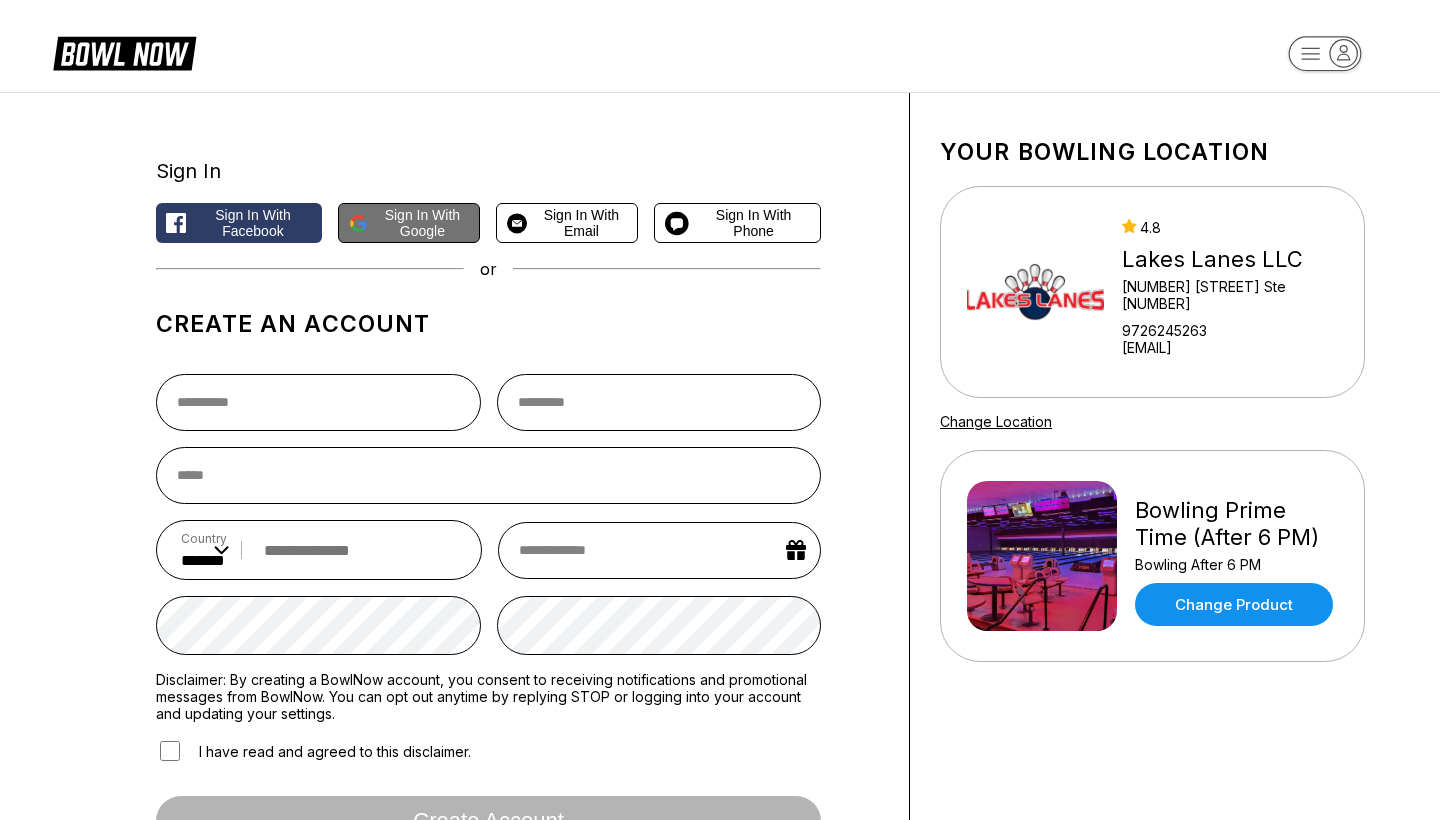 click on "Sign in with Google" at bounding box center (423, 223) 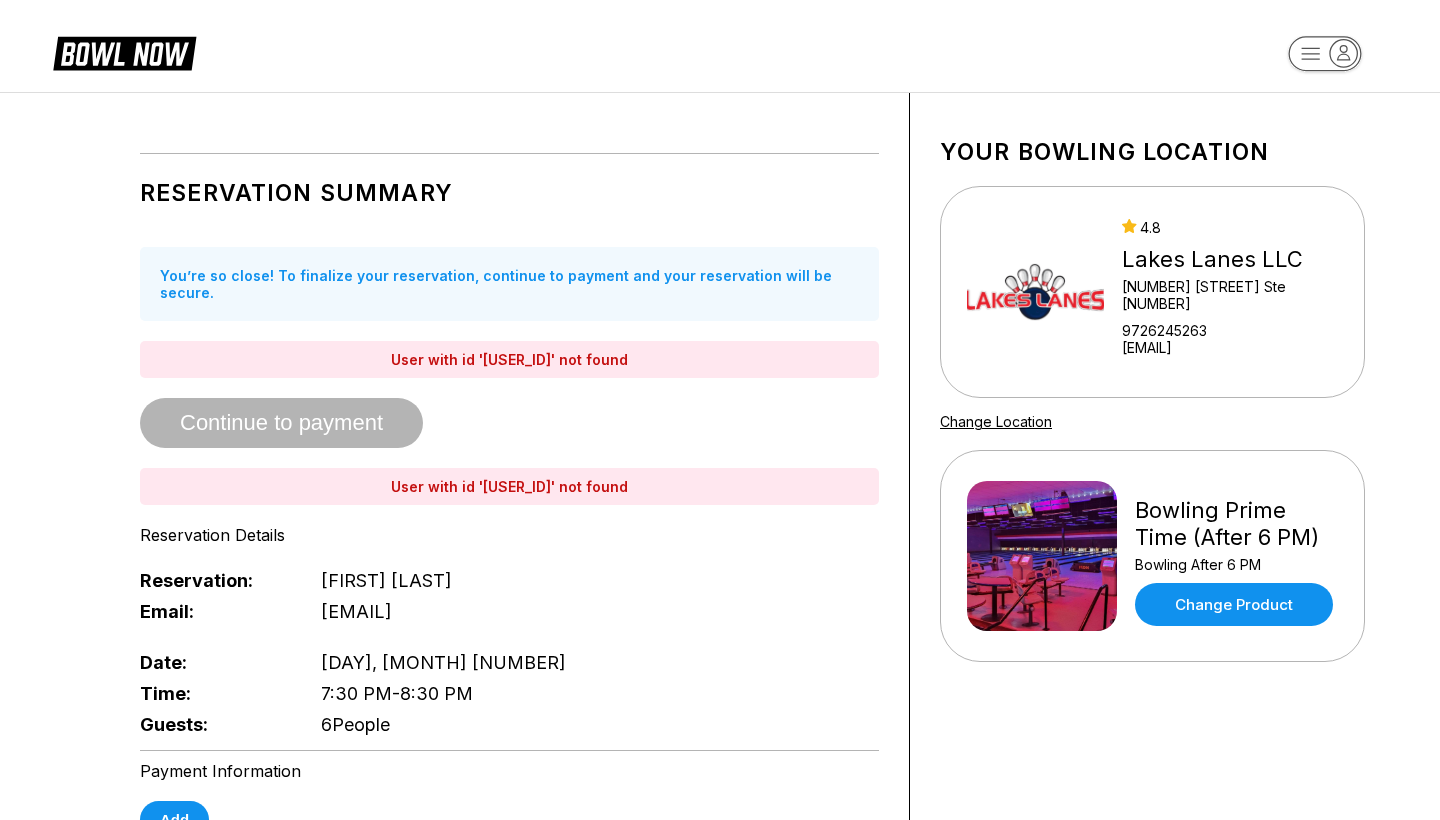 scroll, scrollTop: 0, scrollLeft: 0, axis: both 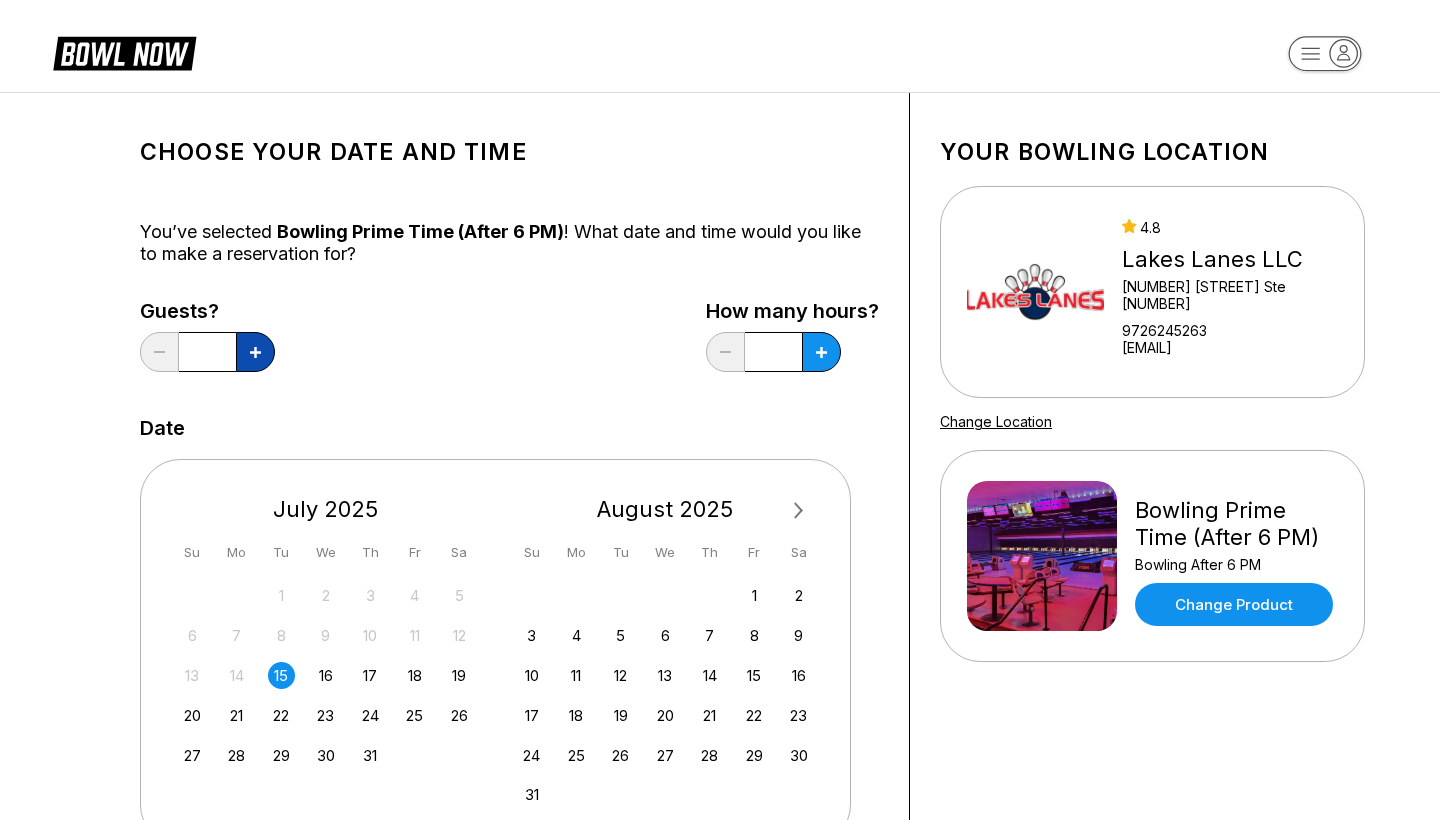 click at bounding box center (255, 352) 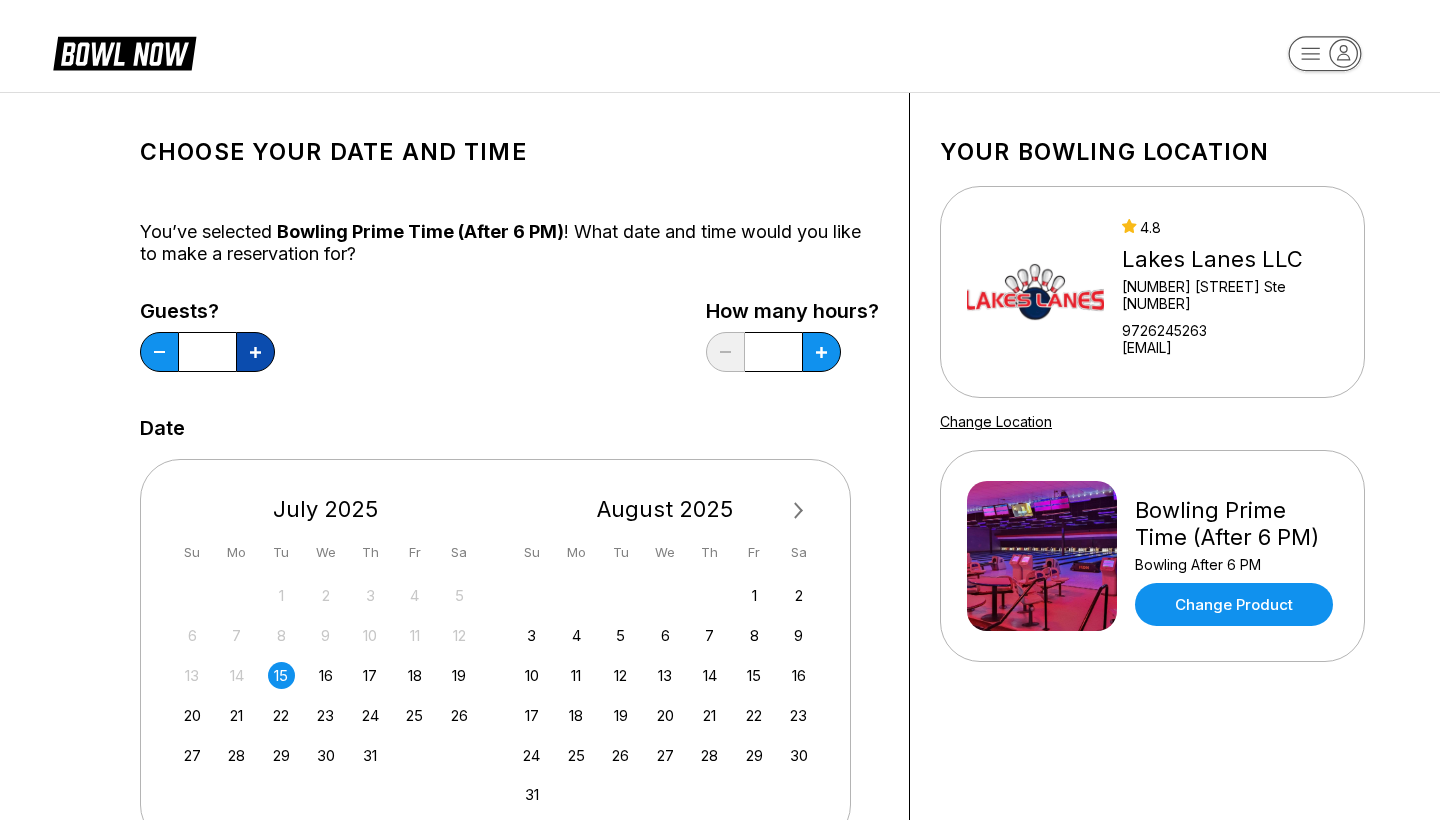 click at bounding box center [255, 352] 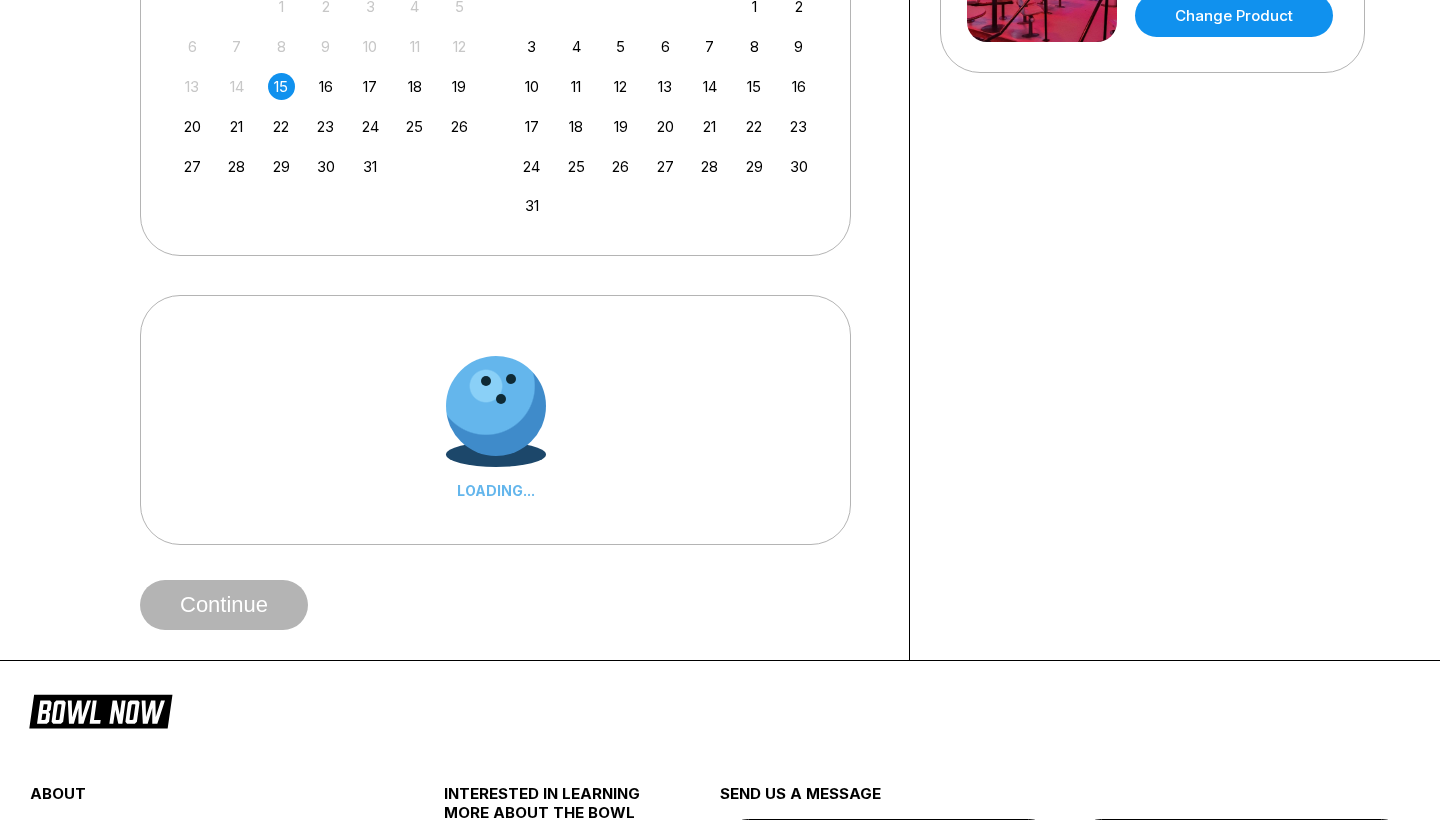 scroll, scrollTop: 590, scrollLeft: 0, axis: vertical 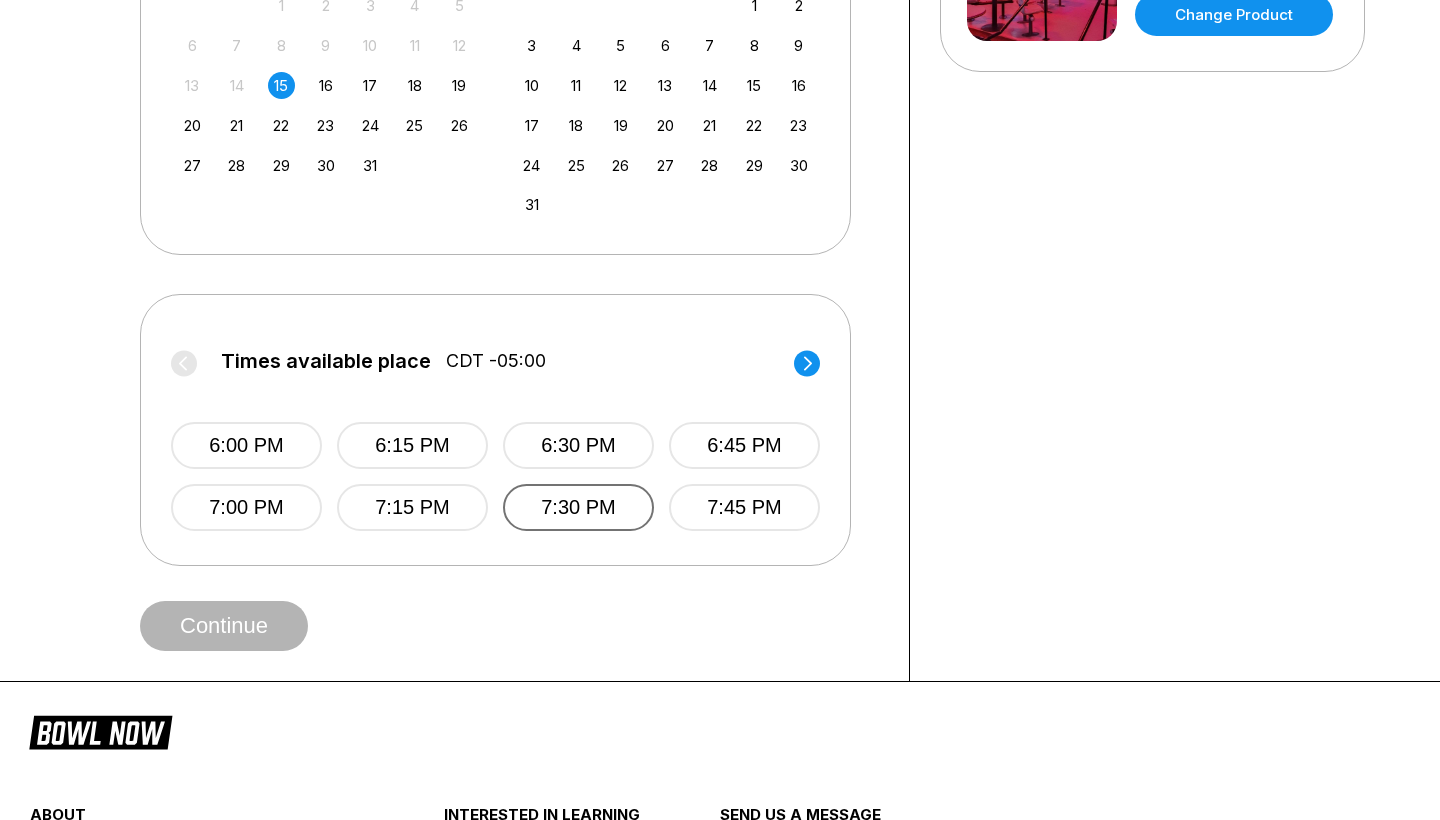 click on "7:30 PM" at bounding box center (578, 507) 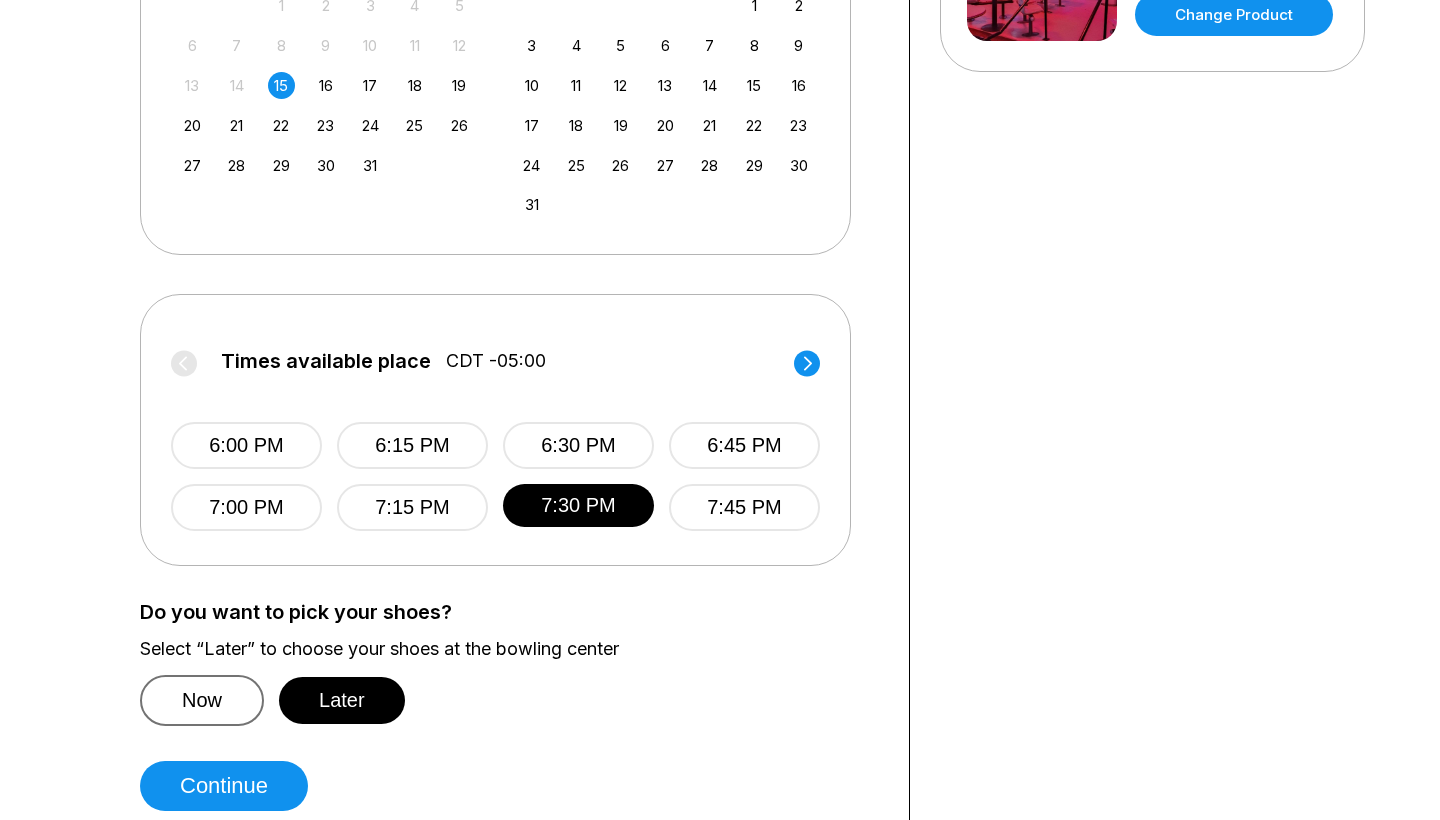 click on "Now" at bounding box center (202, 700) 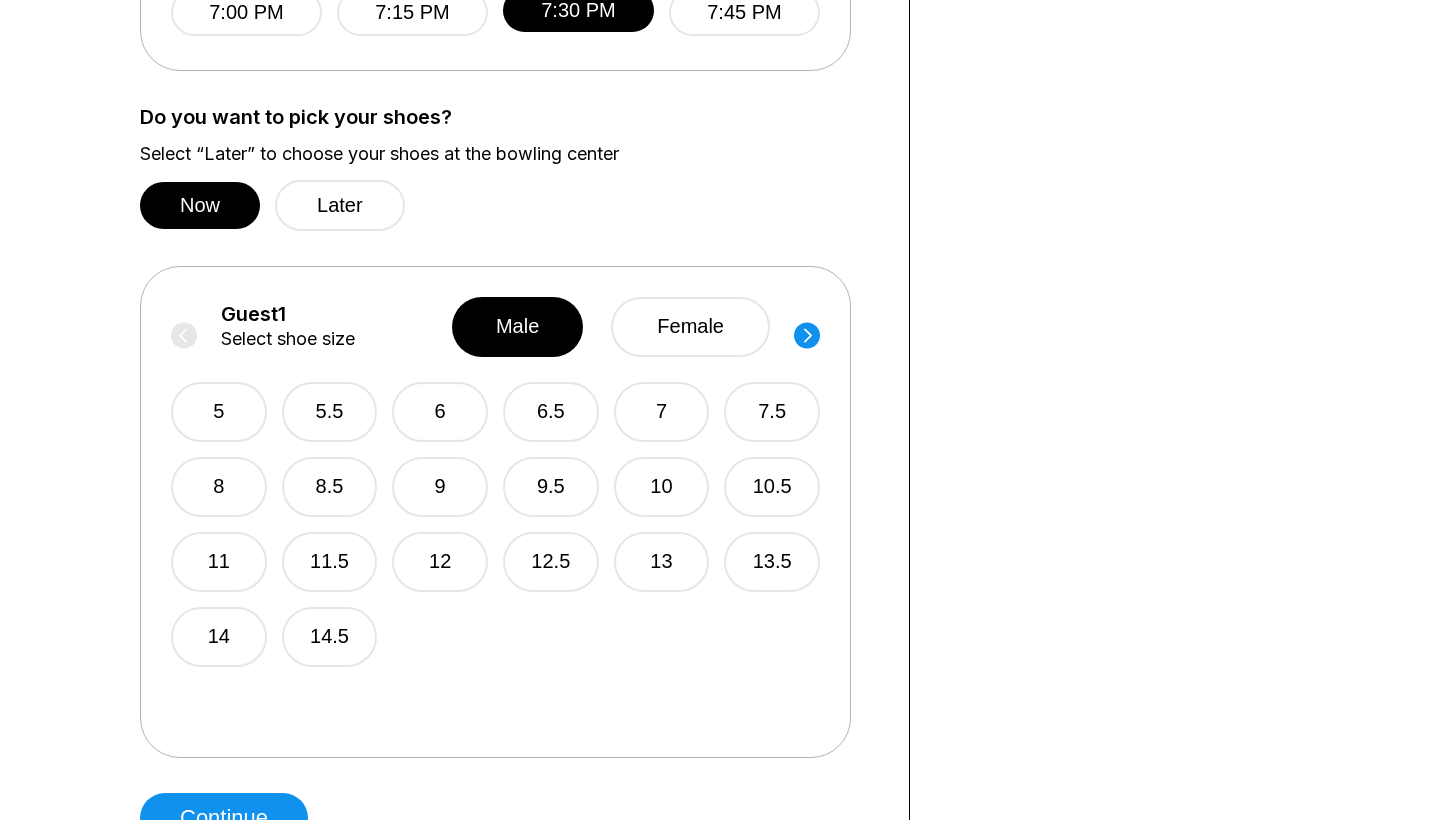 scroll, scrollTop: 1095, scrollLeft: 0, axis: vertical 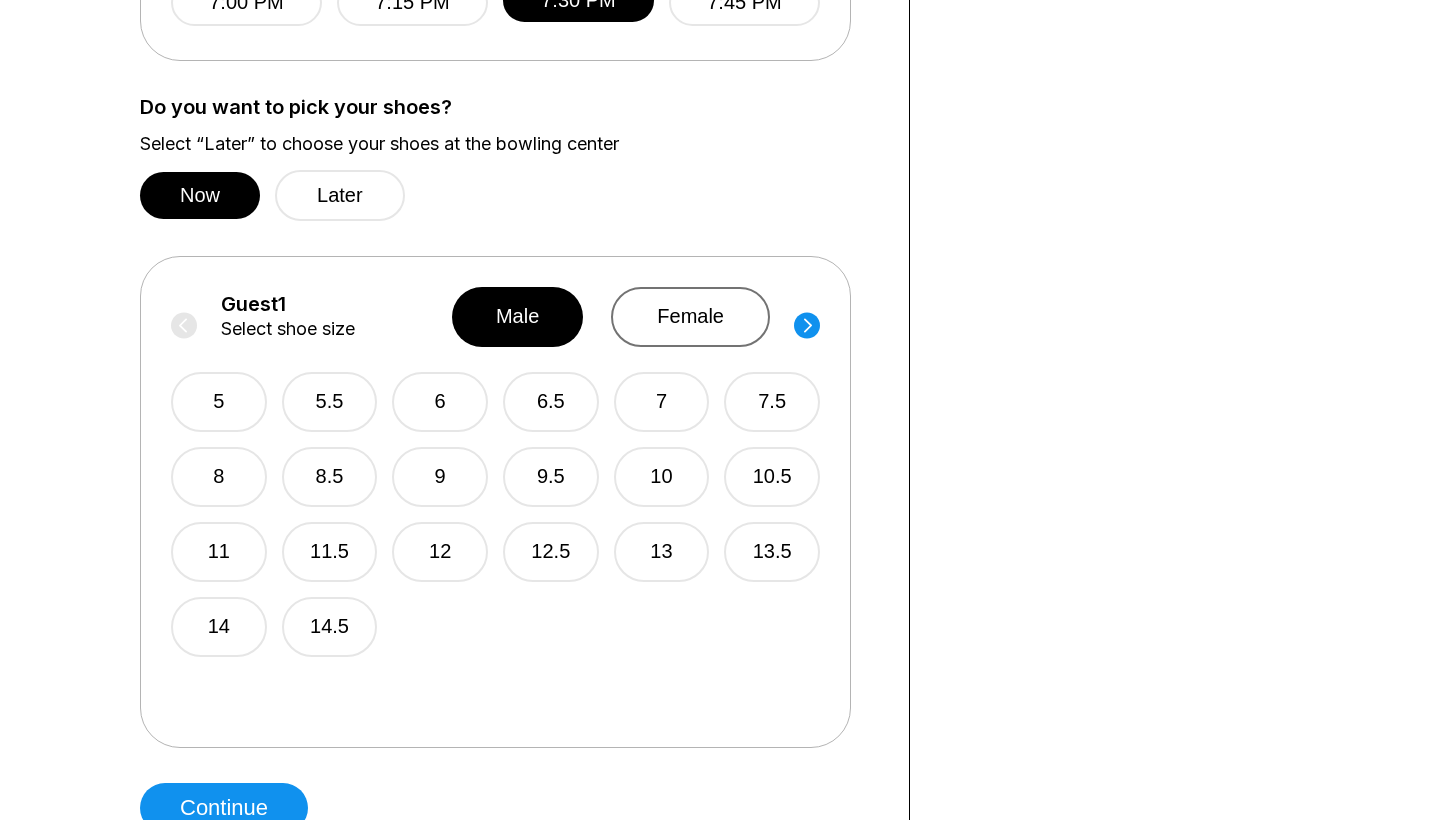 click on "female" at bounding box center [690, 317] 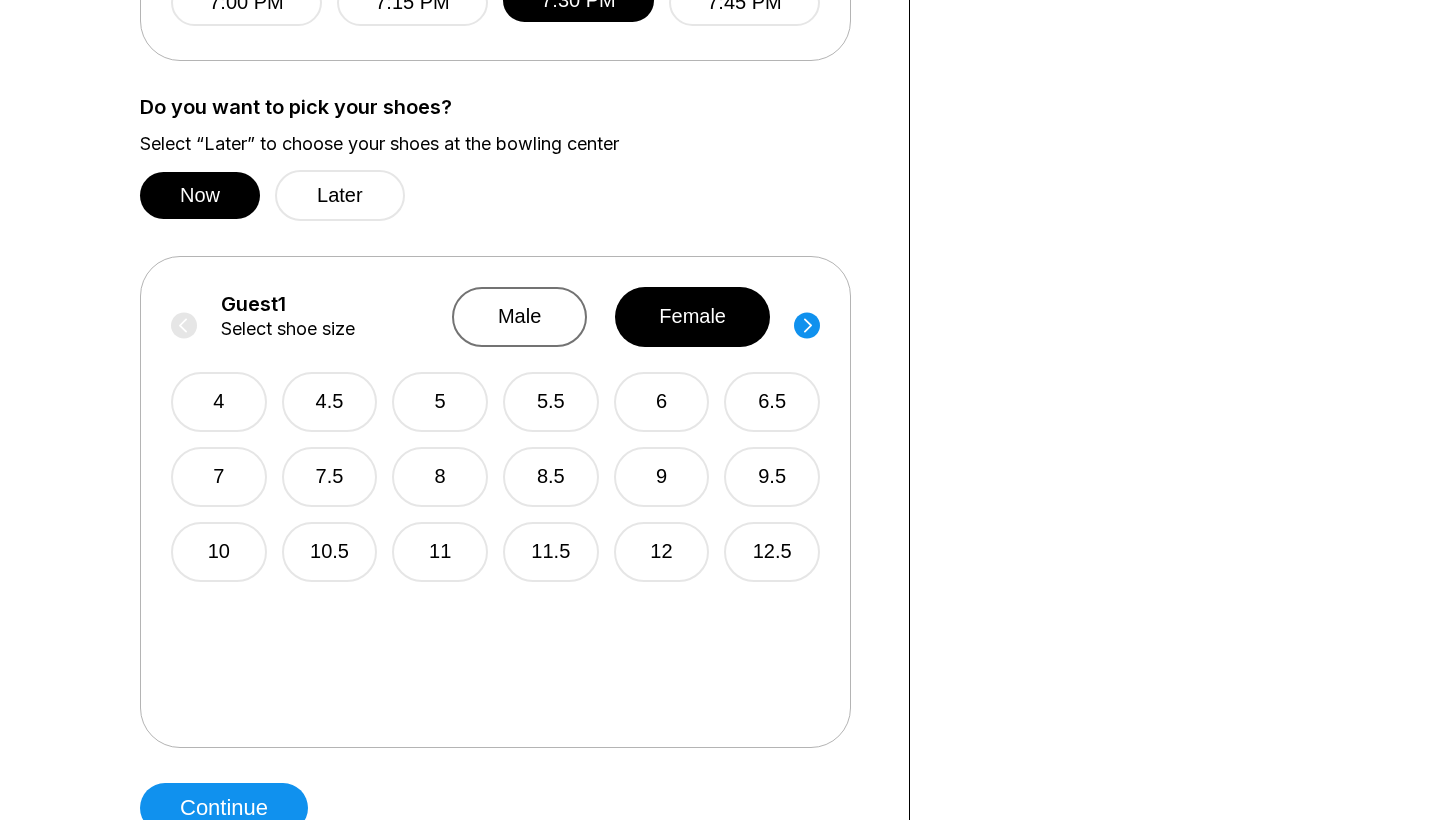 click on "male" at bounding box center (519, 317) 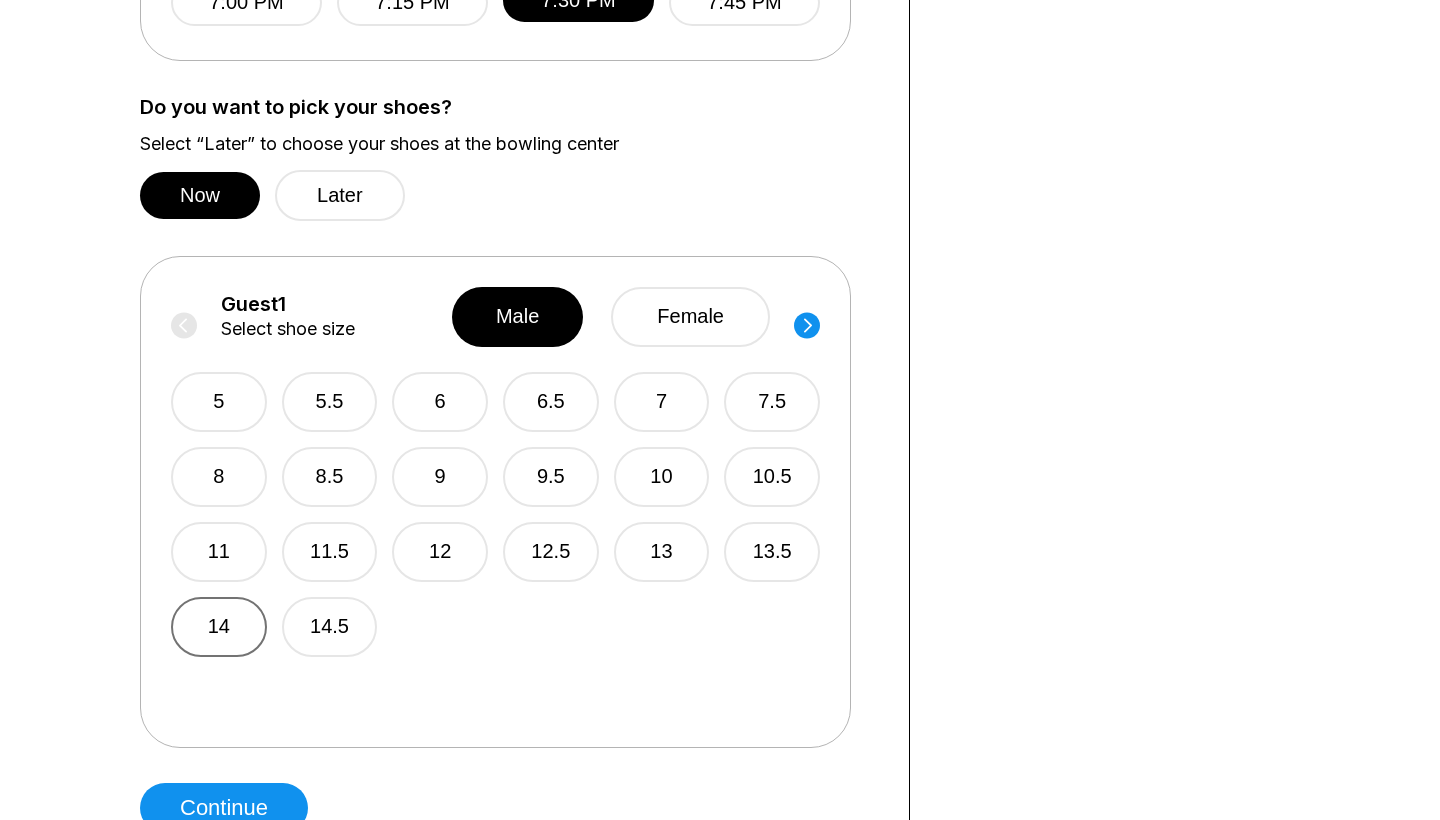 click on "14" at bounding box center (219, 627) 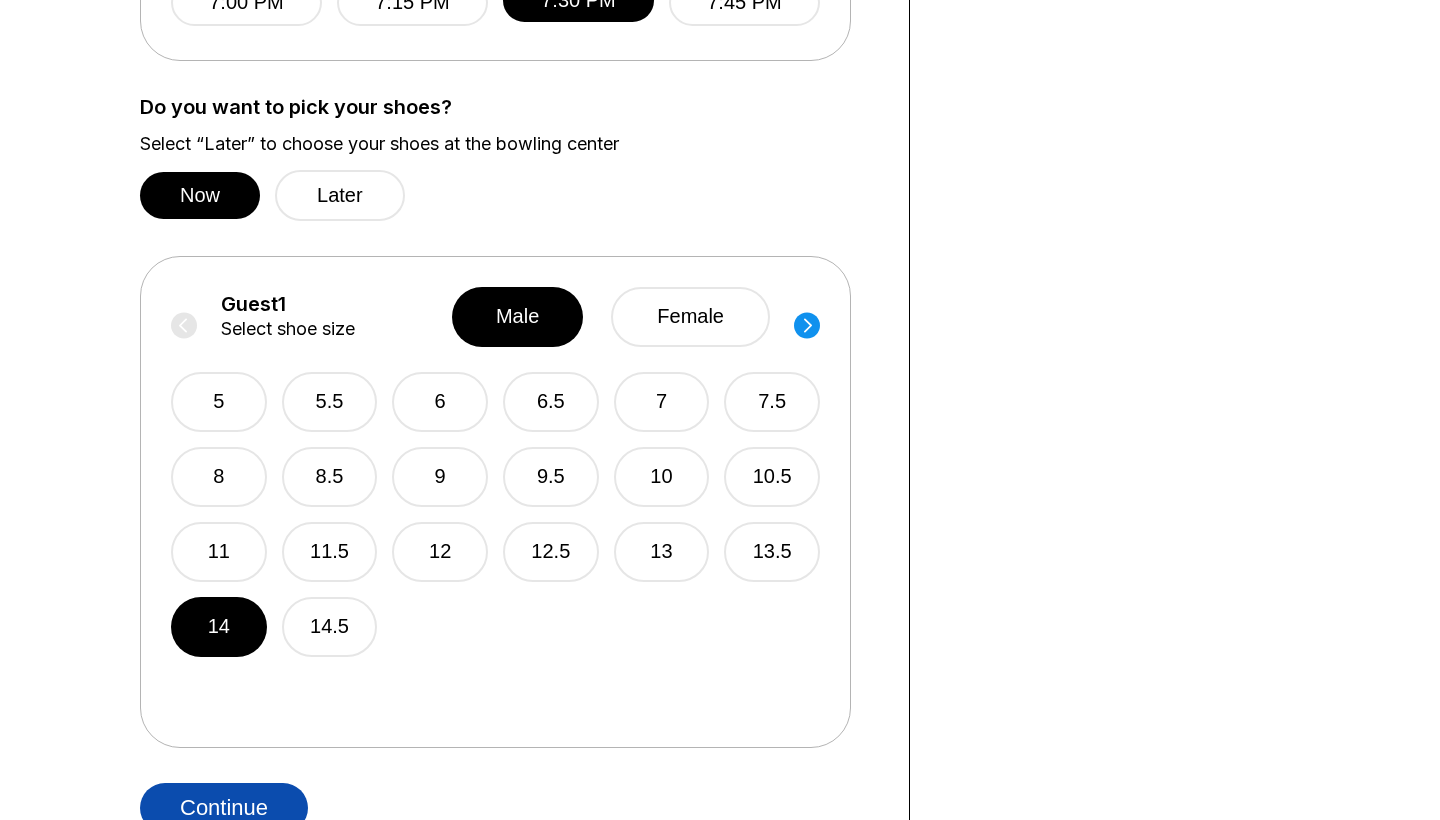 click on "Continue" at bounding box center (224, 808) 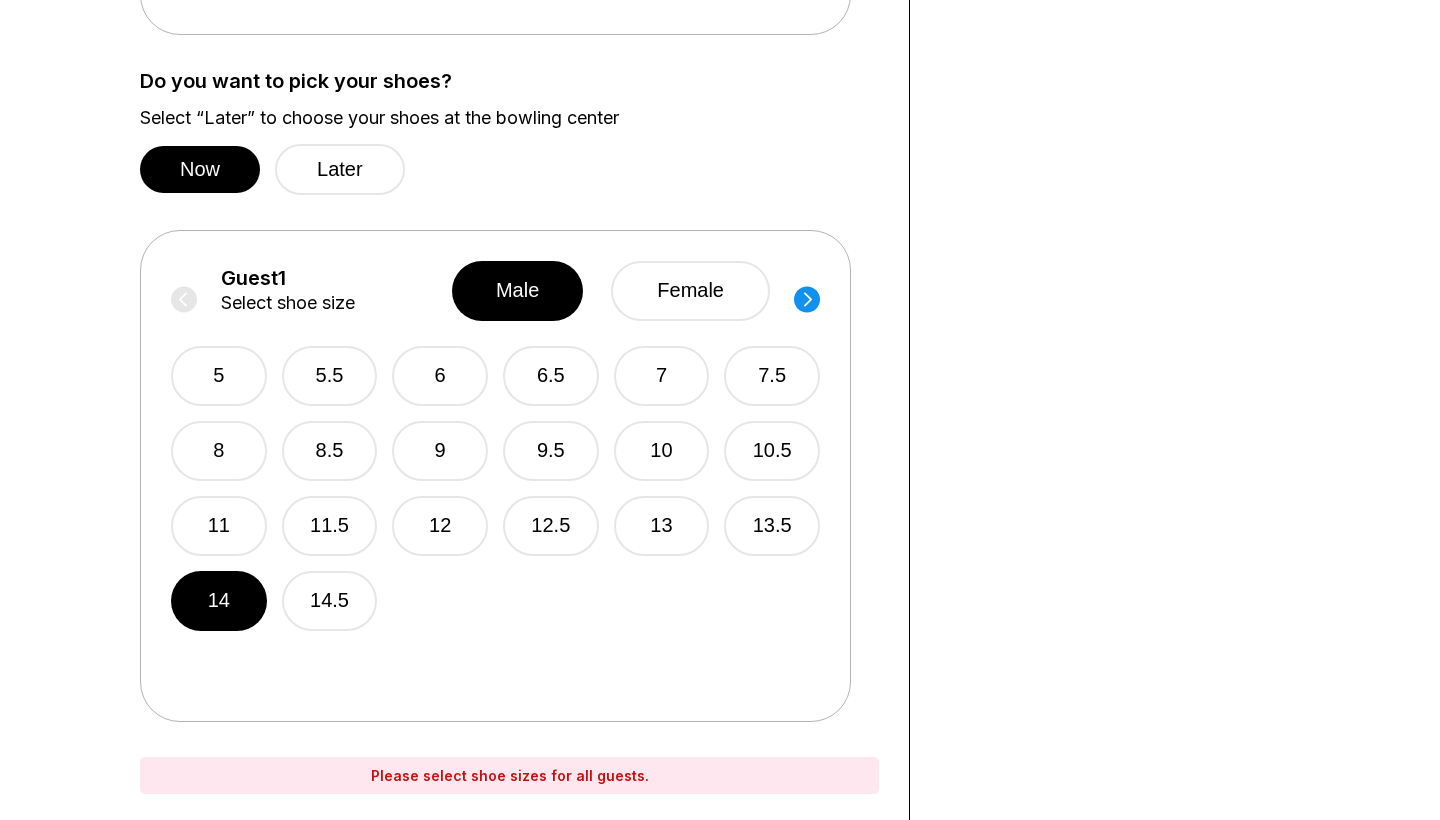 scroll, scrollTop: 1108, scrollLeft: 0, axis: vertical 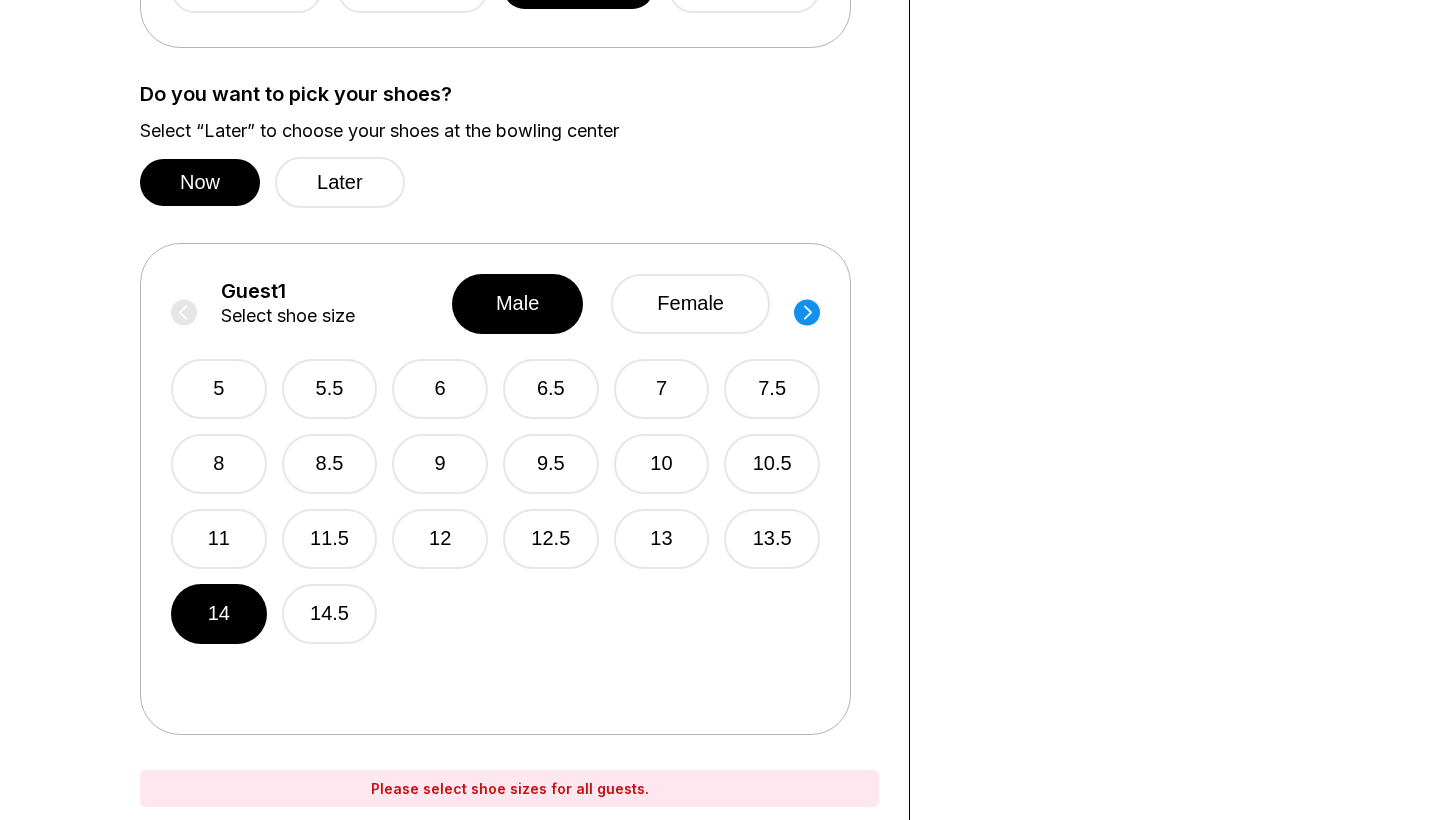 click 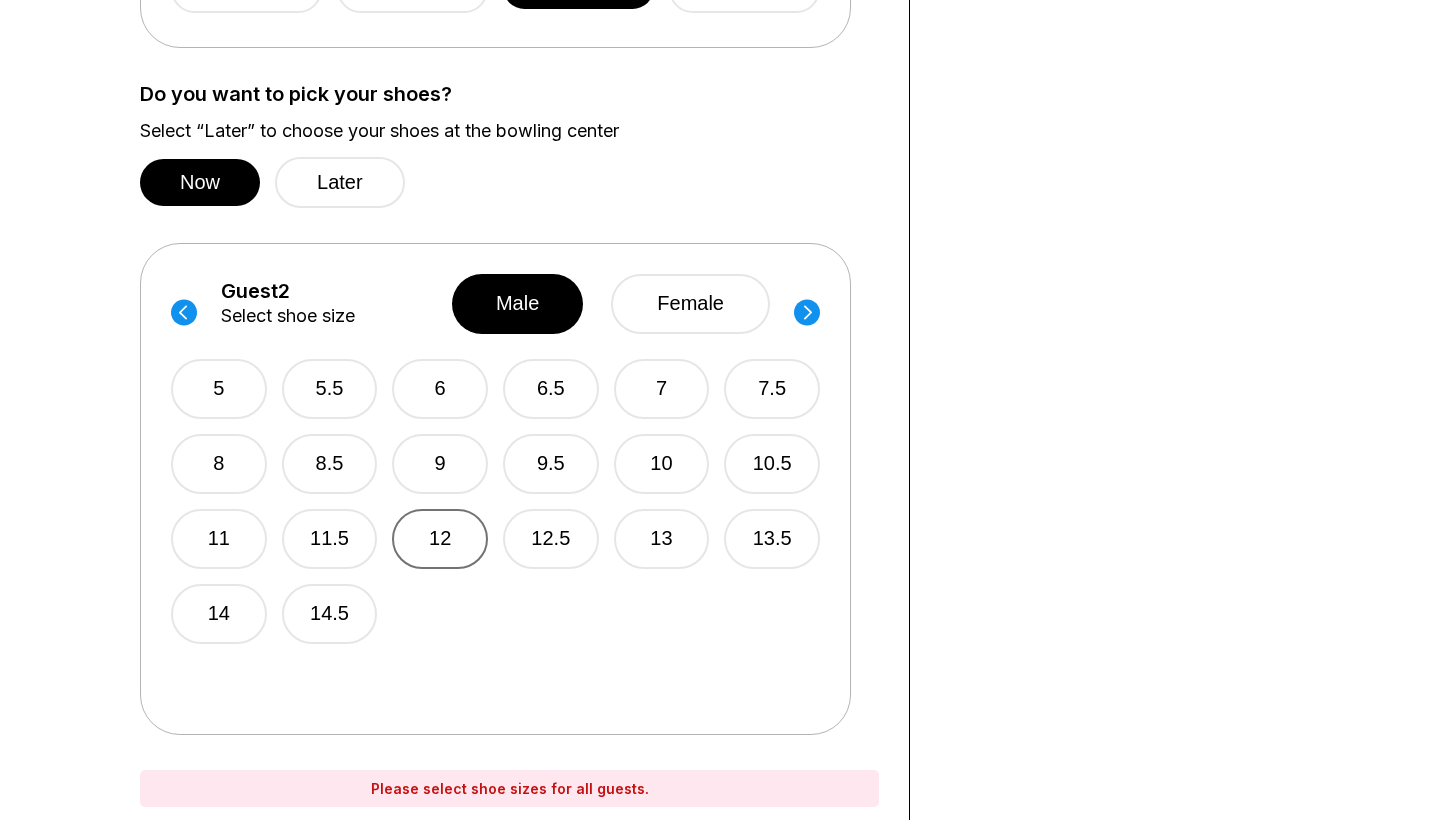click on "12" at bounding box center (440, 539) 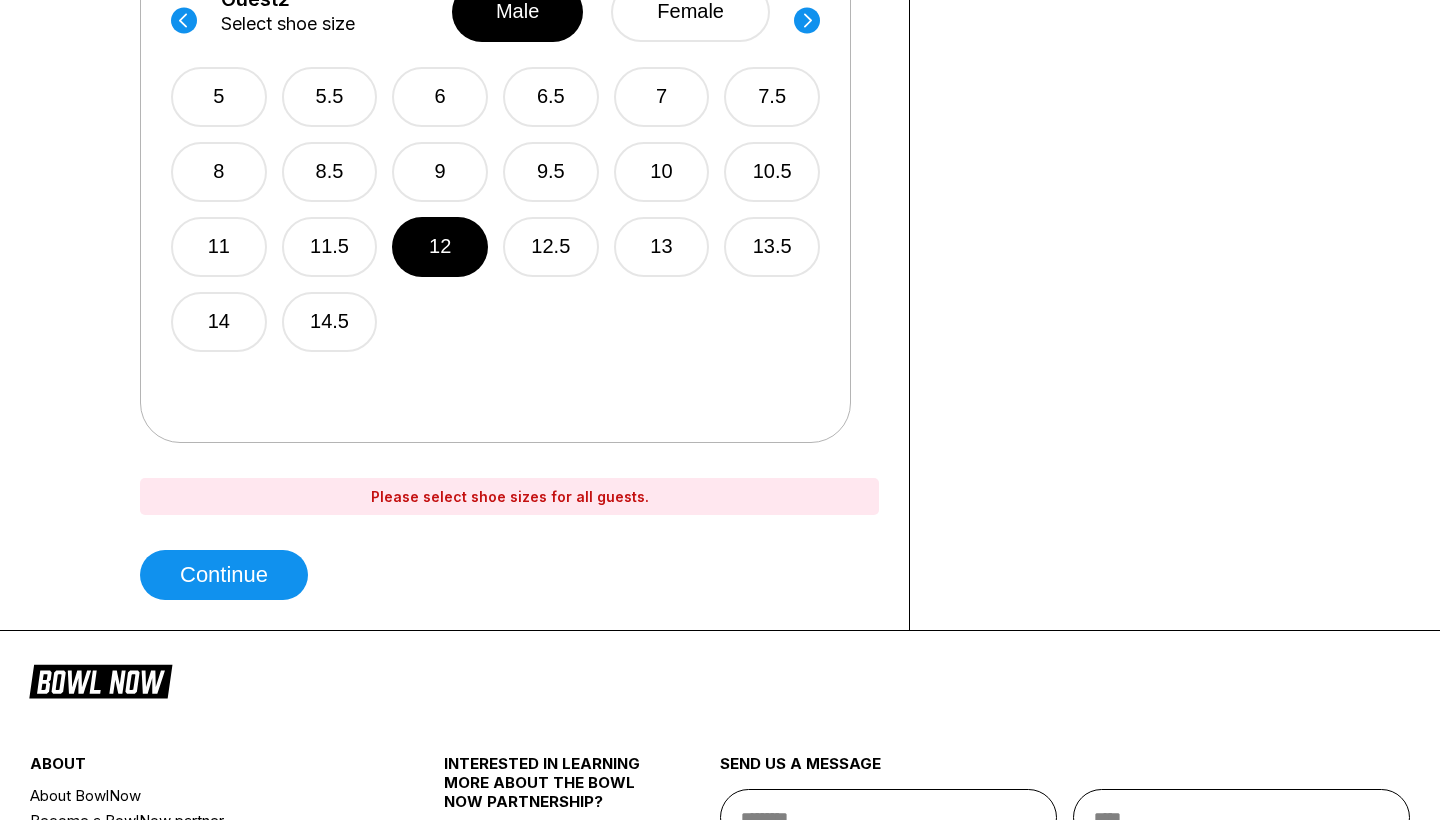 scroll, scrollTop: 1417, scrollLeft: 0, axis: vertical 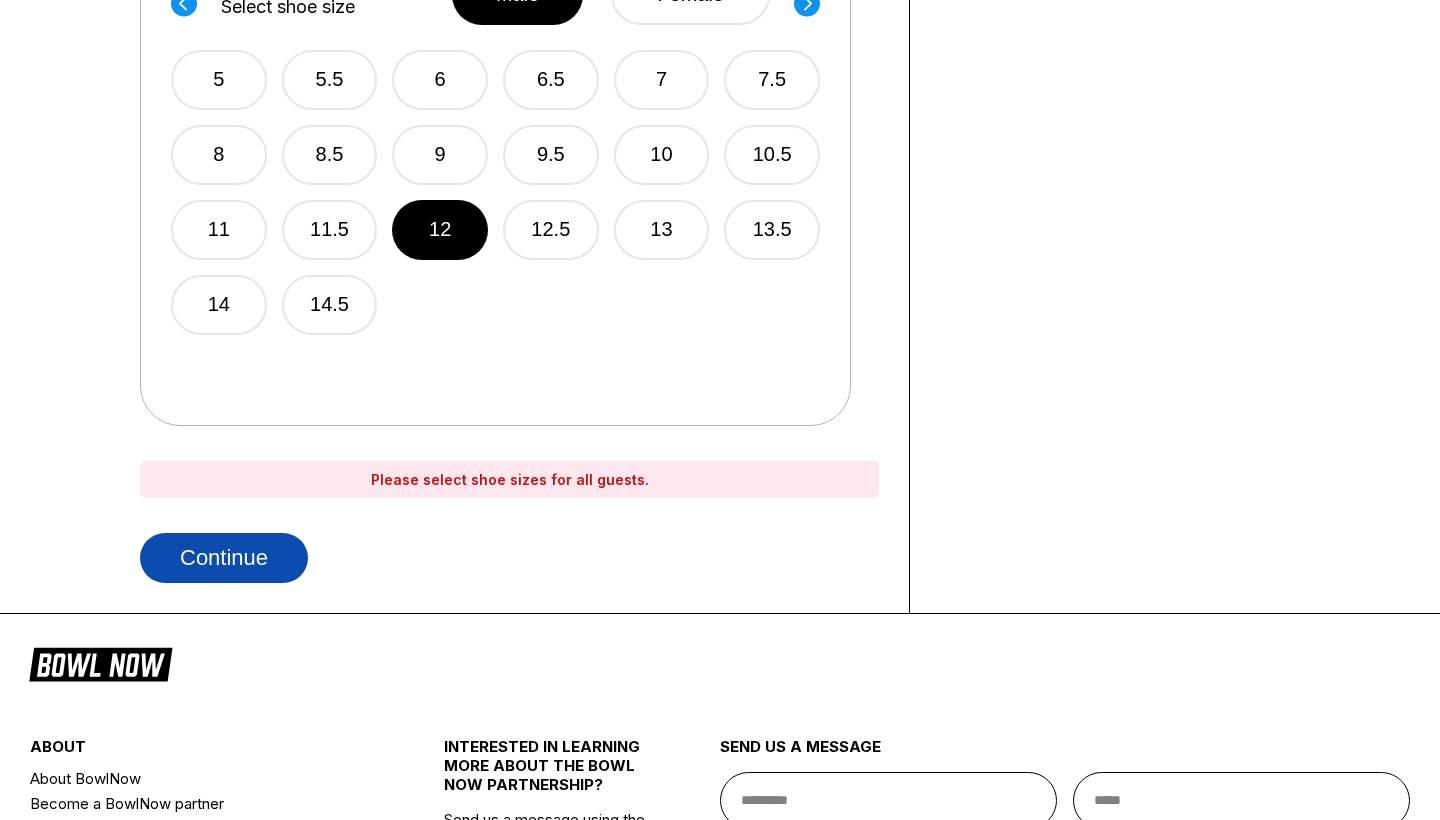 click on "Continue" at bounding box center (224, 558) 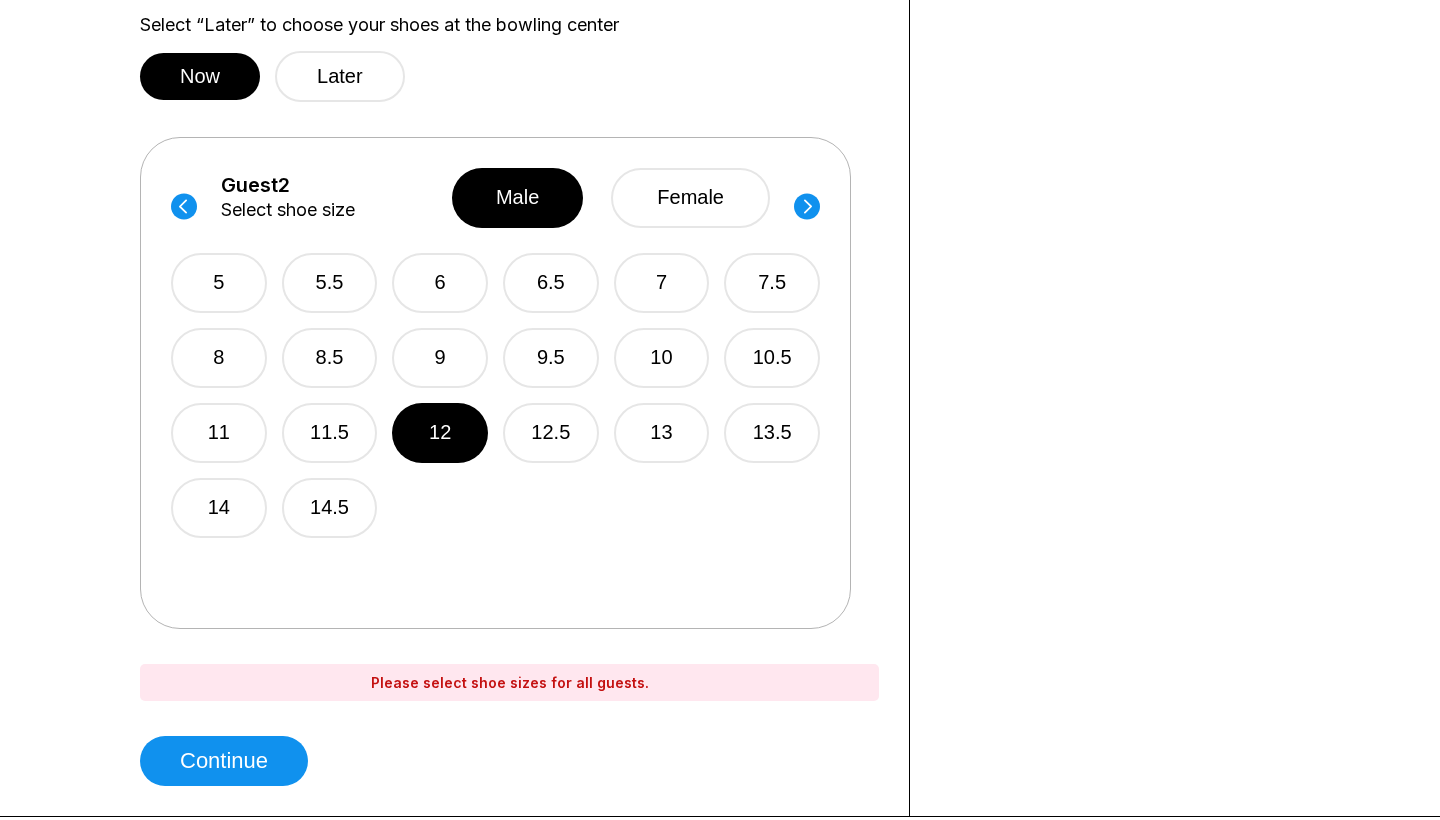 scroll, scrollTop: 1203, scrollLeft: 0, axis: vertical 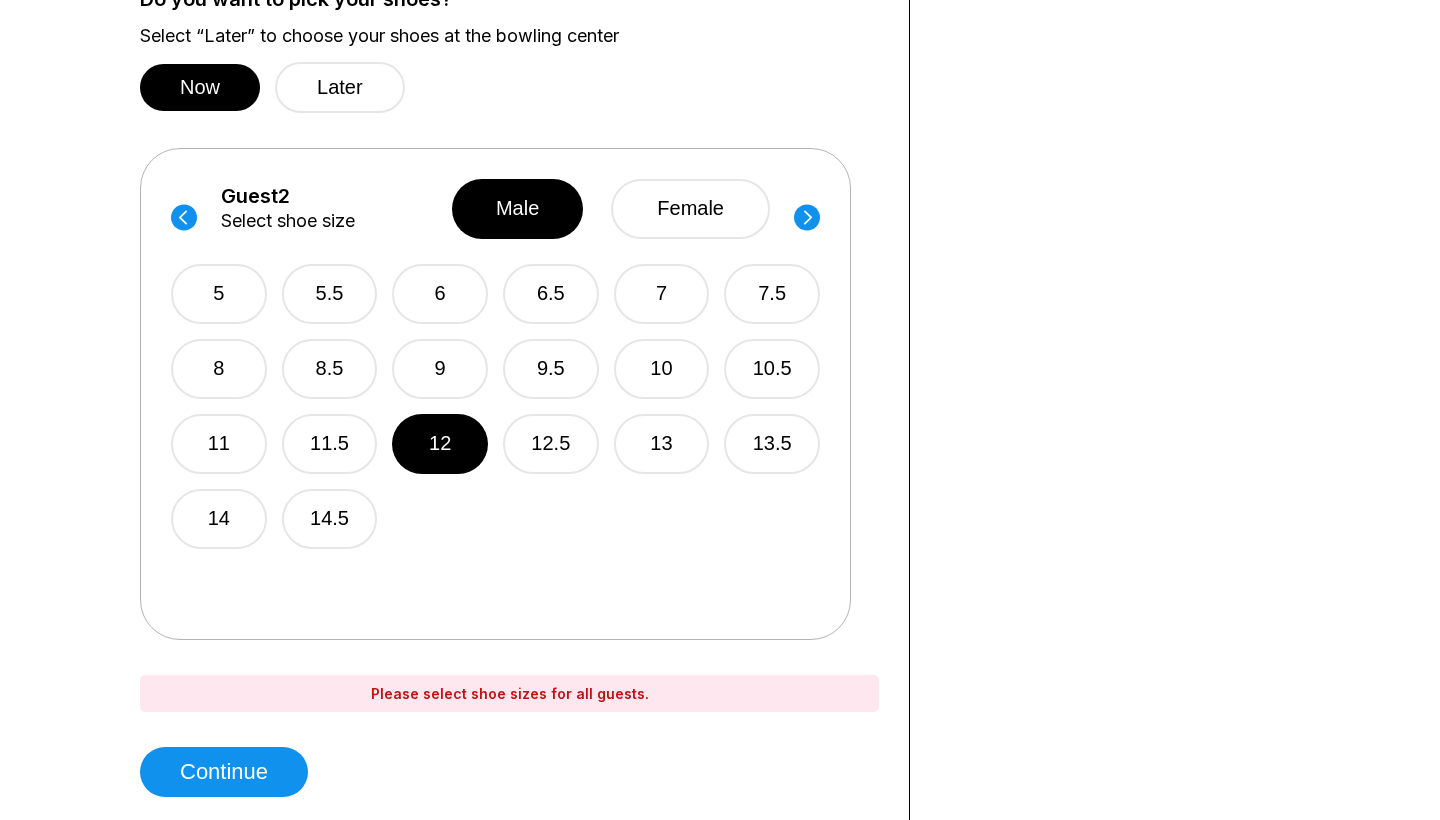 click 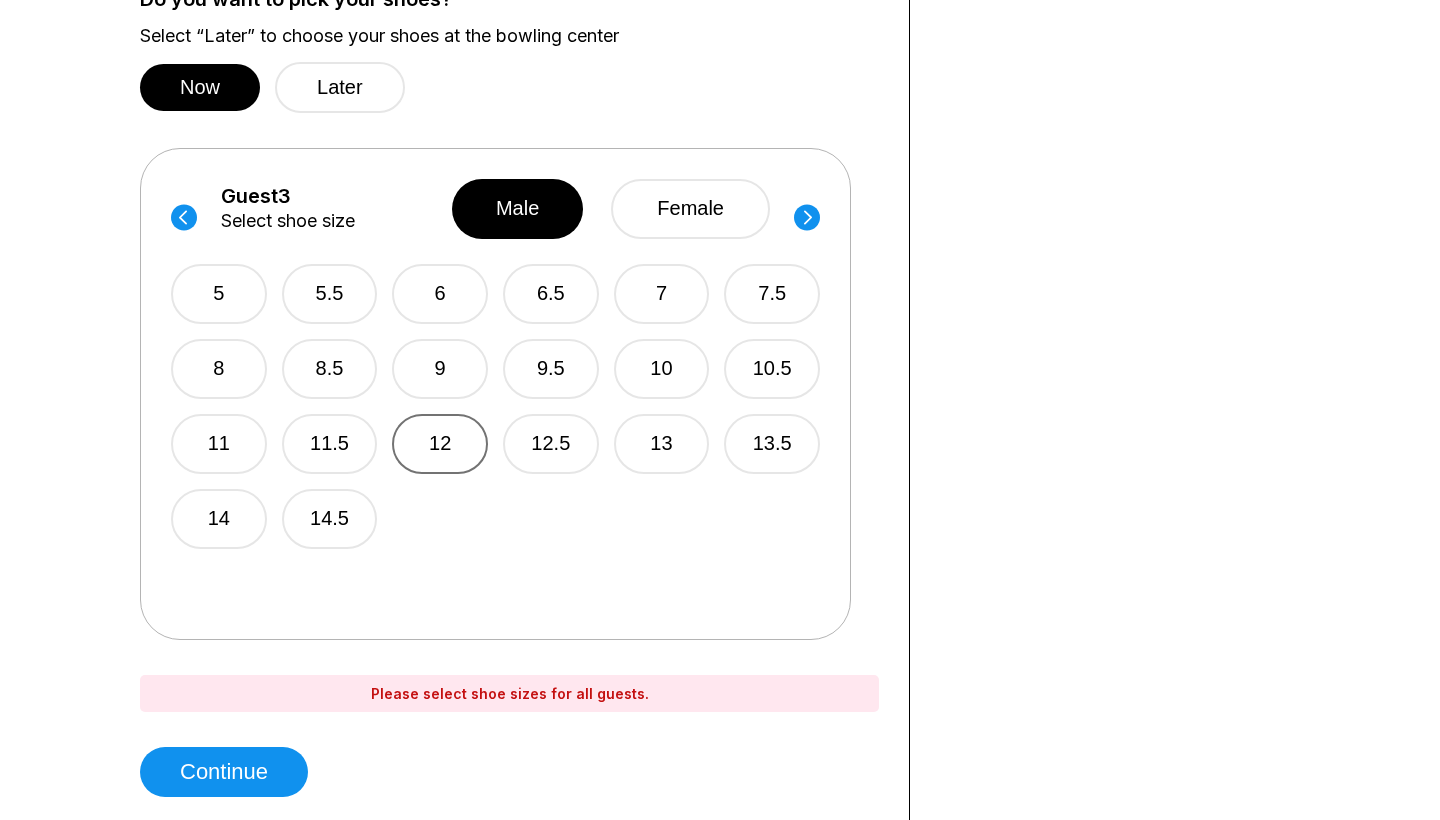click on "12" at bounding box center (440, 444) 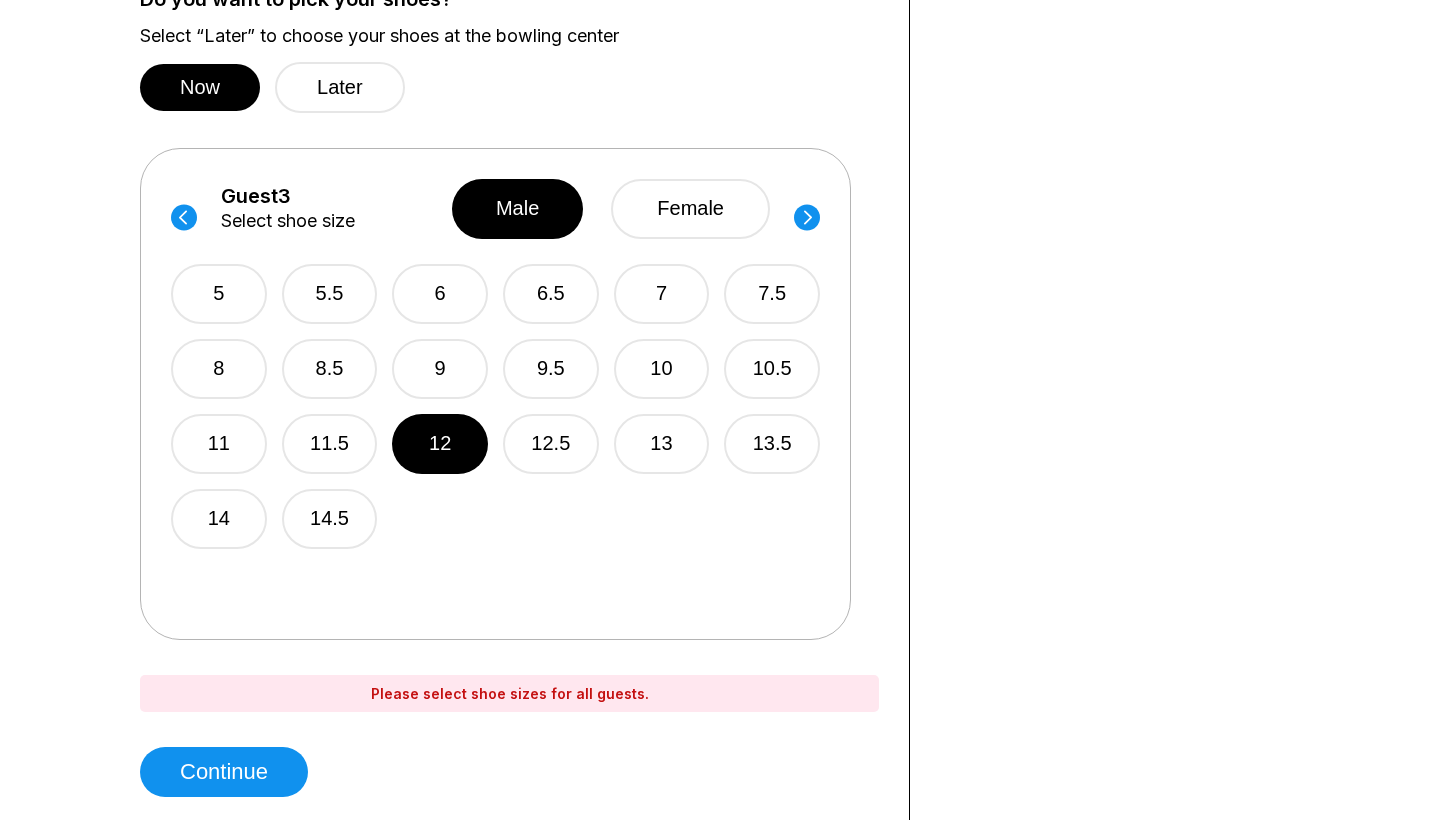 click 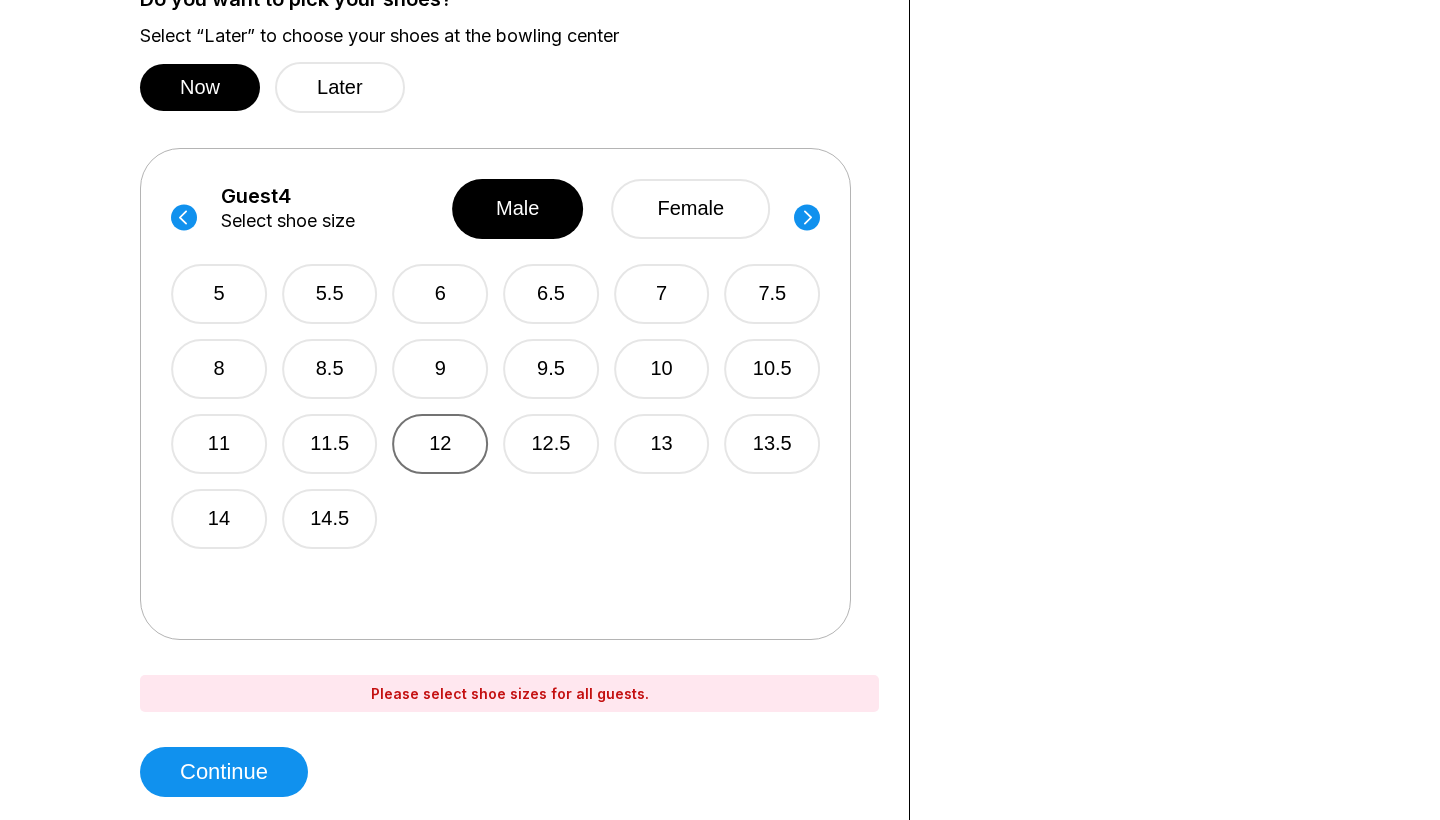 click on "12" at bounding box center [440, 444] 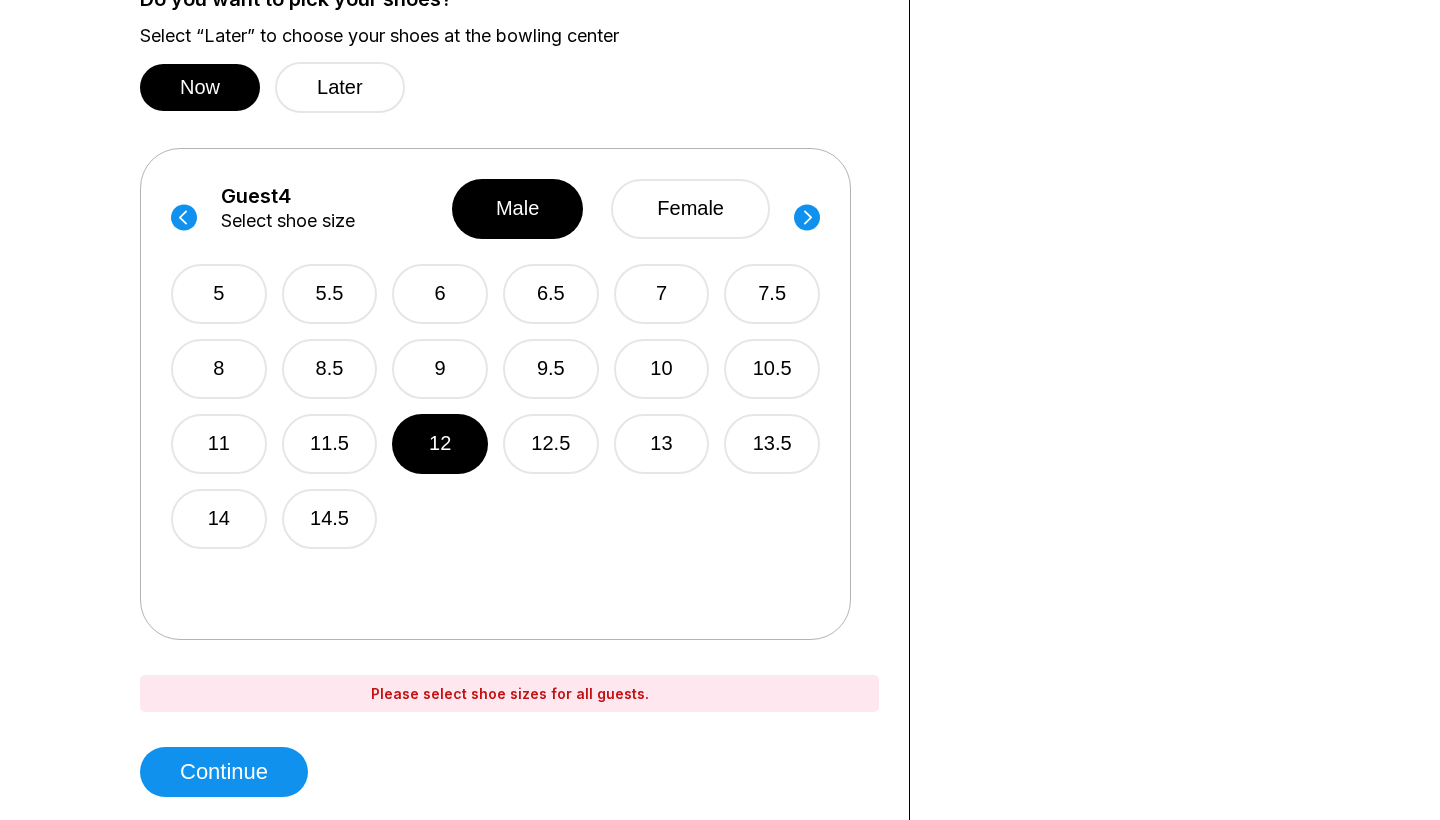 click 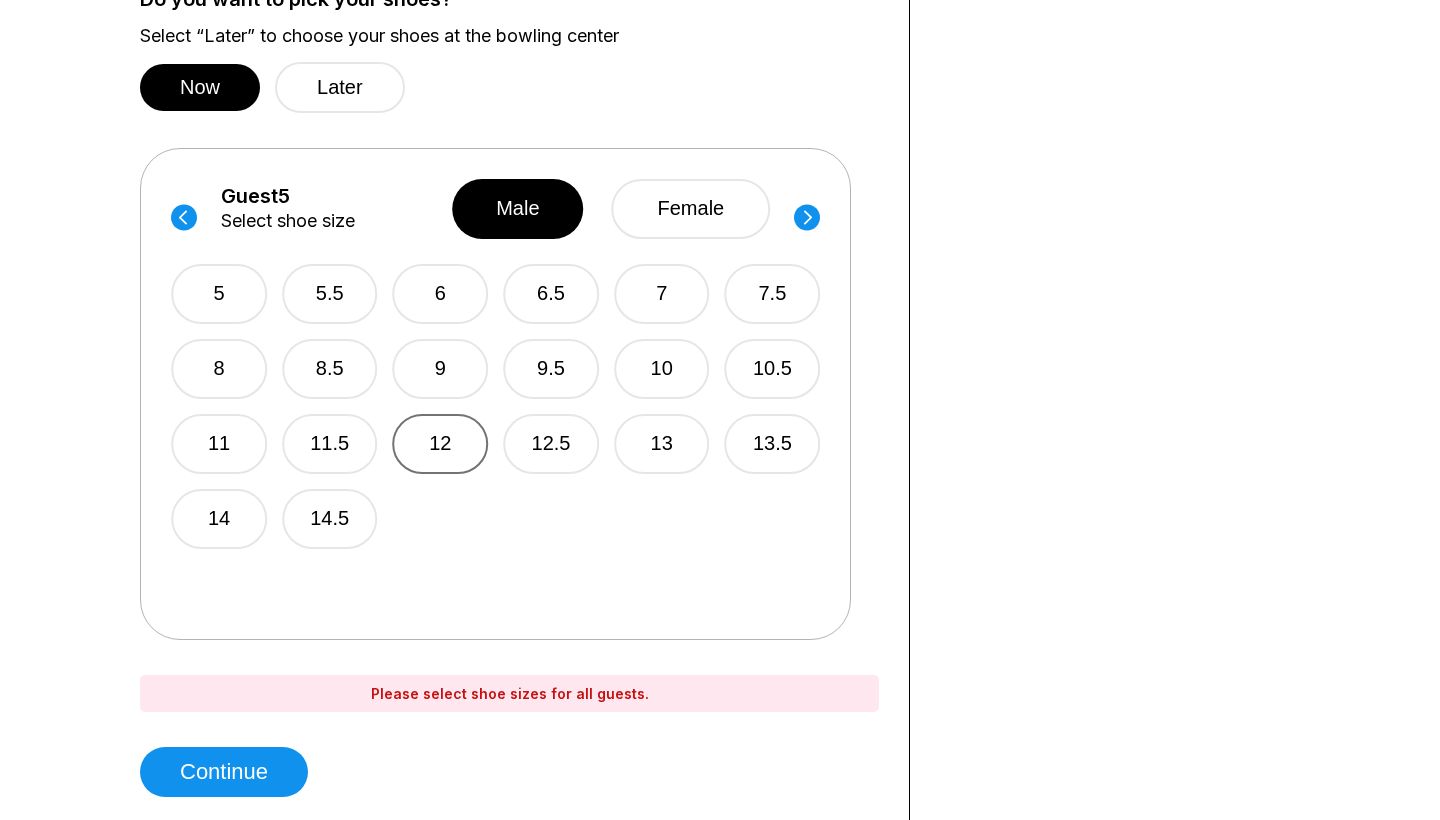 click on "12" at bounding box center (441, 444) 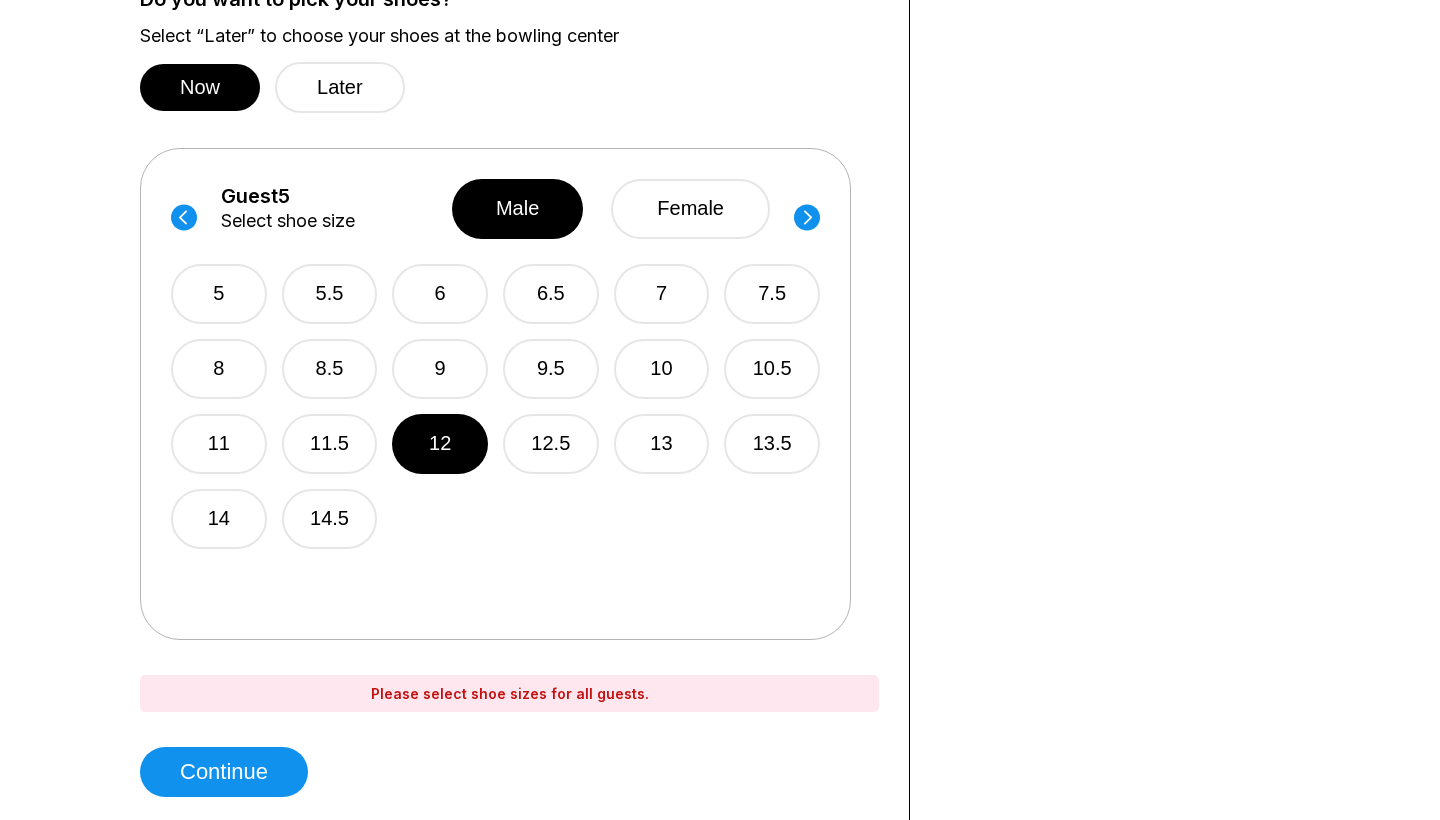 click 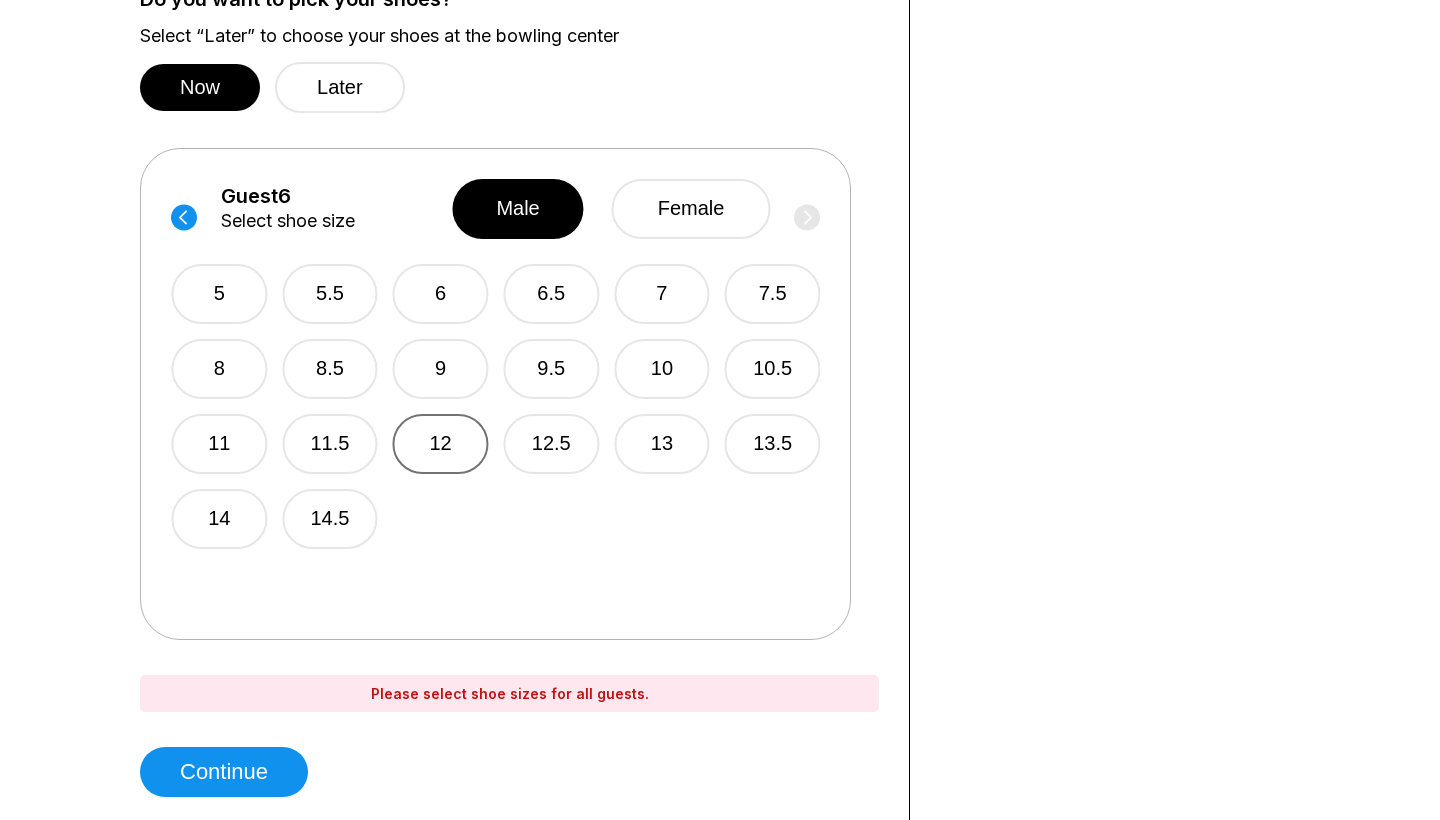 click on "12" at bounding box center (441, 444) 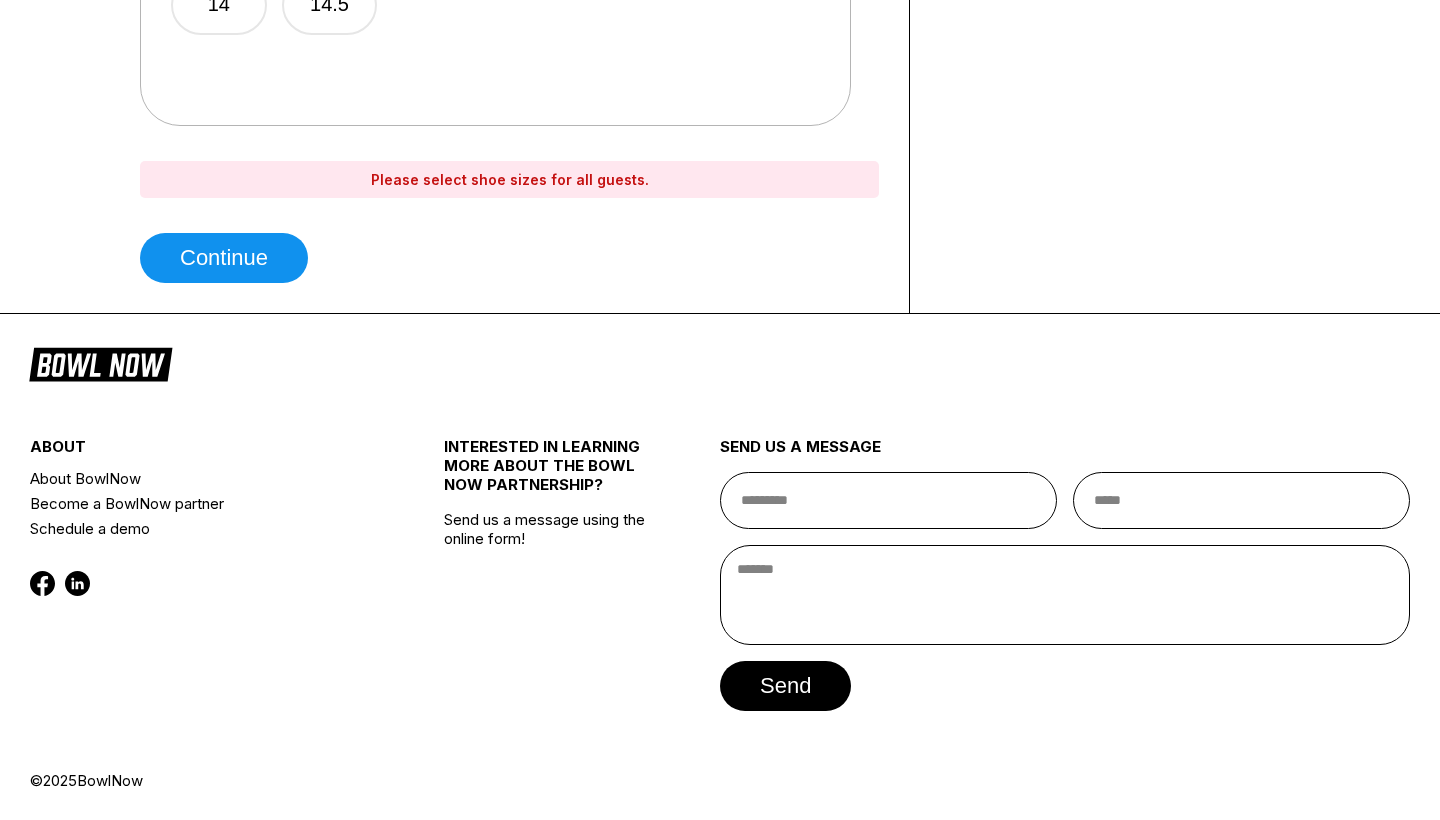 scroll, scrollTop: 1716, scrollLeft: 0, axis: vertical 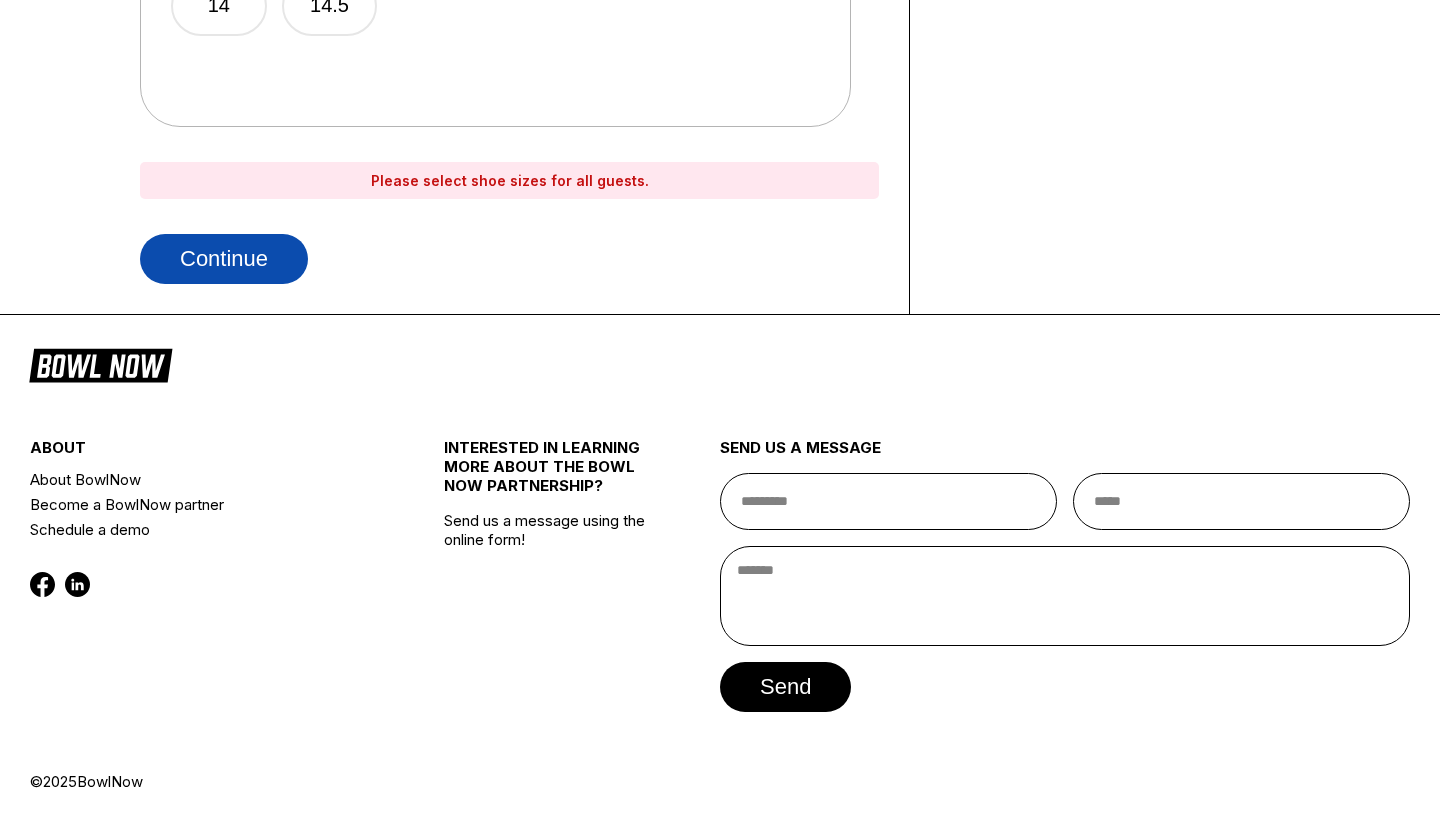 click on "Continue" at bounding box center [224, 259] 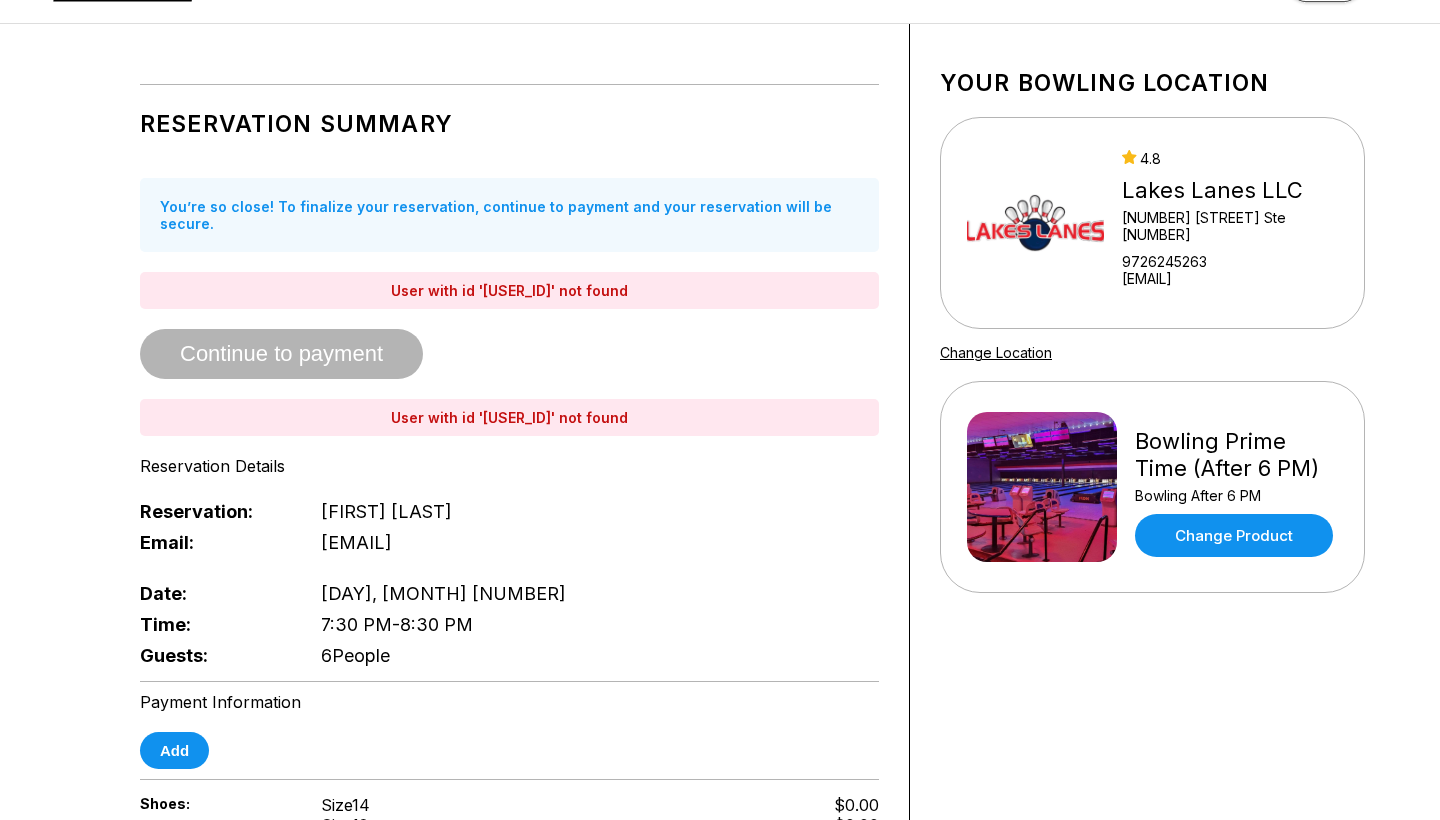 scroll, scrollTop: 99, scrollLeft: 0, axis: vertical 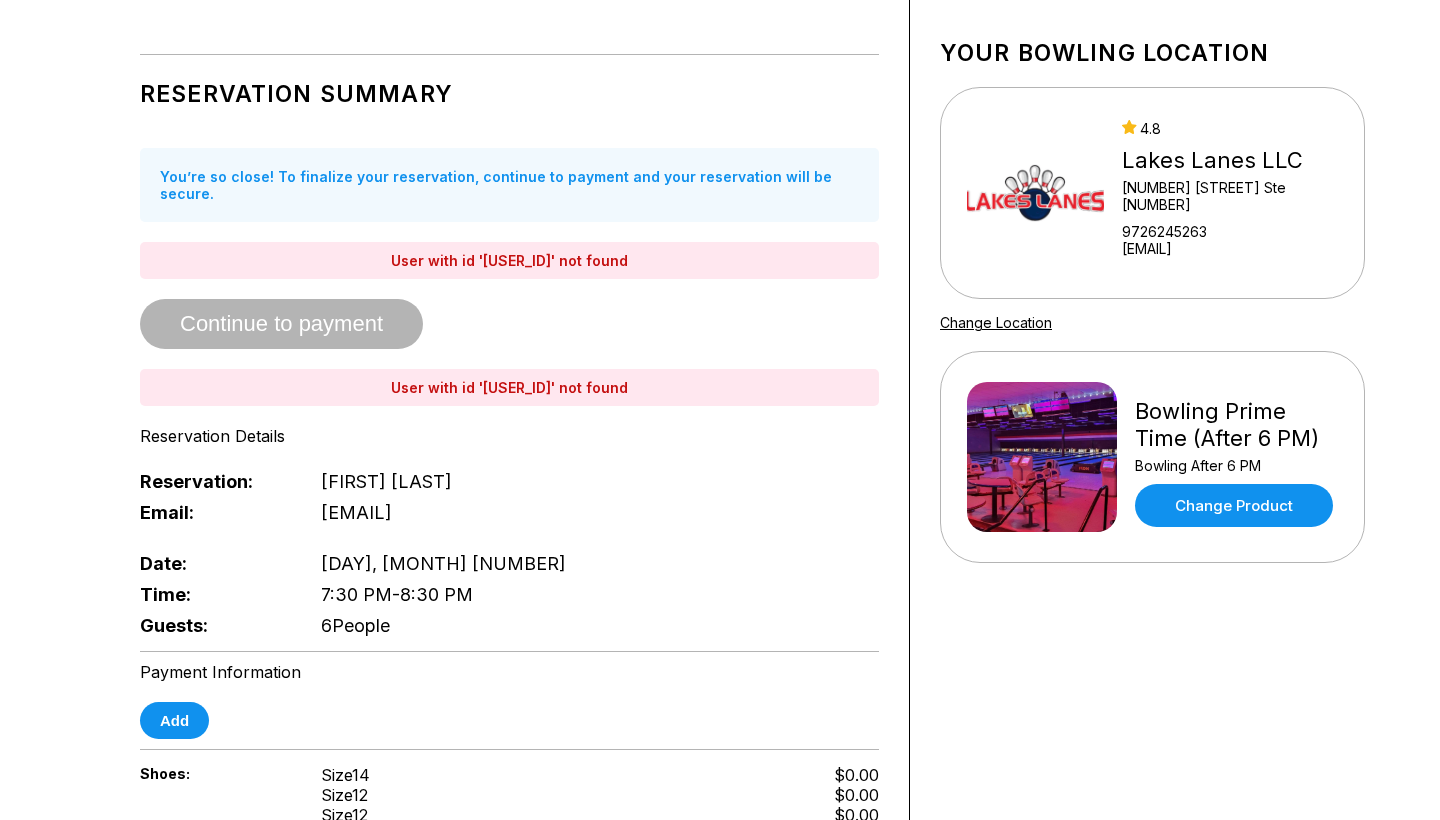 click on "Continue to payment" at bounding box center [281, 325] 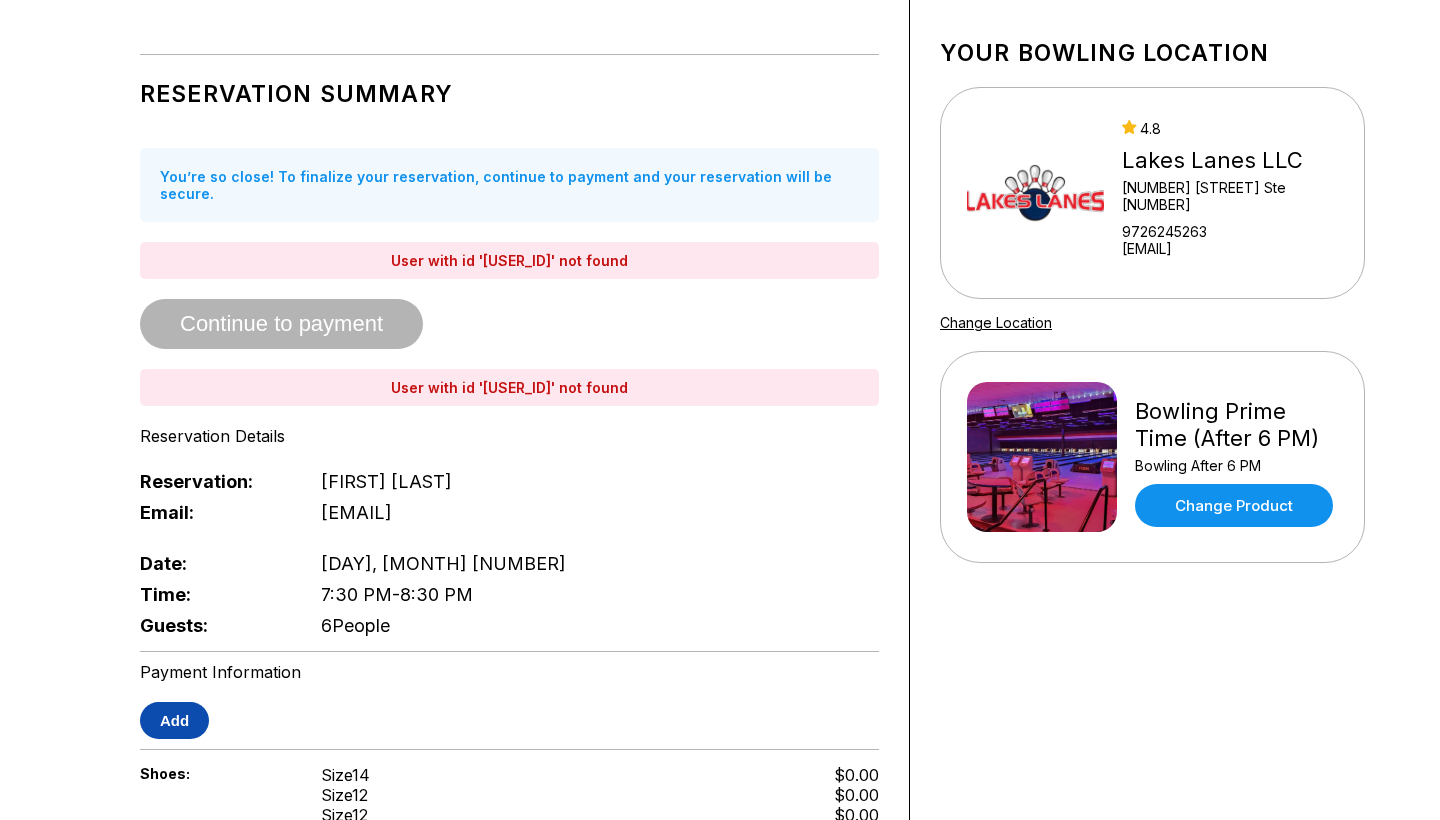 click on "Add" at bounding box center (174, 720) 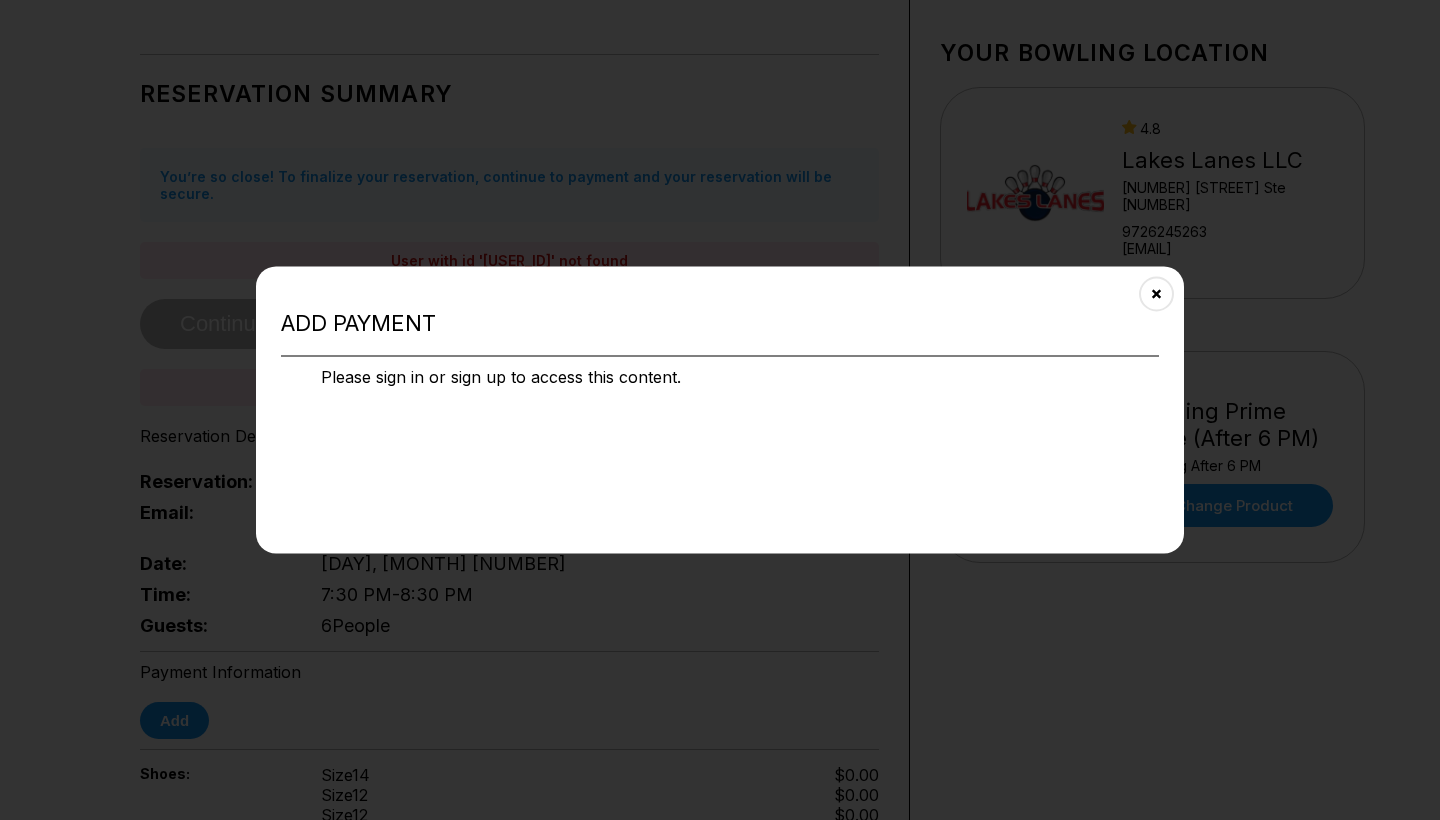 click on "Please sign in or sign up to access this content." at bounding box center (720, 376) 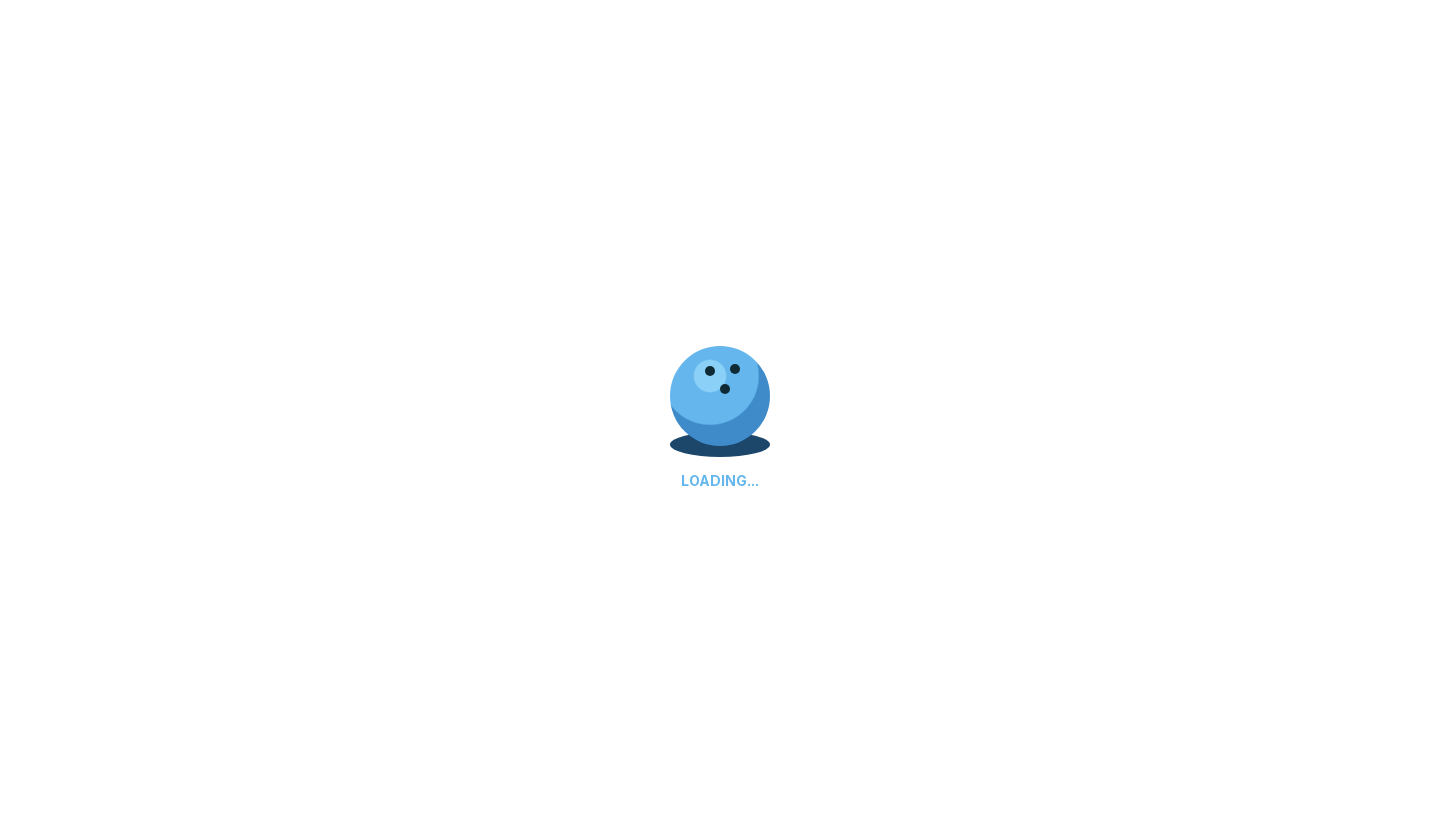 scroll, scrollTop: 0, scrollLeft: 0, axis: both 